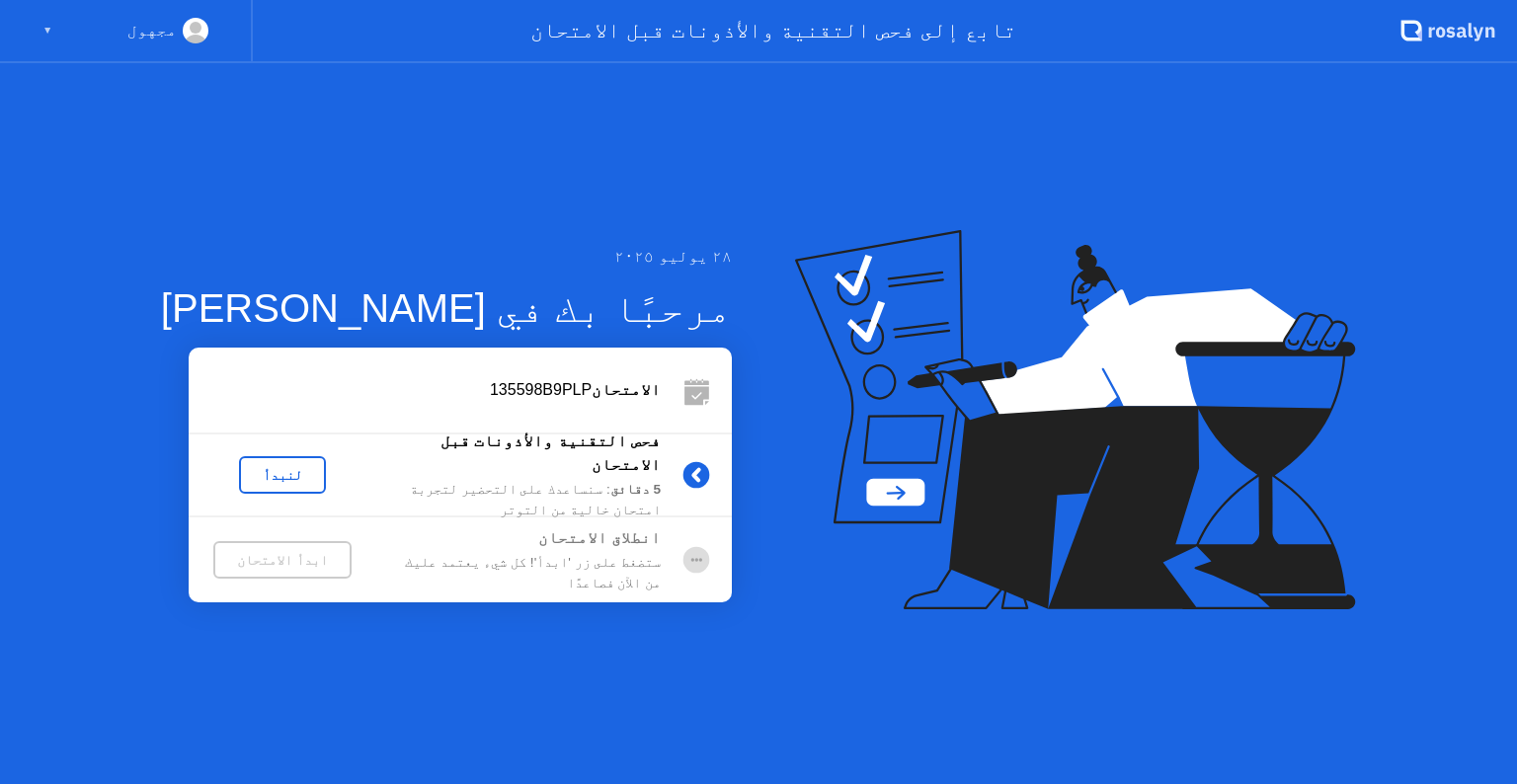 scroll, scrollTop: 0, scrollLeft: 0, axis: both 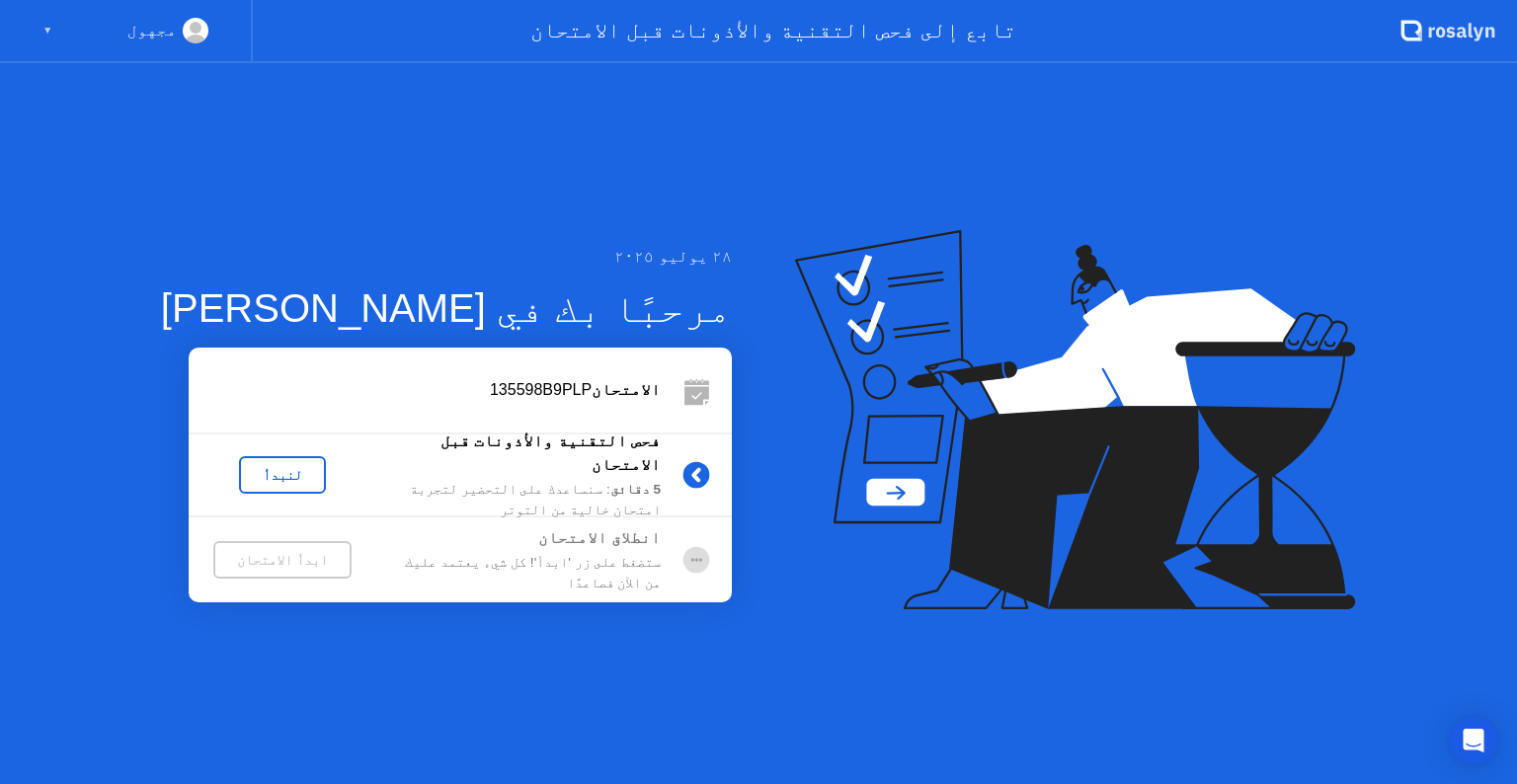 click on "لنبدأ" 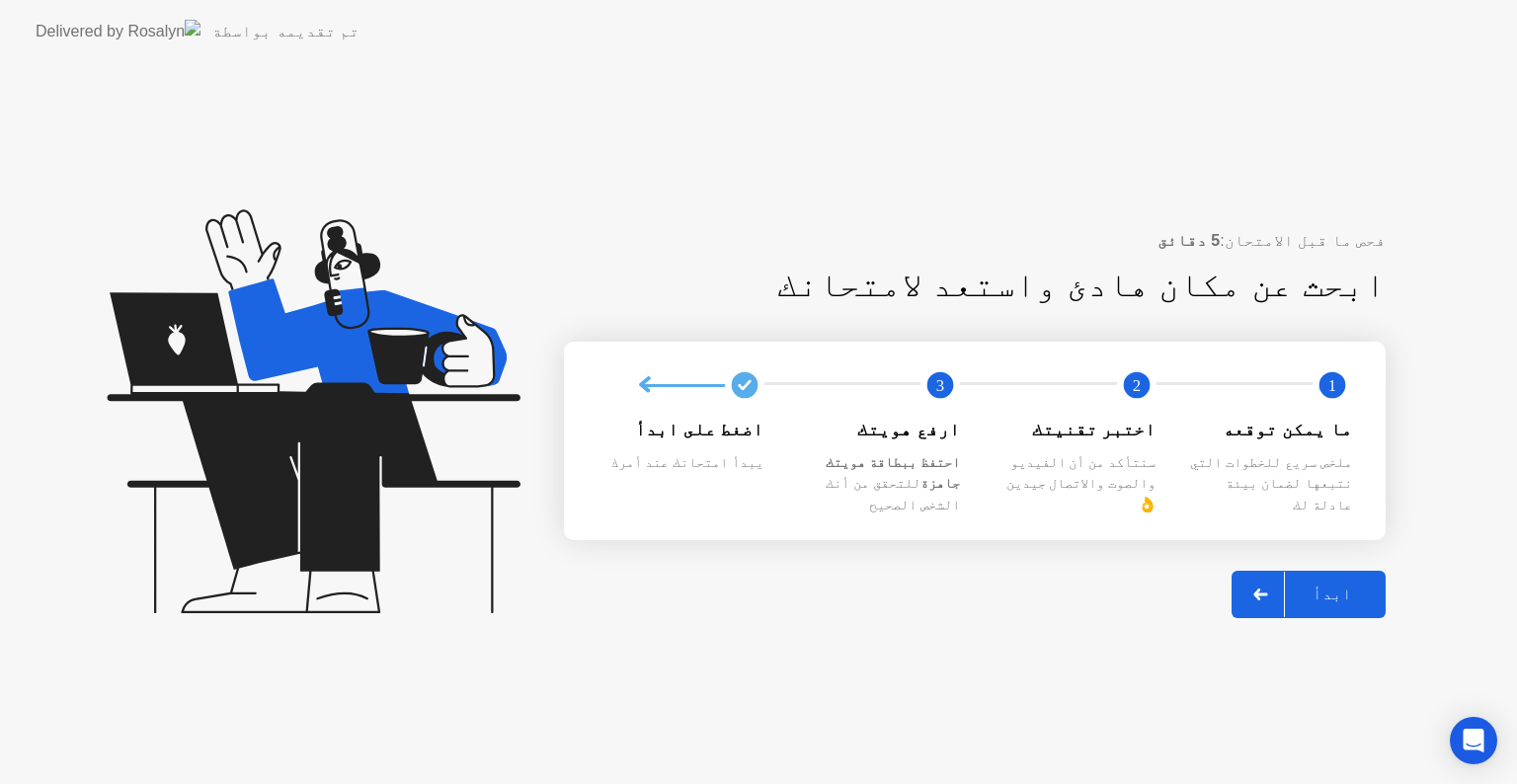 click on "ابدأ" 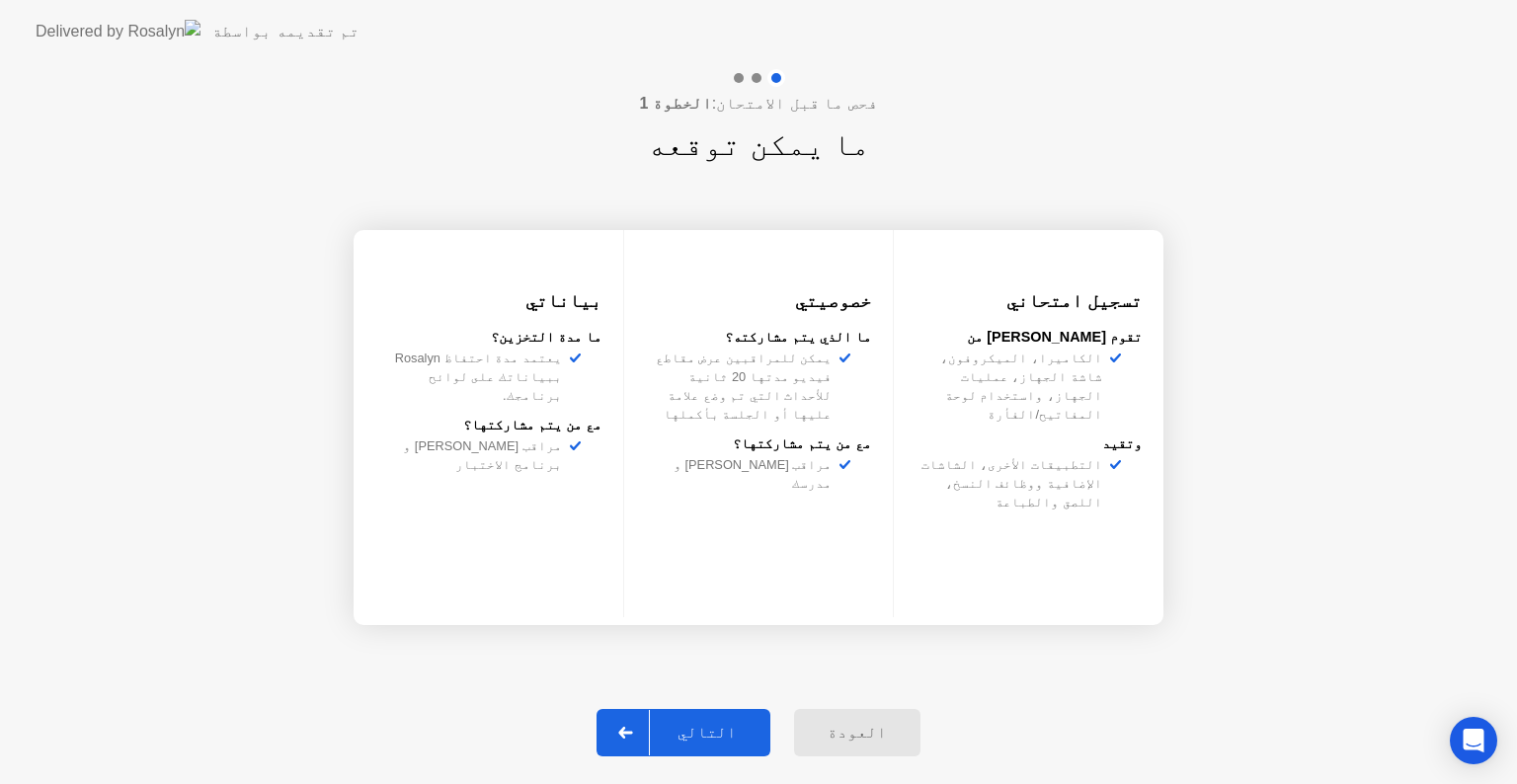 click on "التالي" 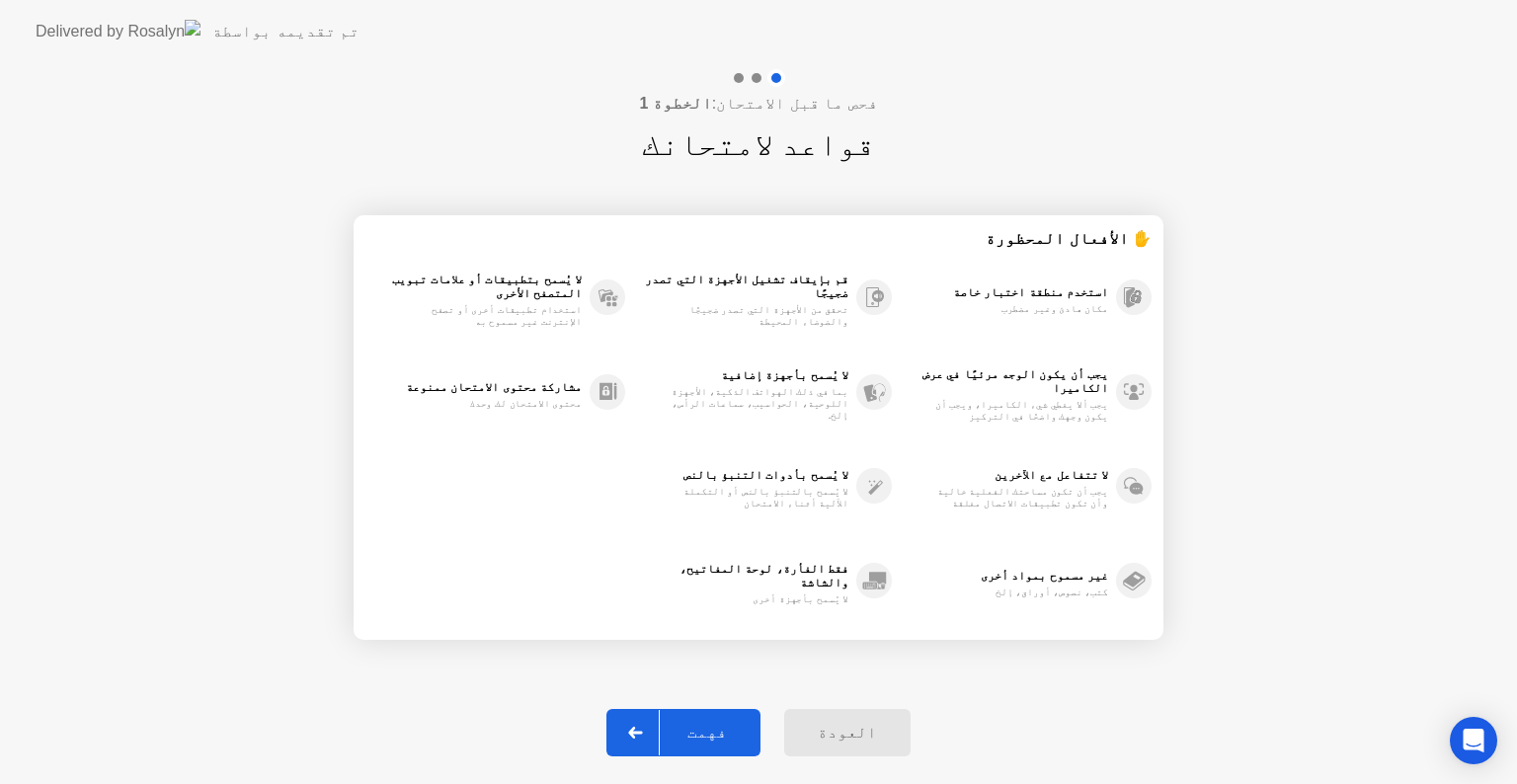 click on "فهمت" 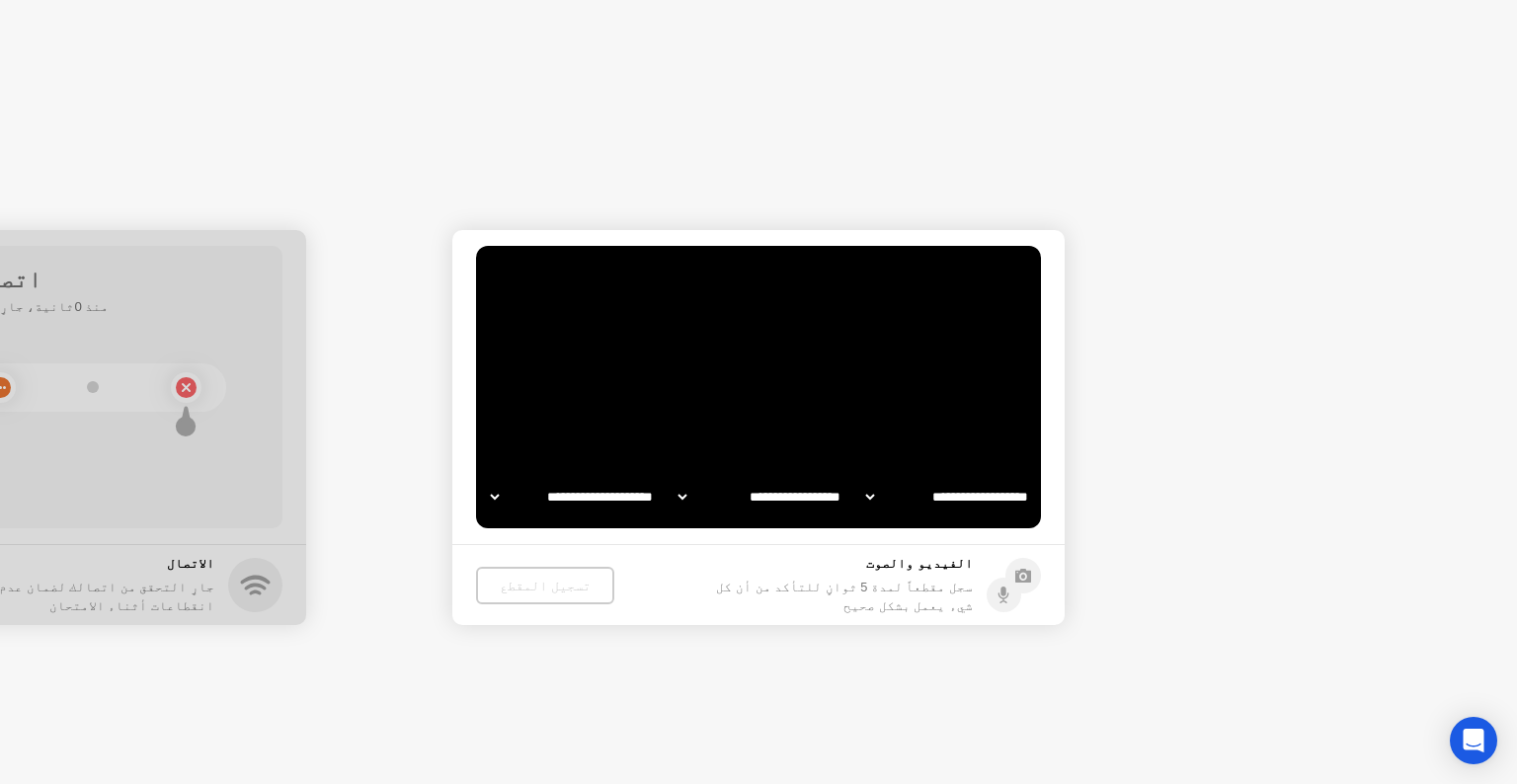 select on "**********" 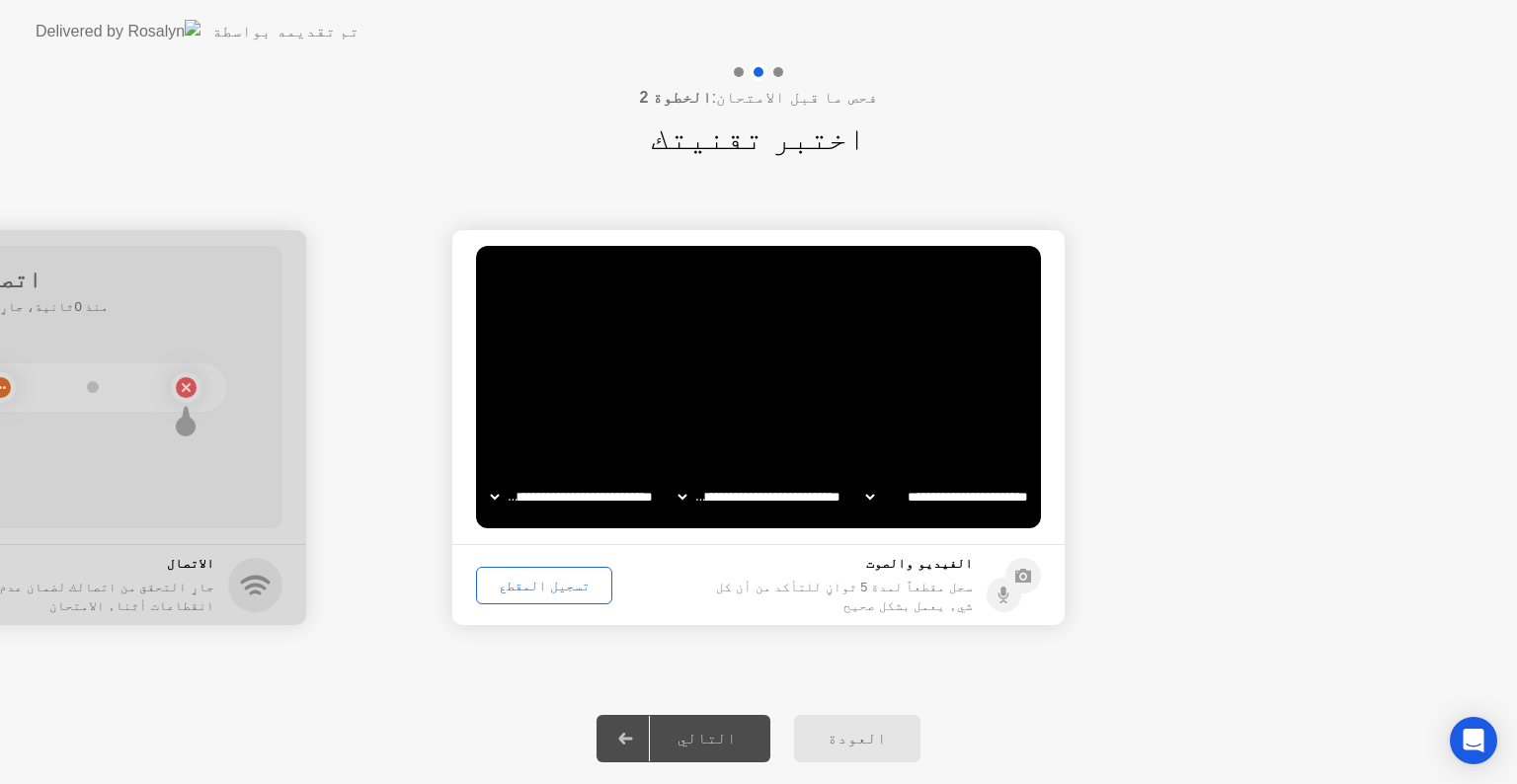 click on "**********" 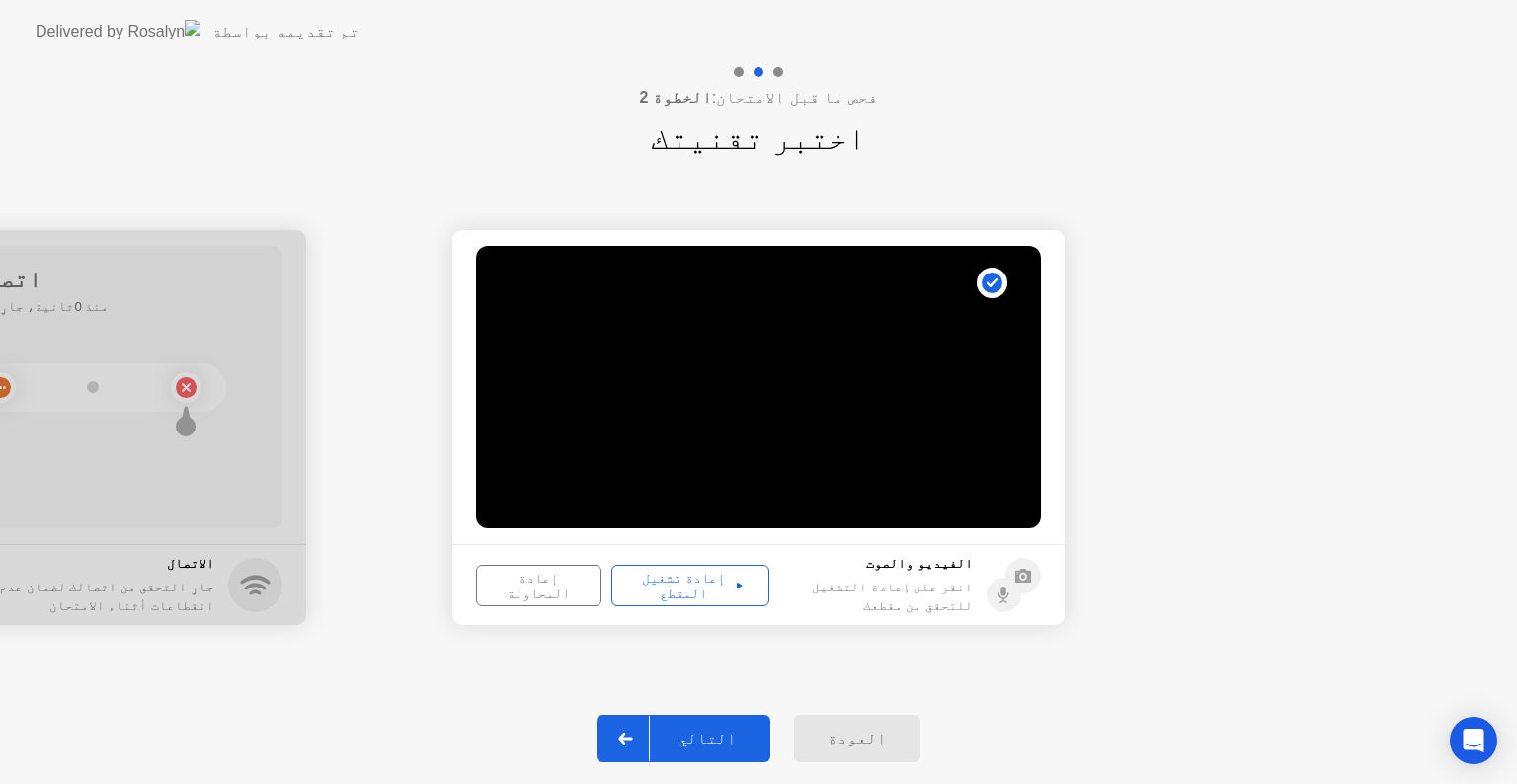 click on "إعادة تشغيل المقطع" 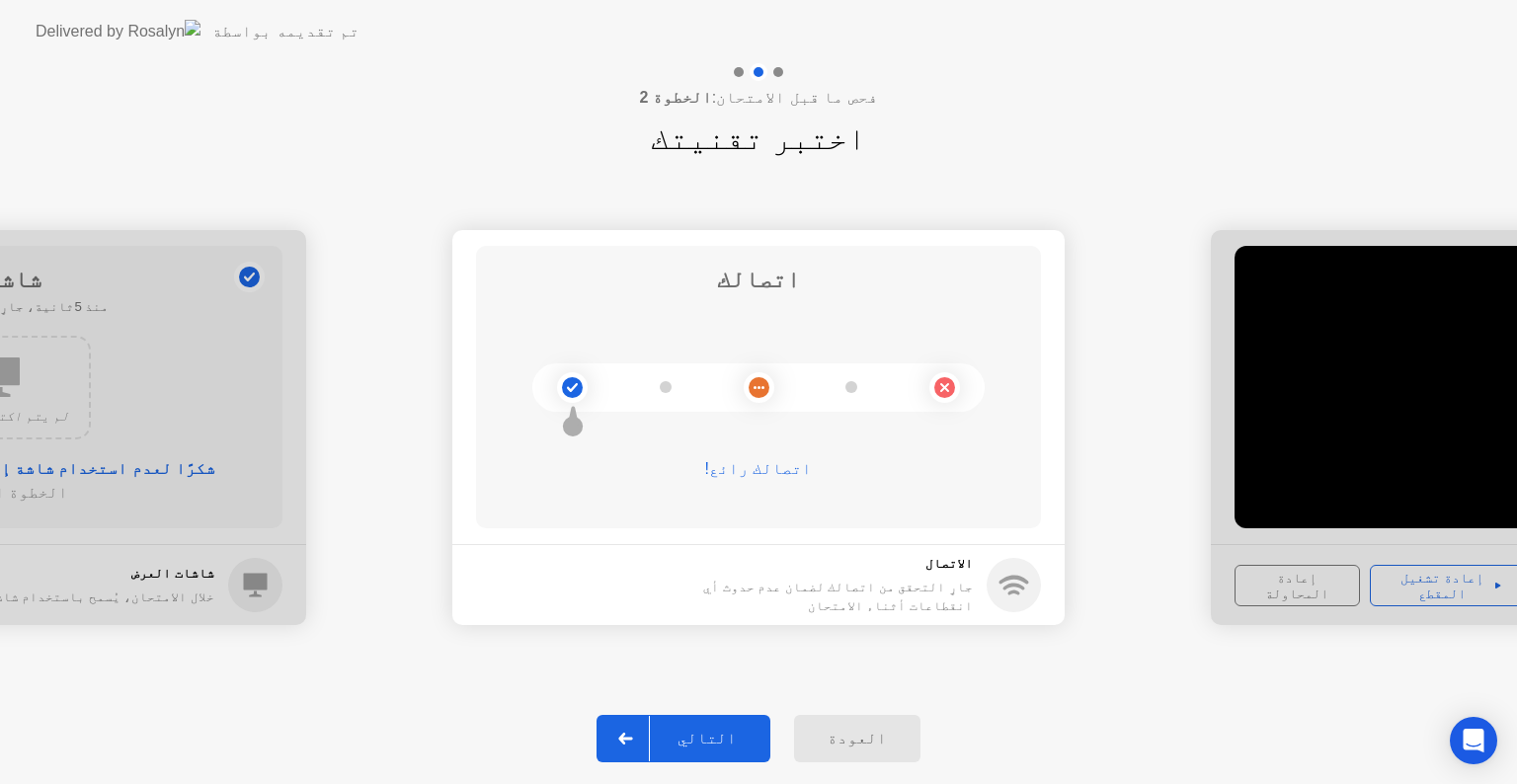 click on "التالي" 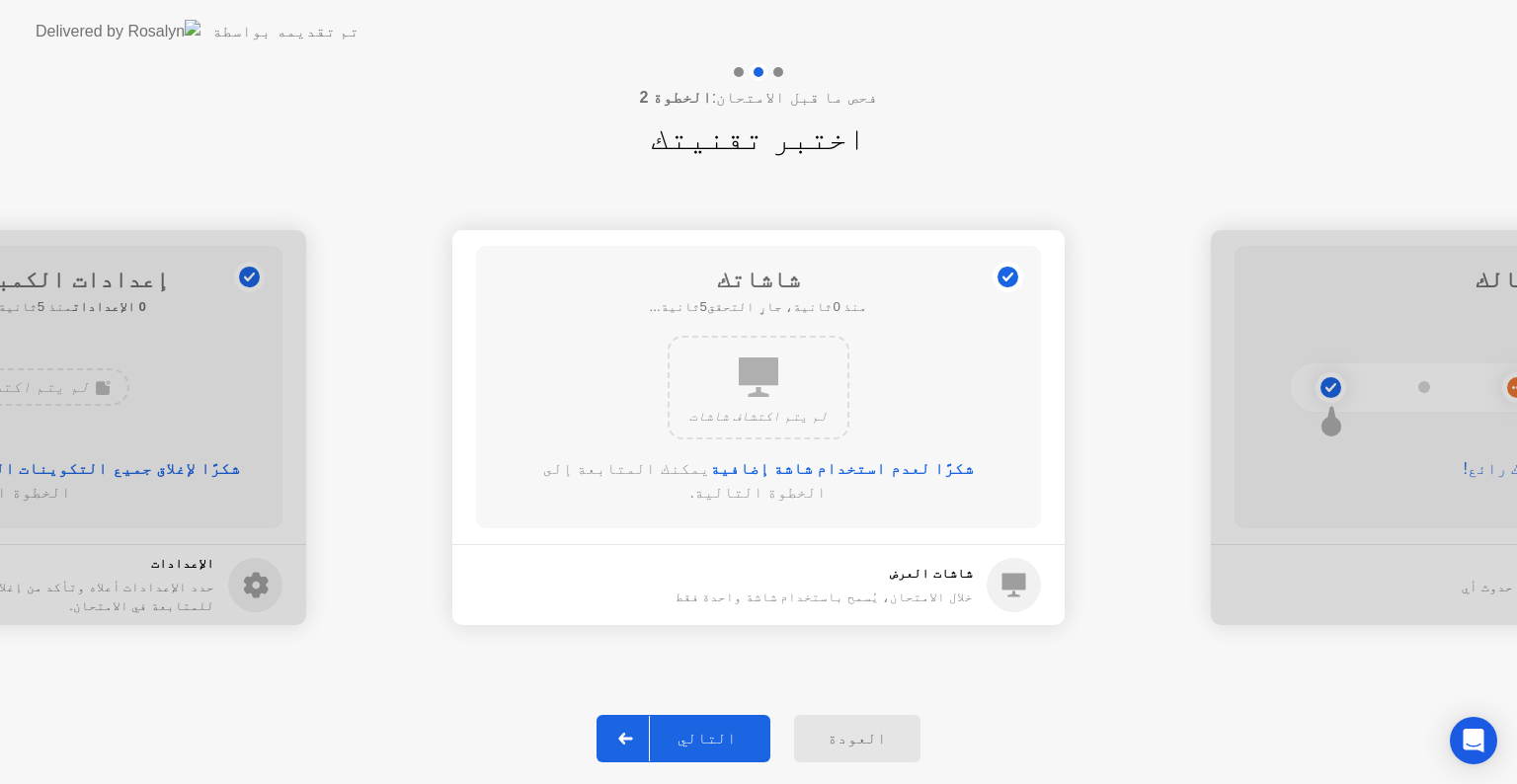 click on "التالي" 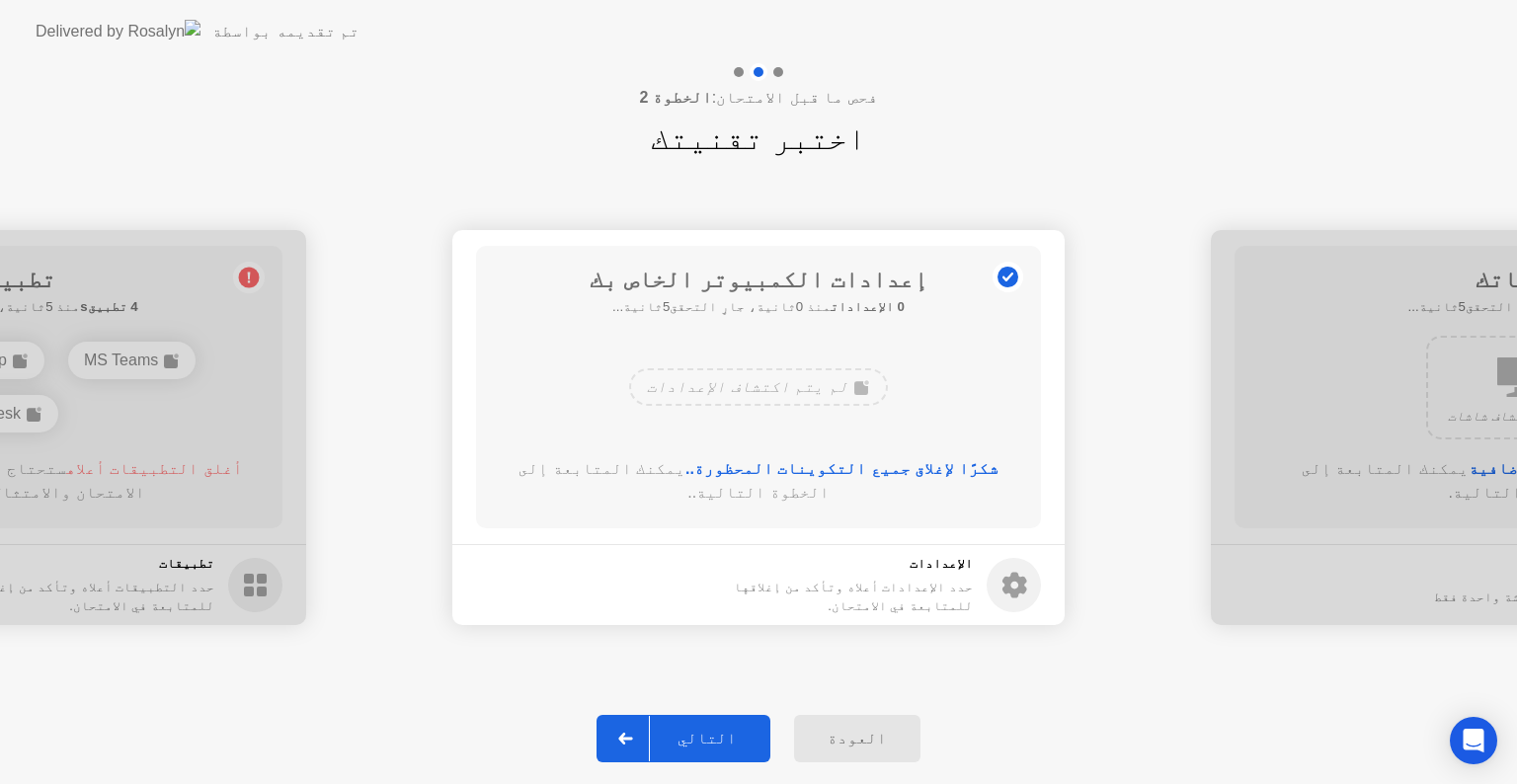 click on "التالي" 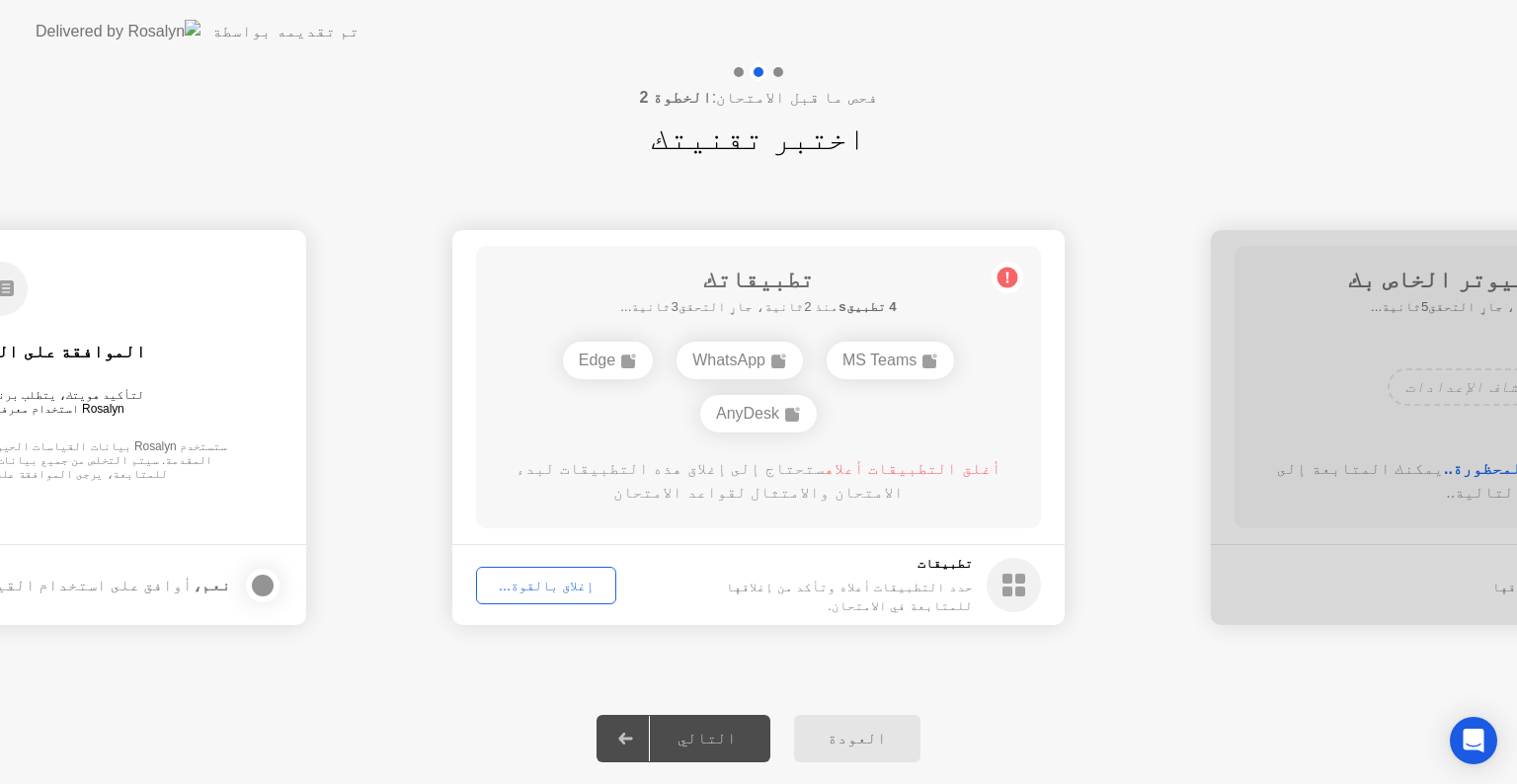 click on "إغلاق بالقوة..." 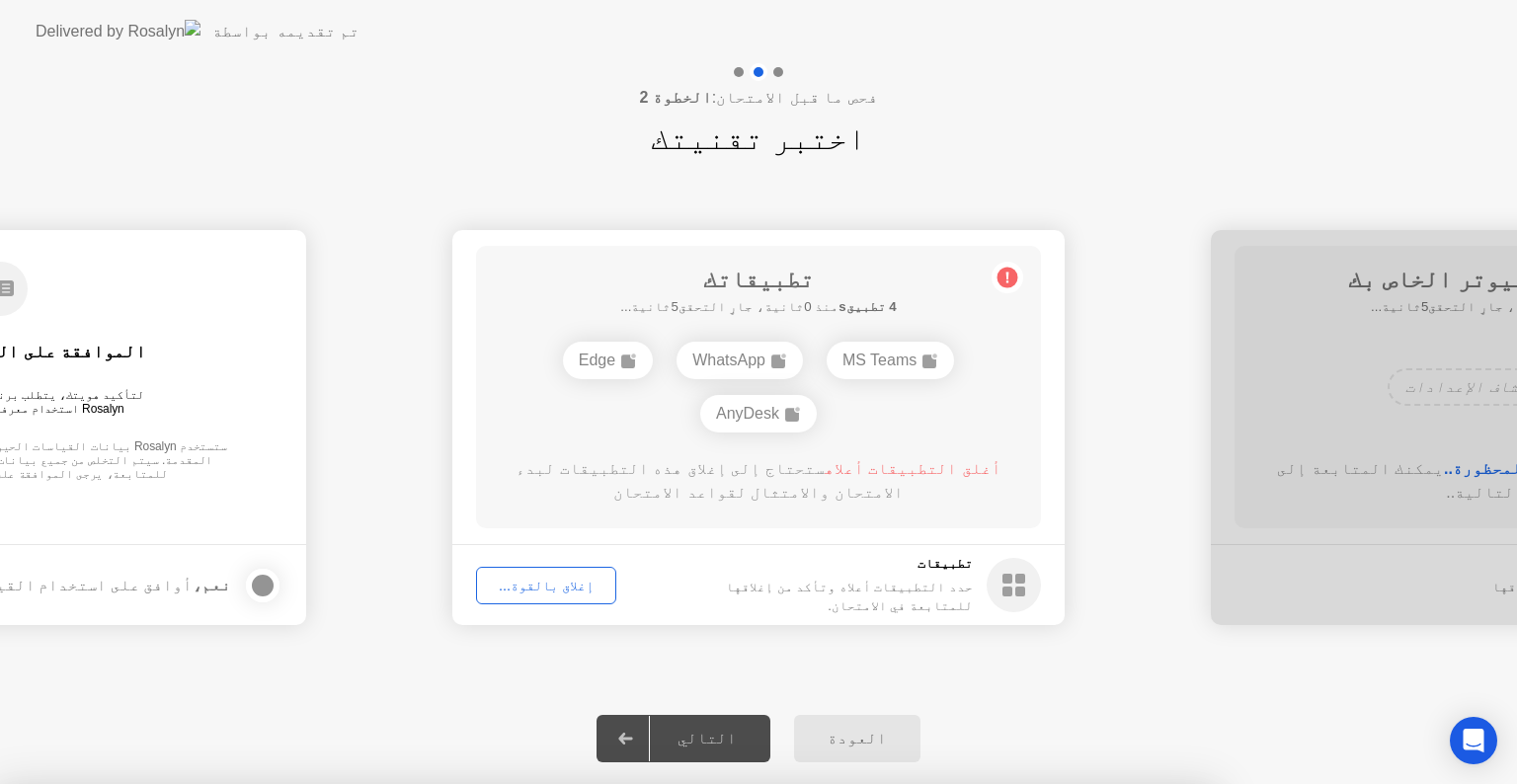 click on "تأكيد" at bounding box center [674, 1110] 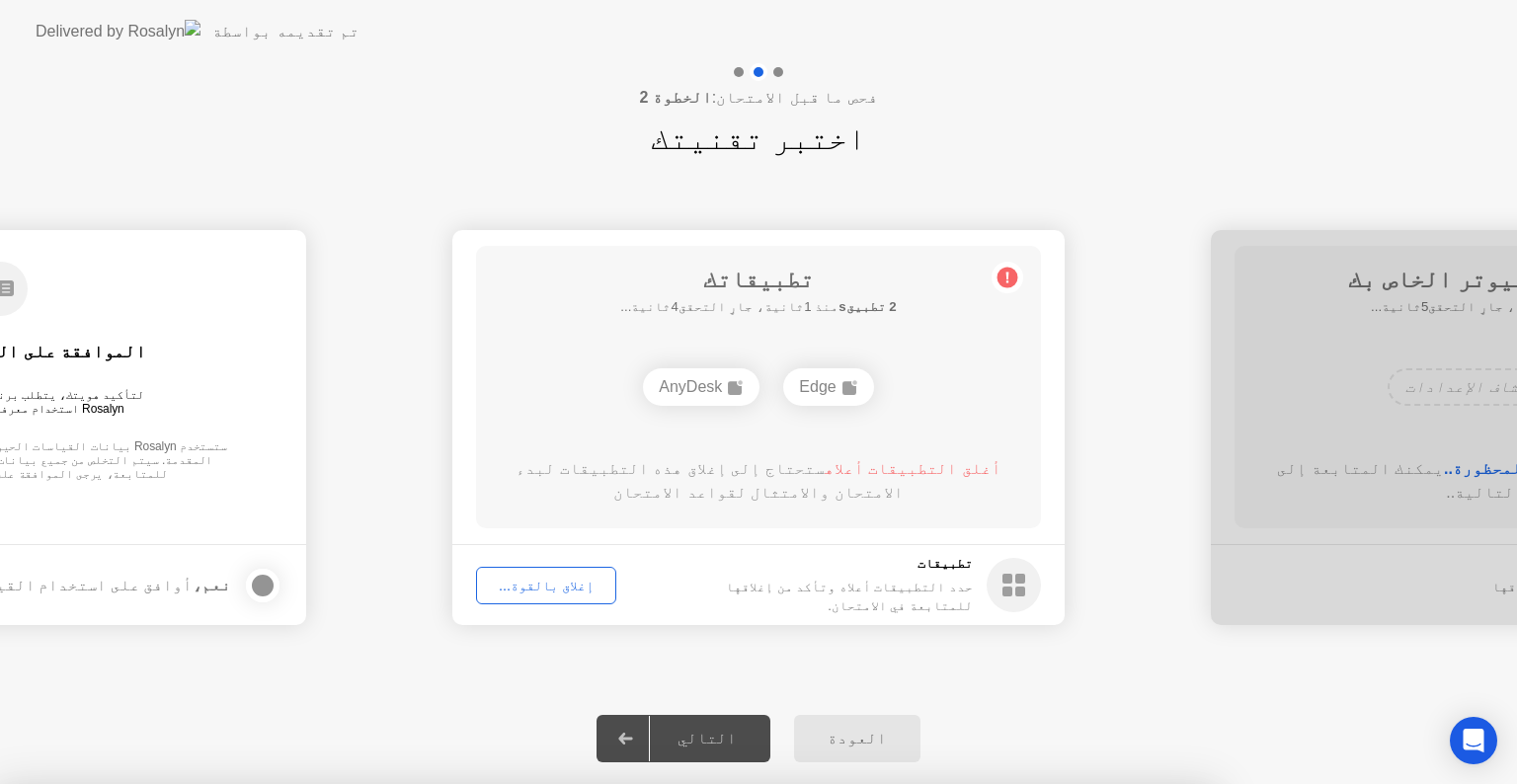 click on "إغلاق" at bounding box center [514, 1019] 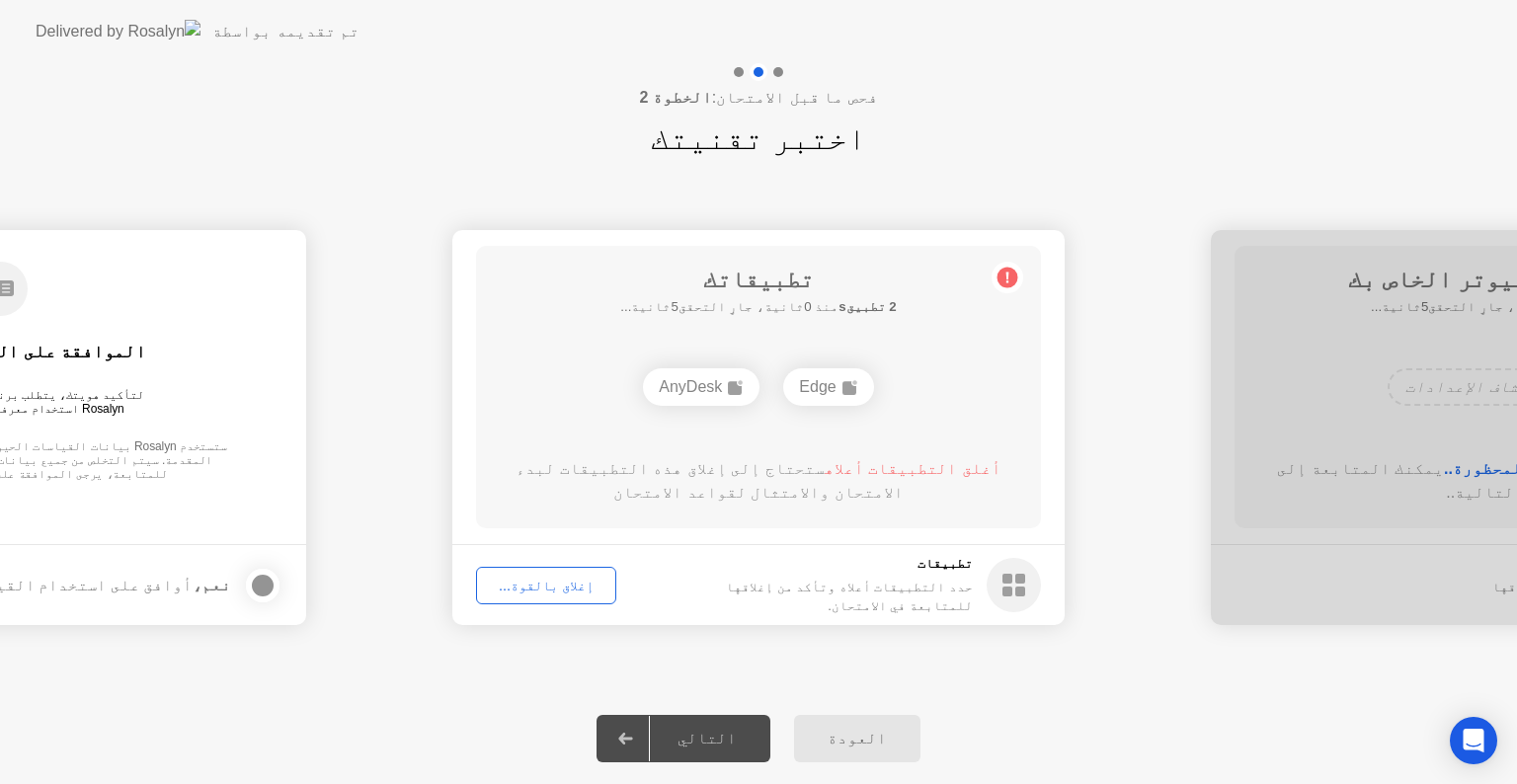 click on "إغلاق بالقوة..." 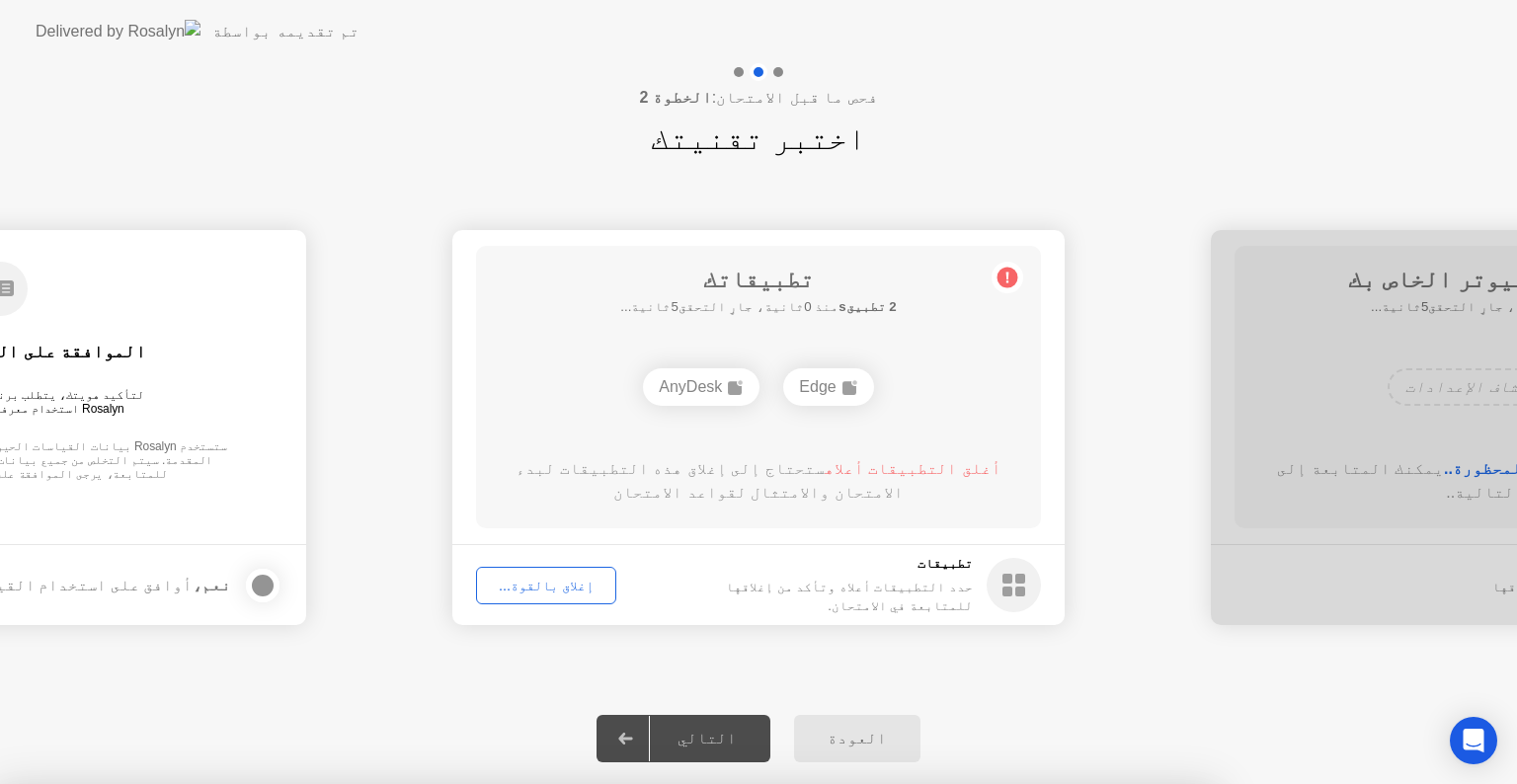 click on "تأكيد" at bounding box center (674, 1057) 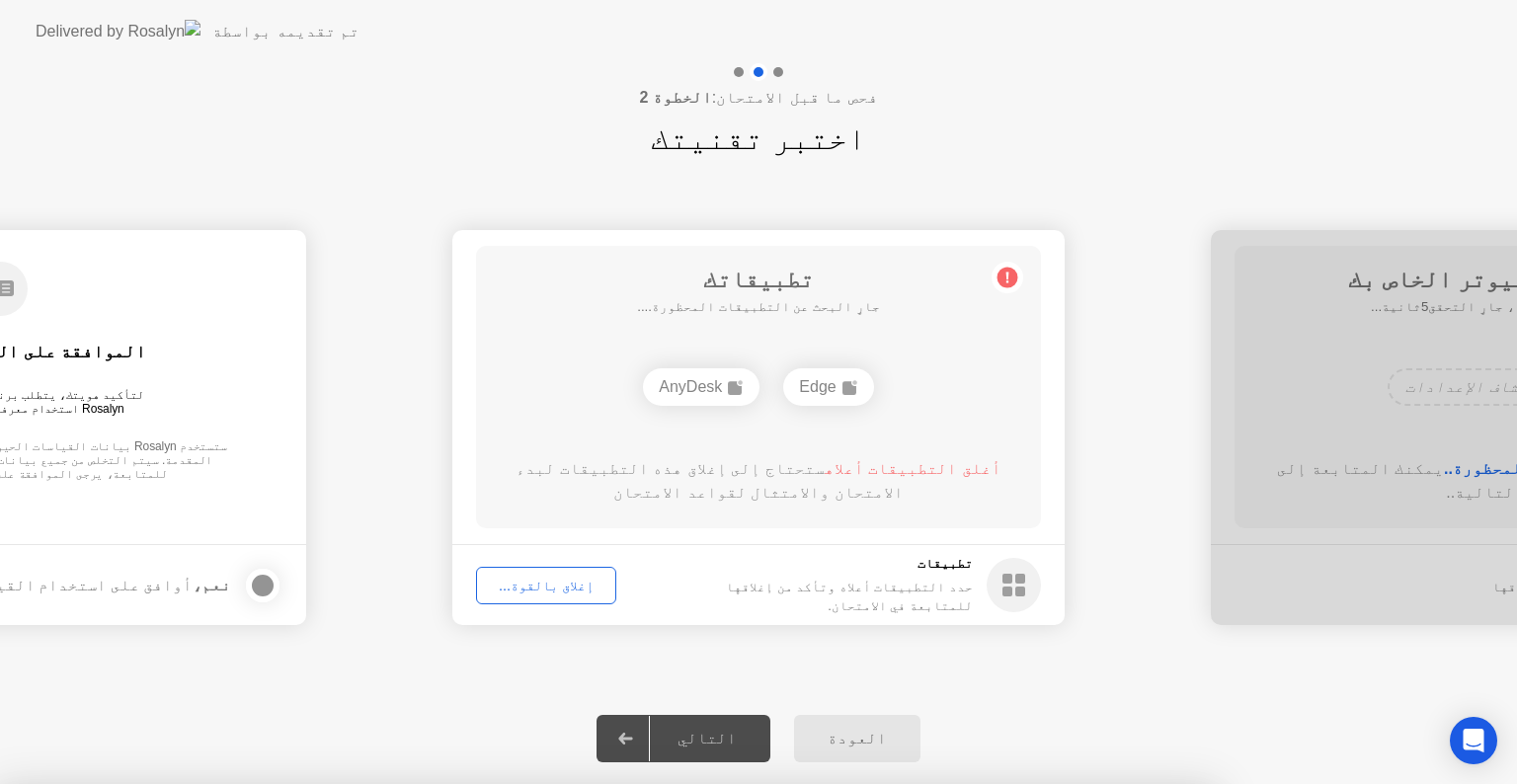 click on "إغلاق" at bounding box center (514, 1019) 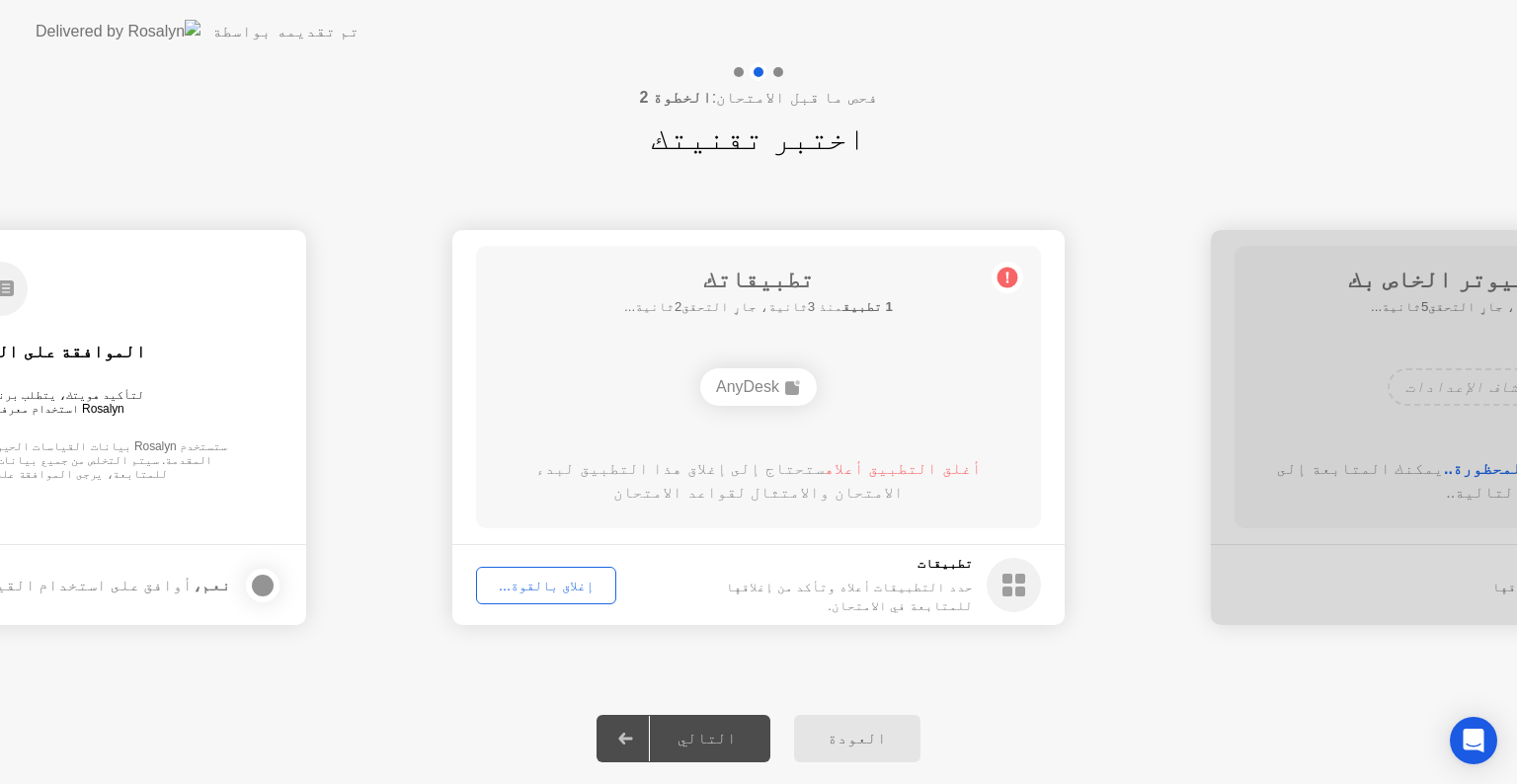 click on "إغلاق بالقوة..." 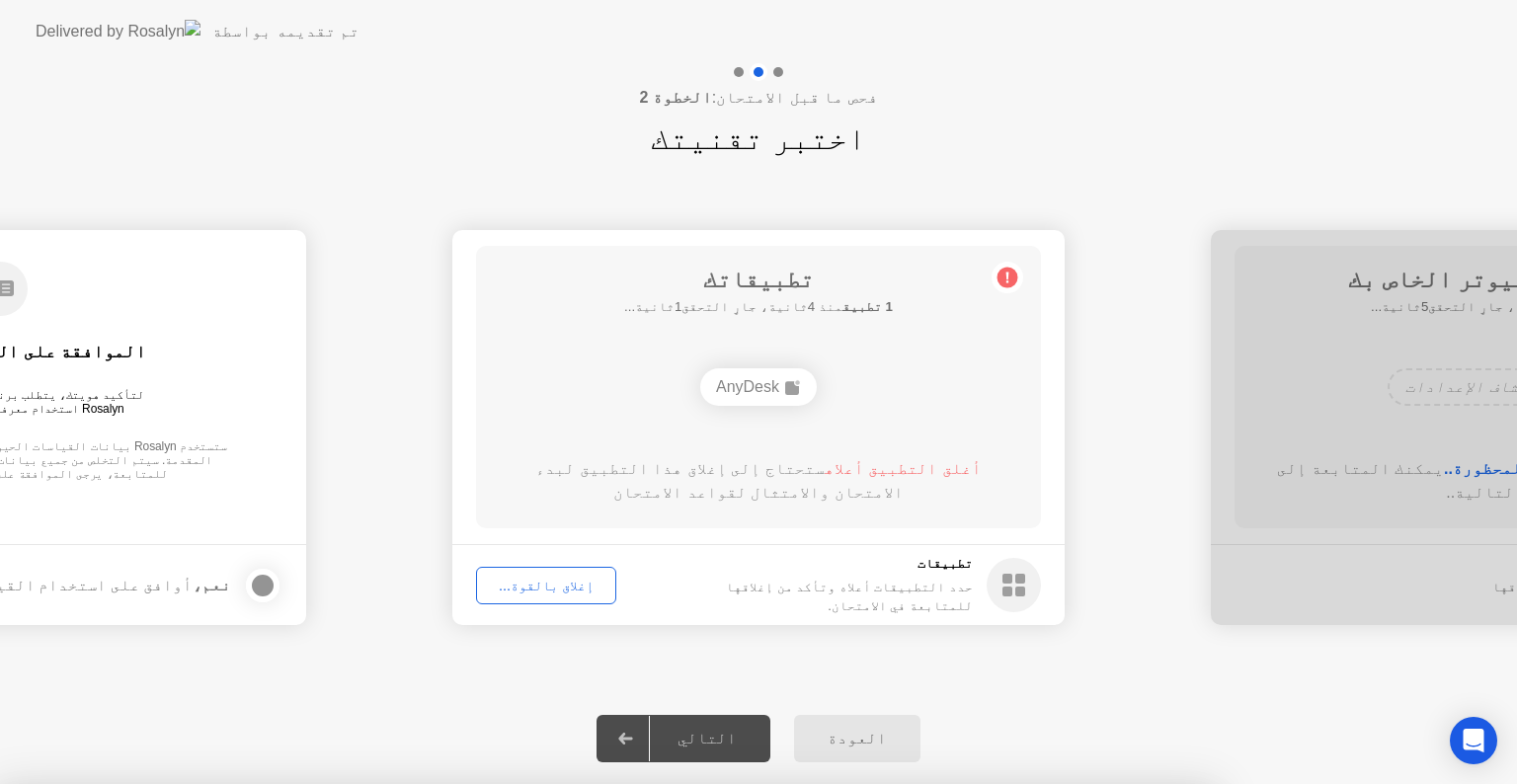 click on "تأكيد" at bounding box center (674, 1057) 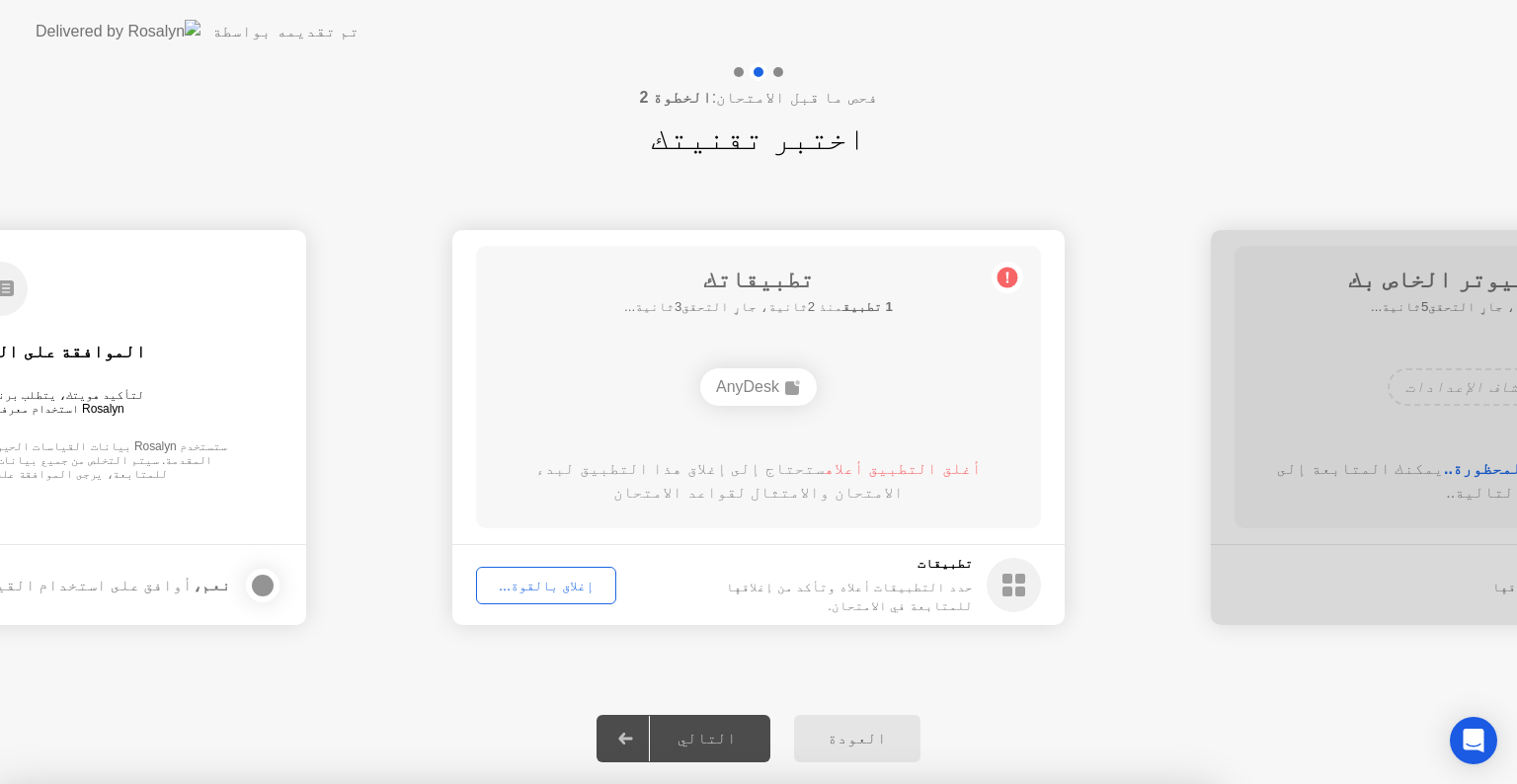 click 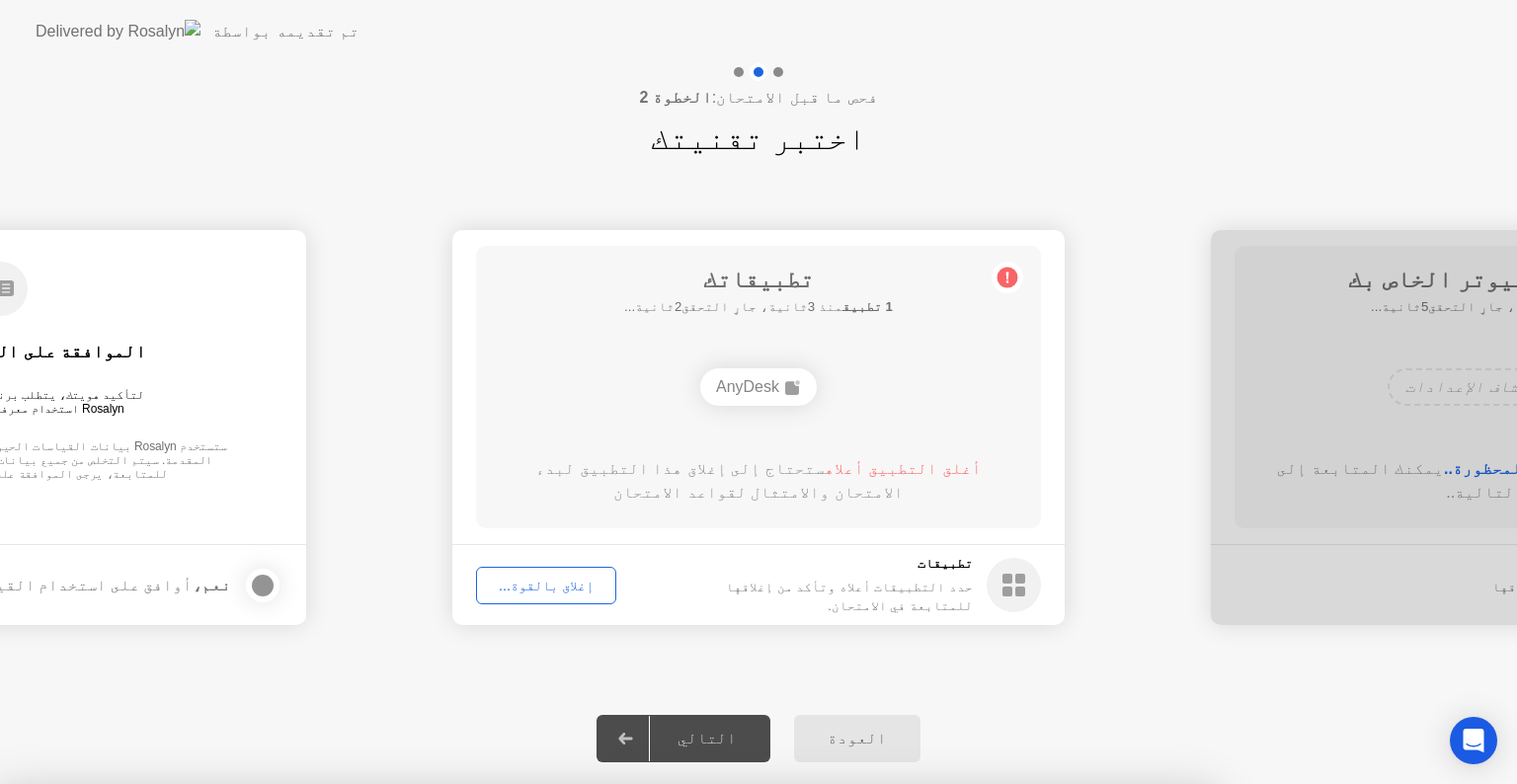 click on "إغلاق" at bounding box center [514, 1019] 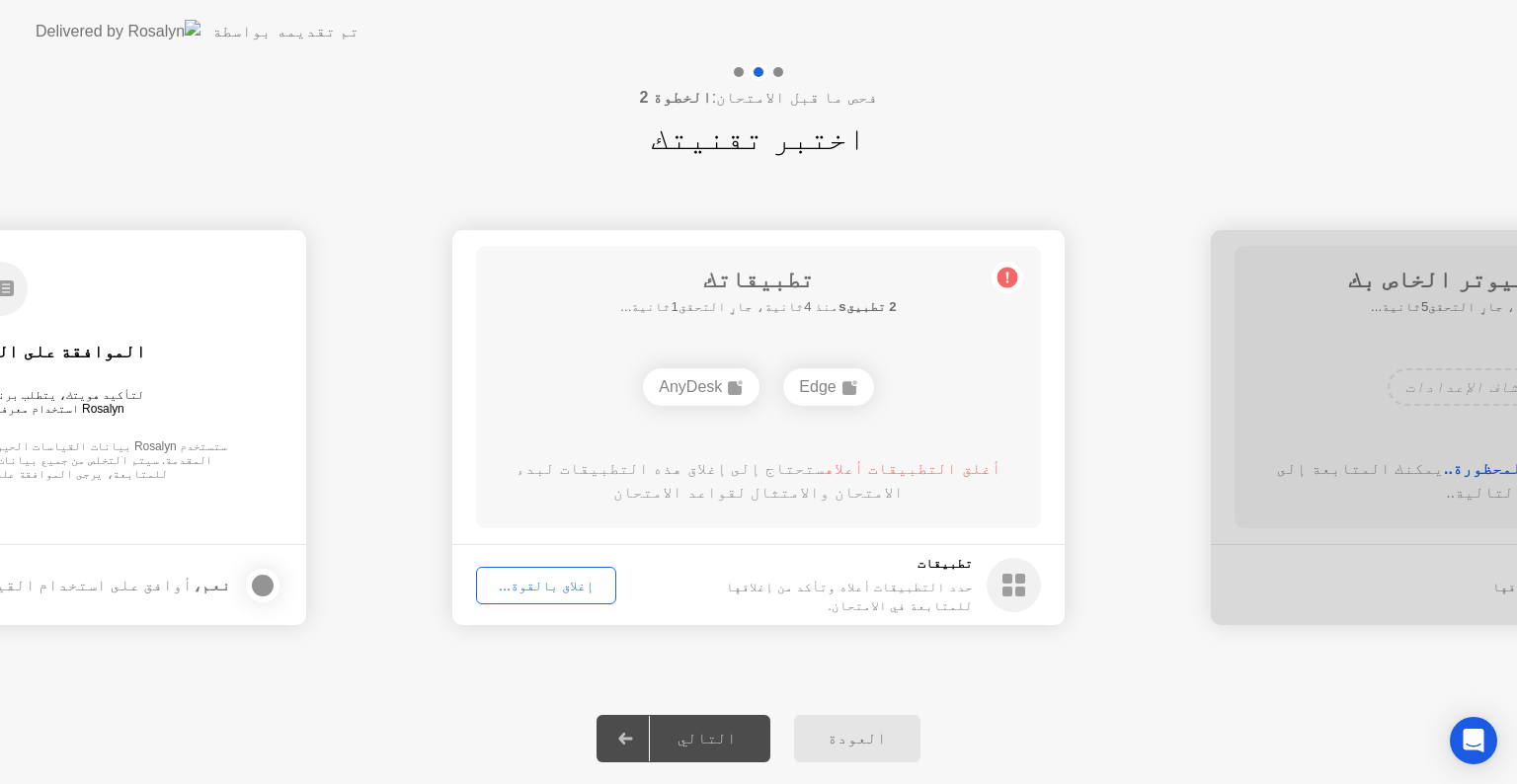 click on "إغلاق بالقوة..." 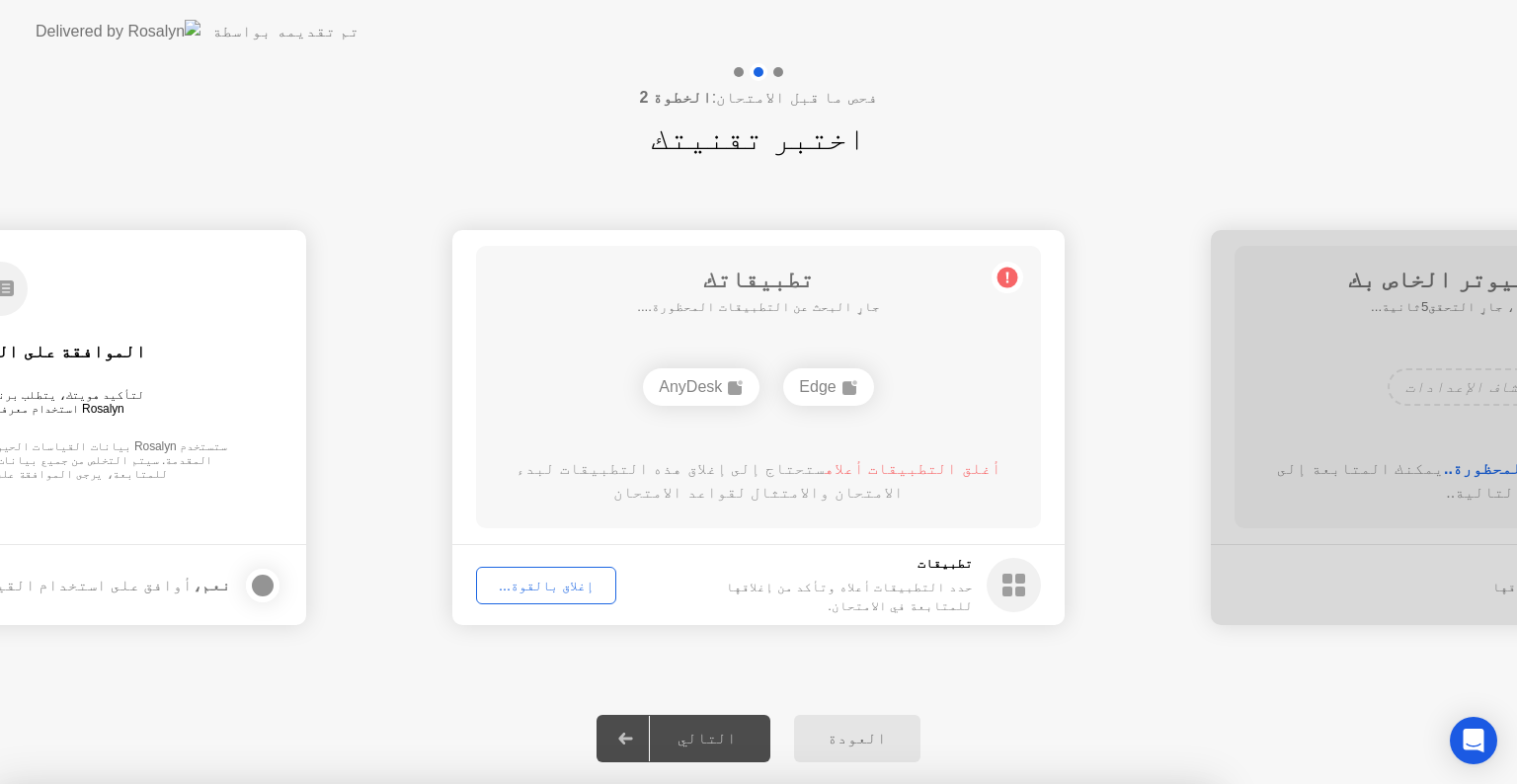 click on "تأكيد" at bounding box center [674, 1057] 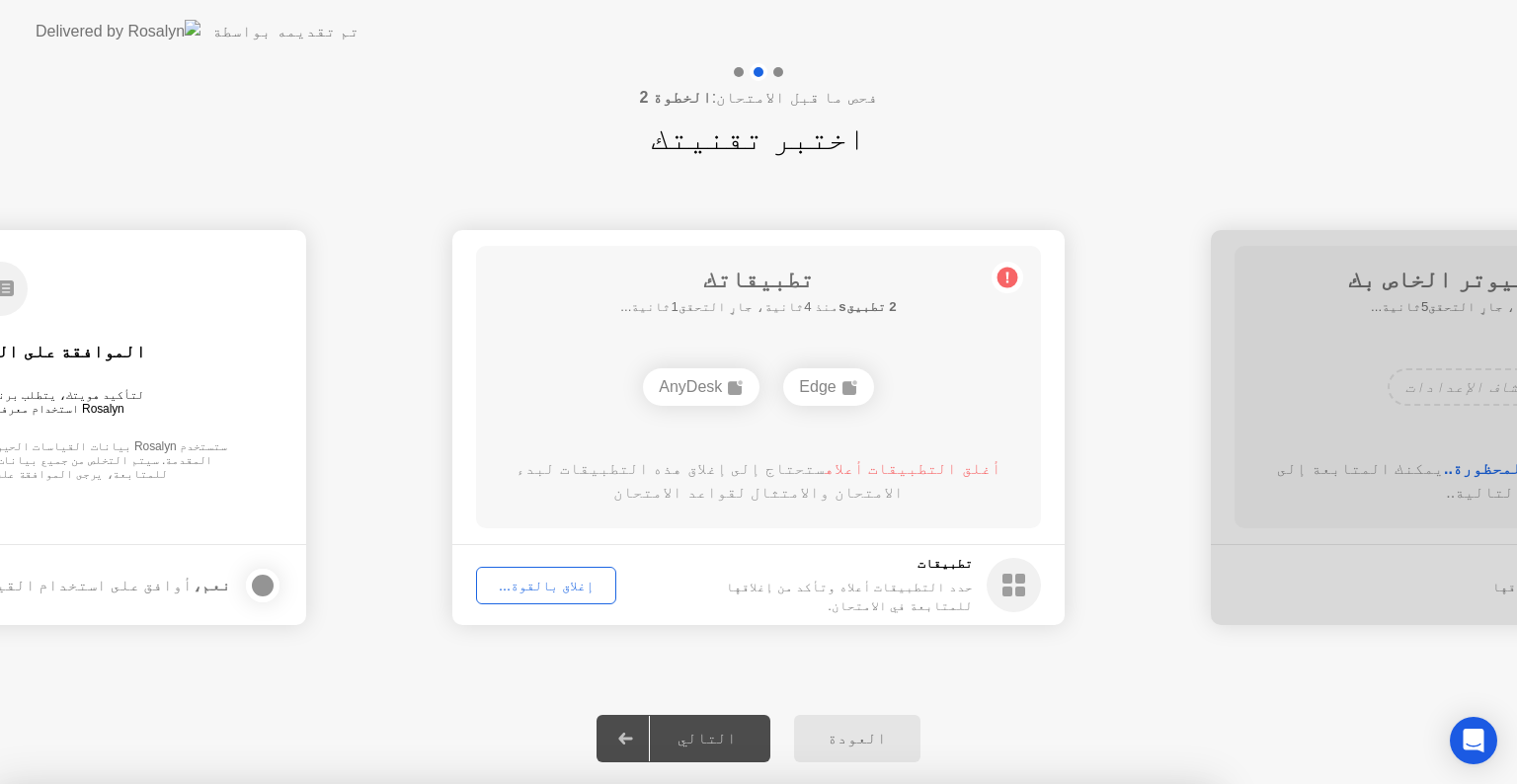 click on "AnyDesk" at bounding box center (606, 953) 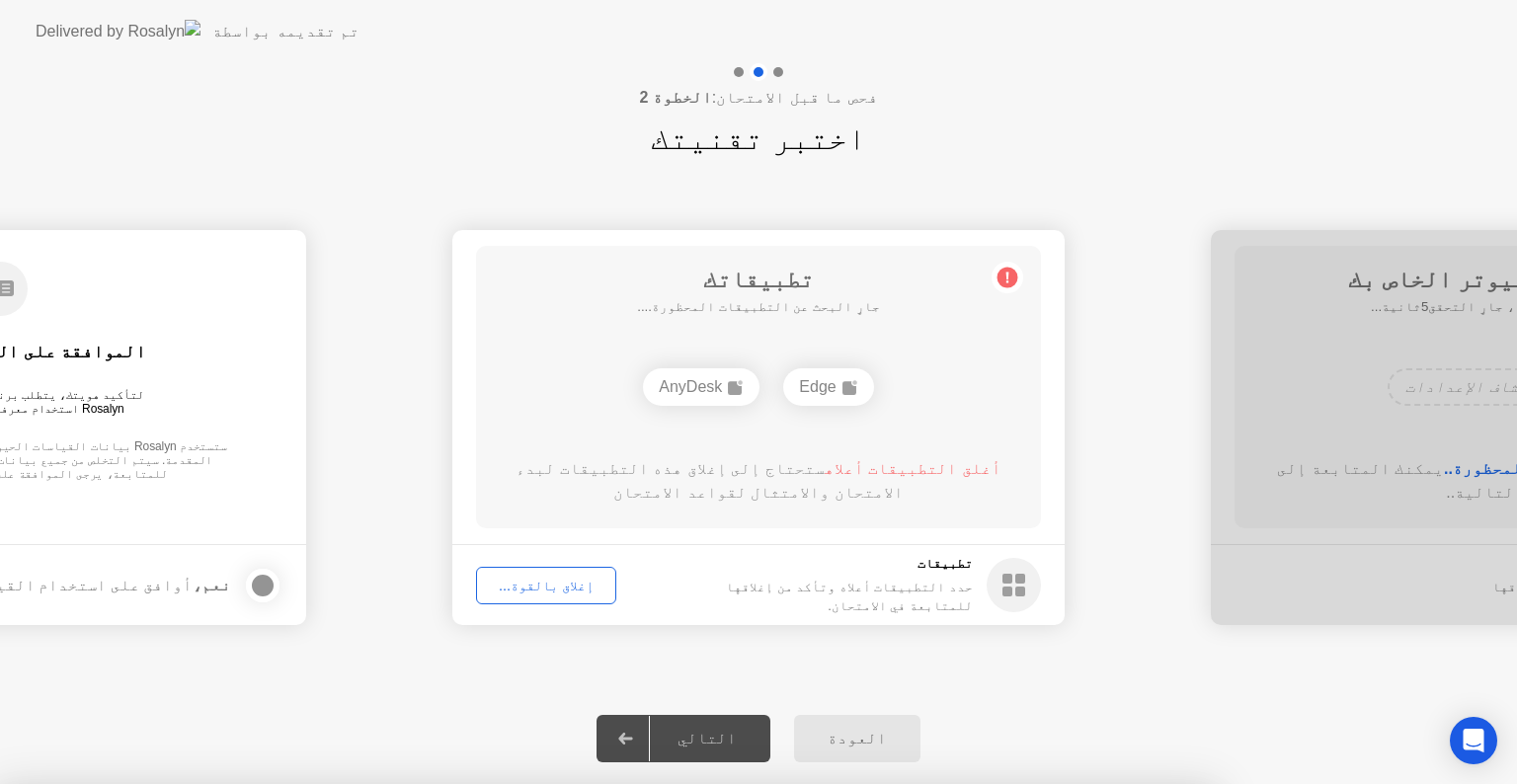 click on "إغلاق" at bounding box center (514, 1019) 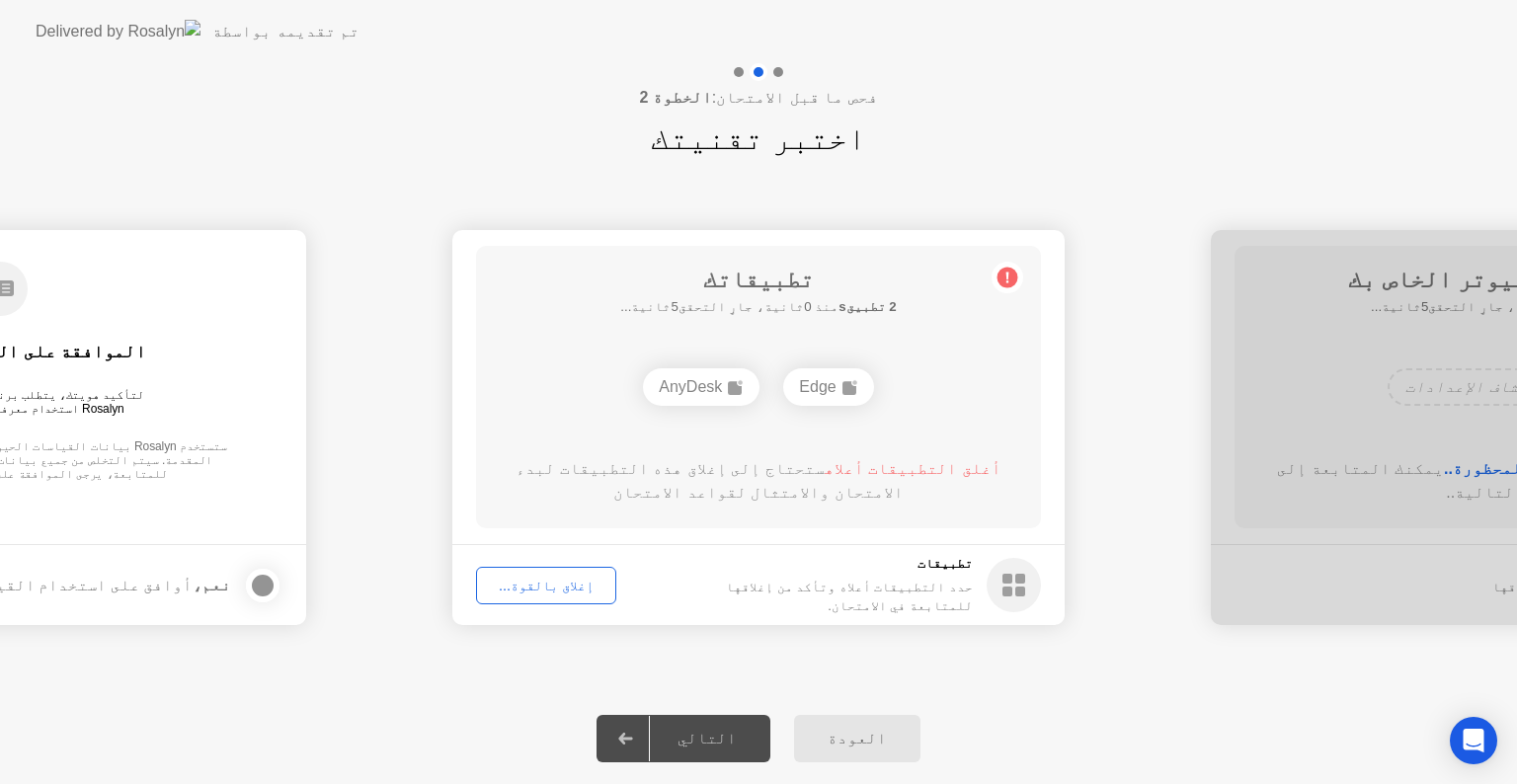 click on "Edge" 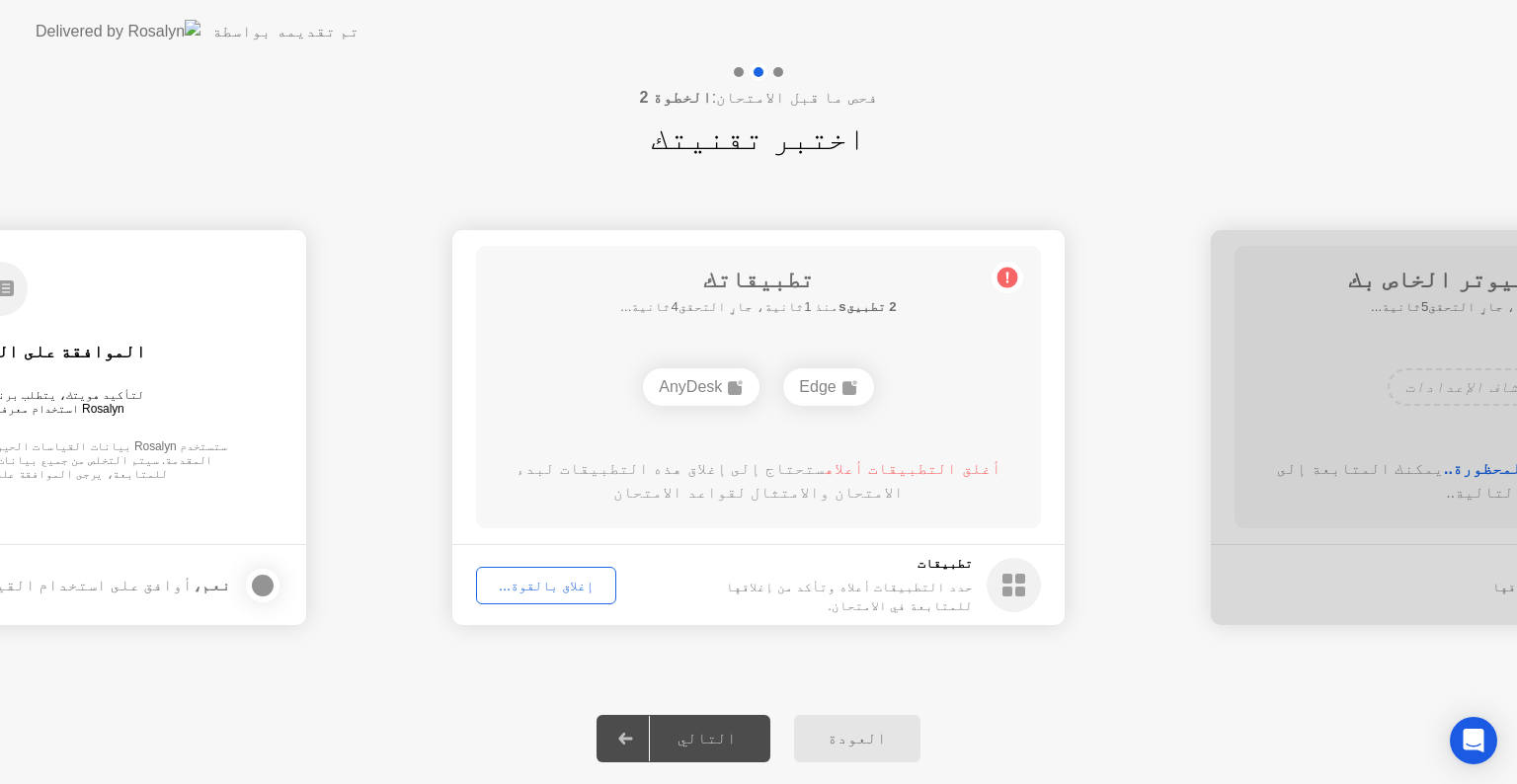 click on "Edge" 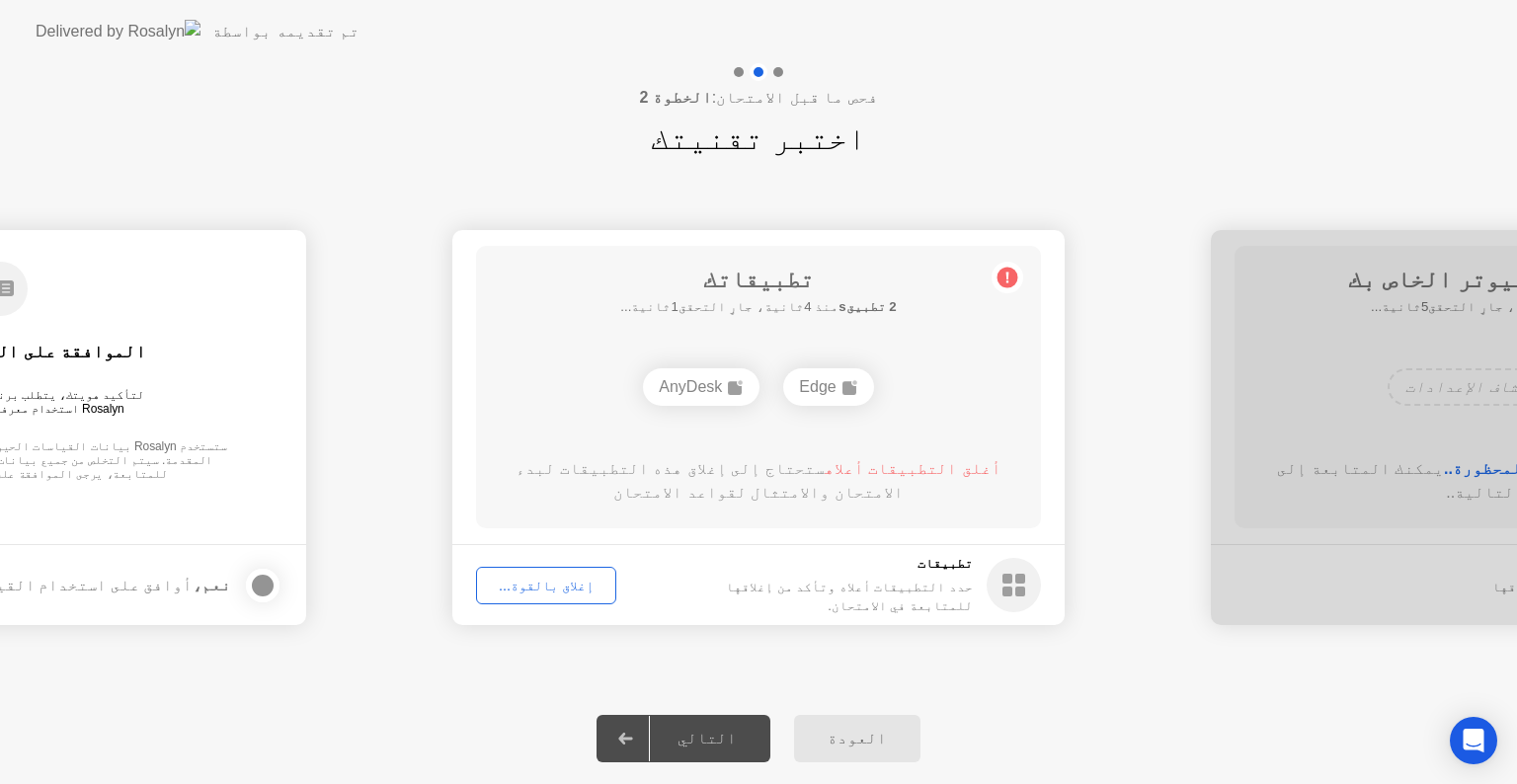click 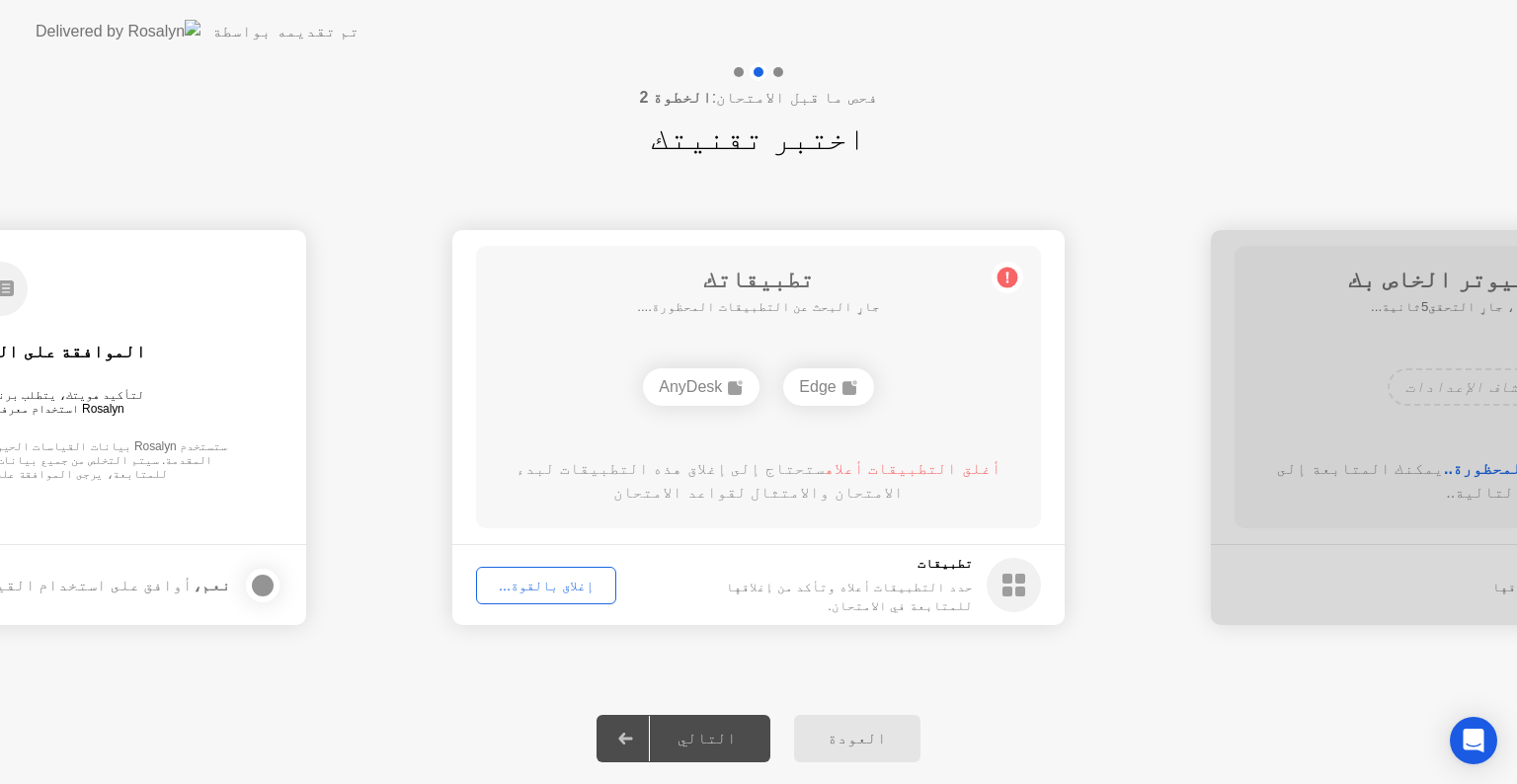 click 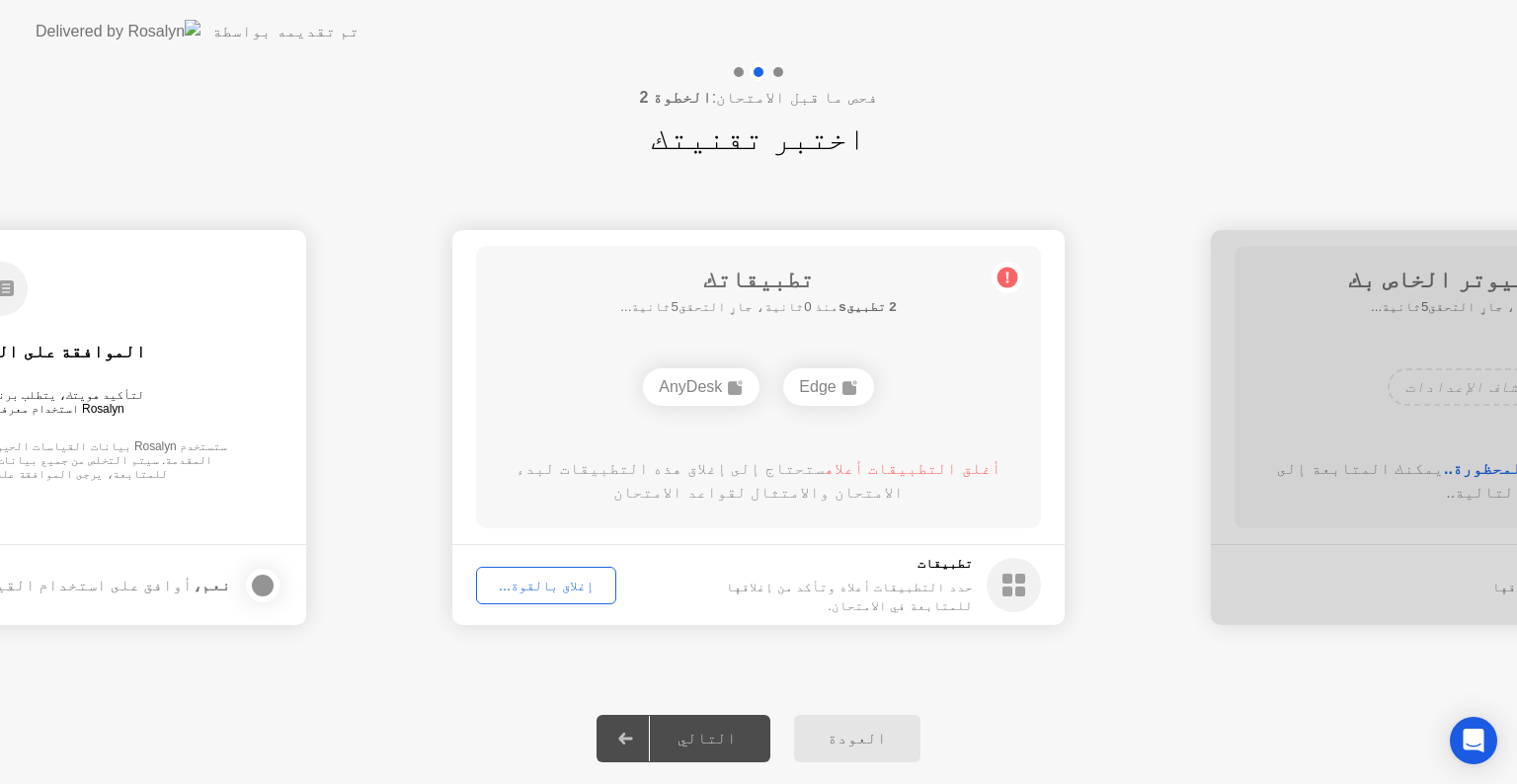 click 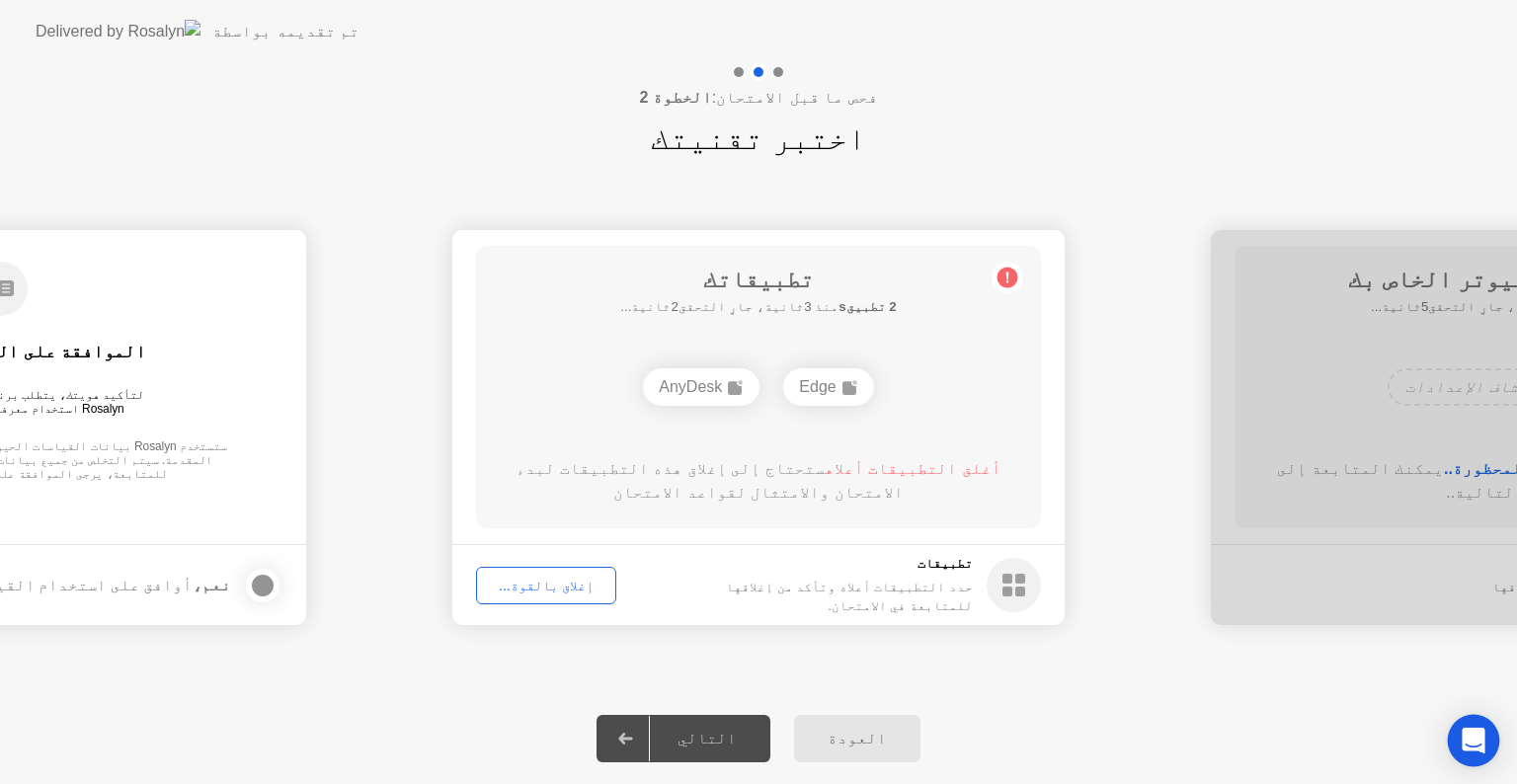click 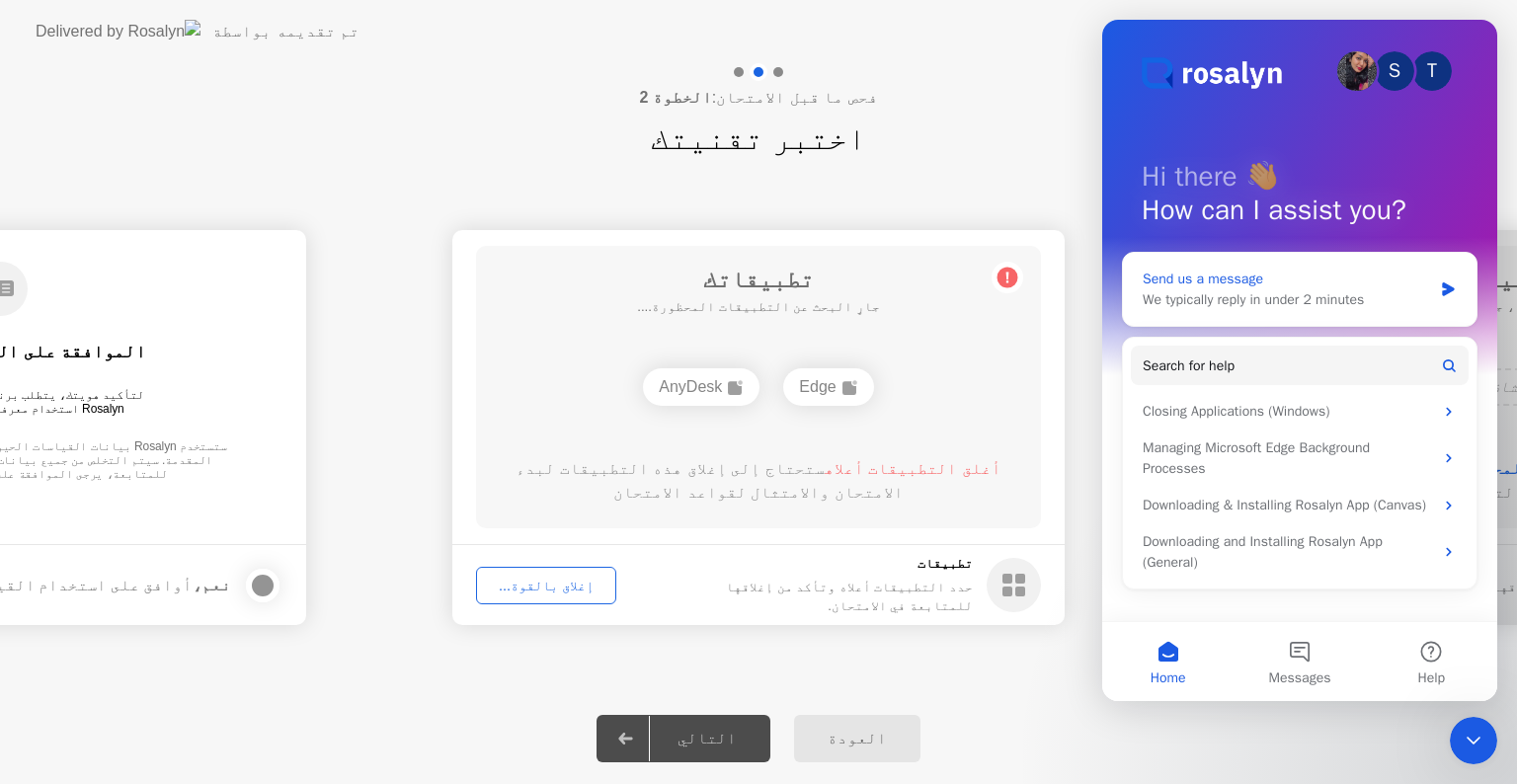 scroll, scrollTop: 0, scrollLeft: 0, axis: both 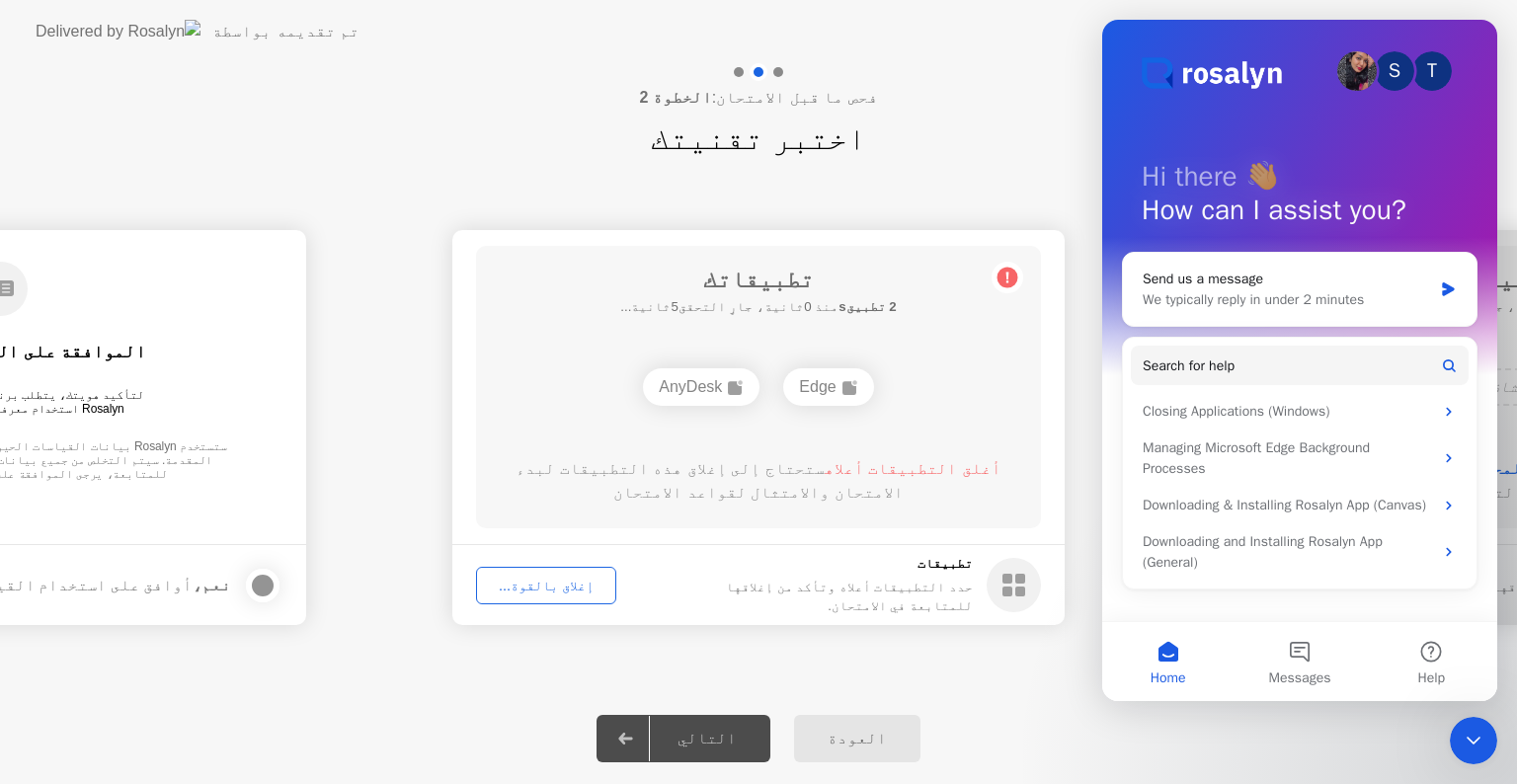 click on "العودة التالي" 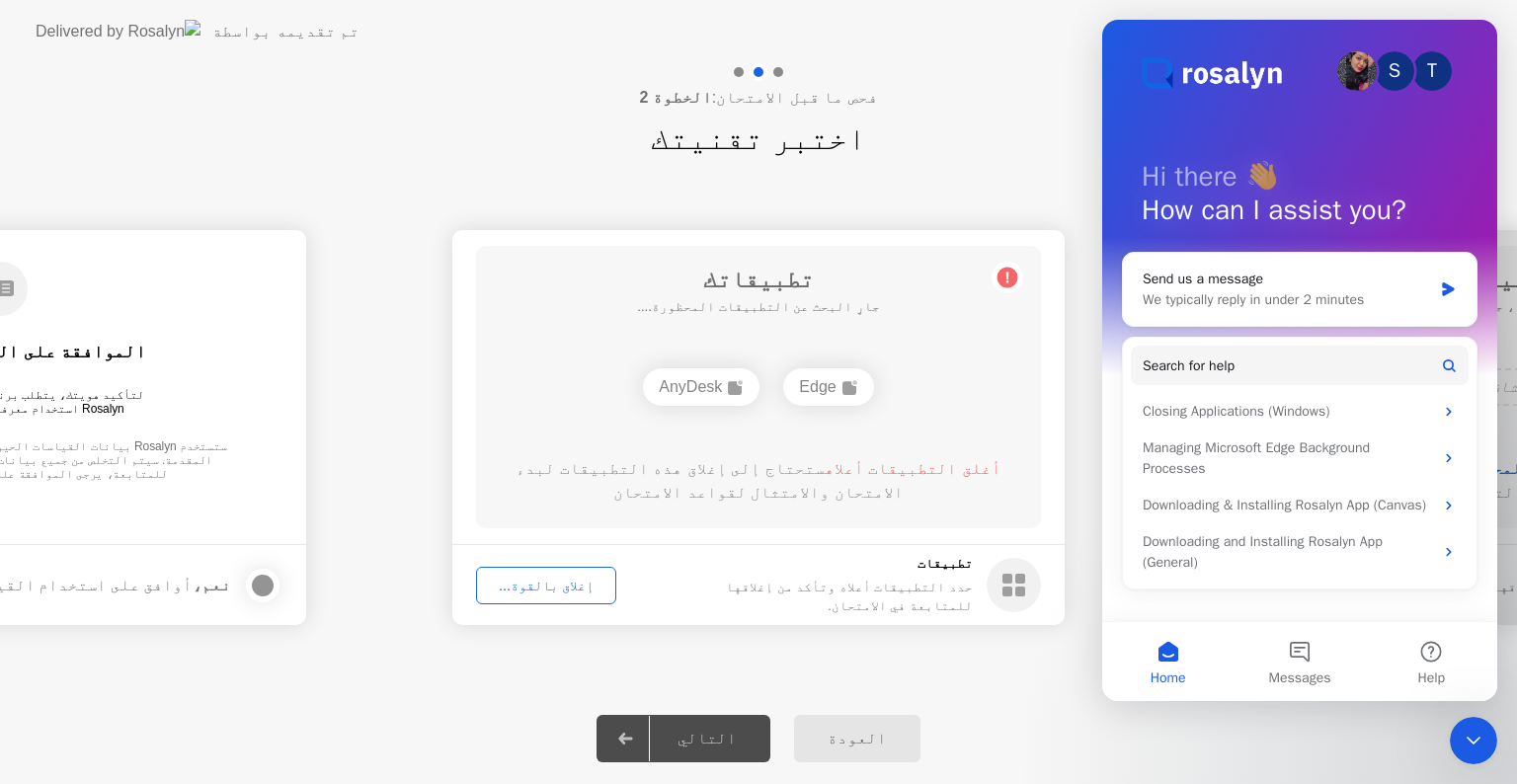 drag, startPoint x: 353, startPoint y: 122, endPoint x: 550, endPoint y: 97, distance: 198.57996 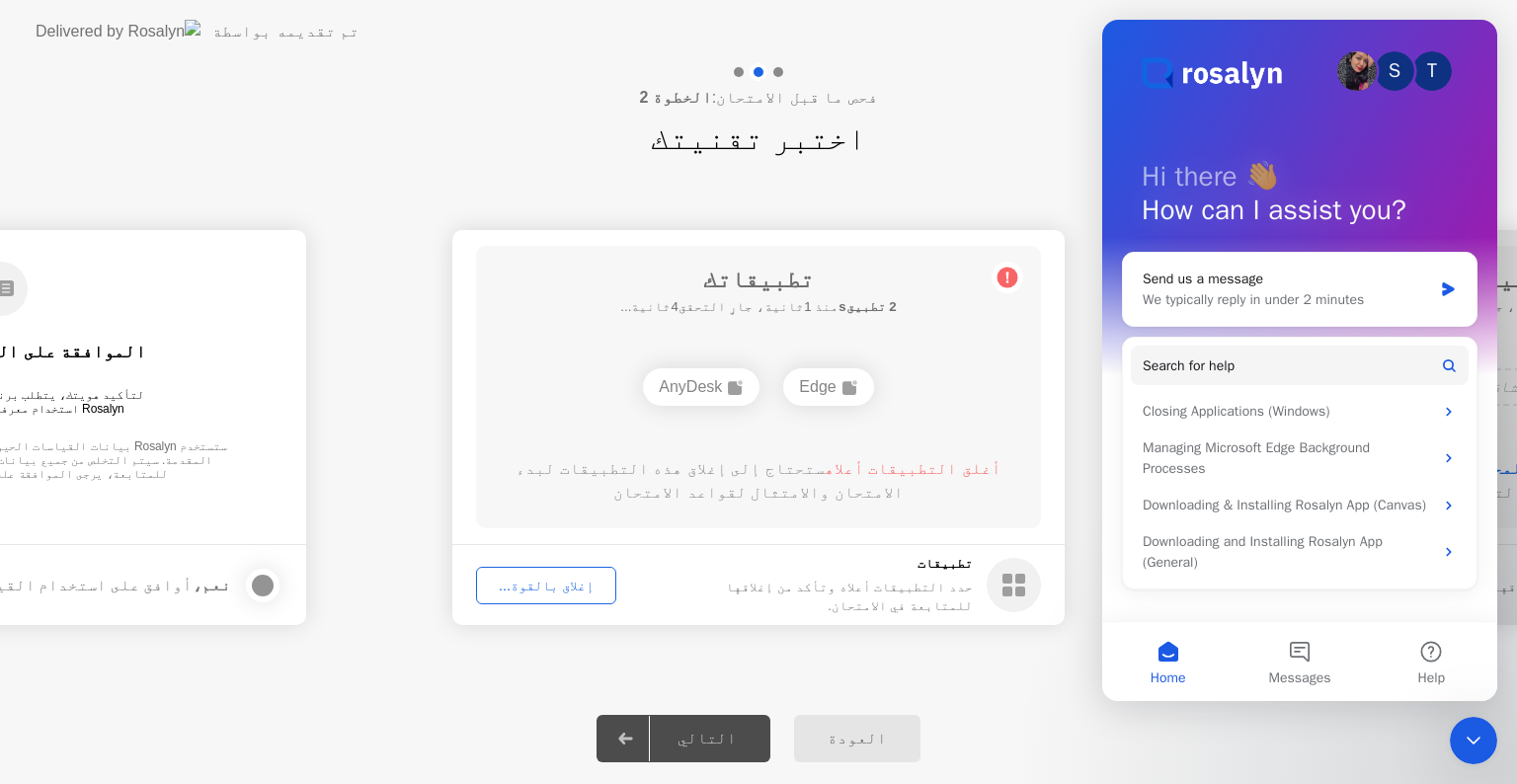 click on "Edge" 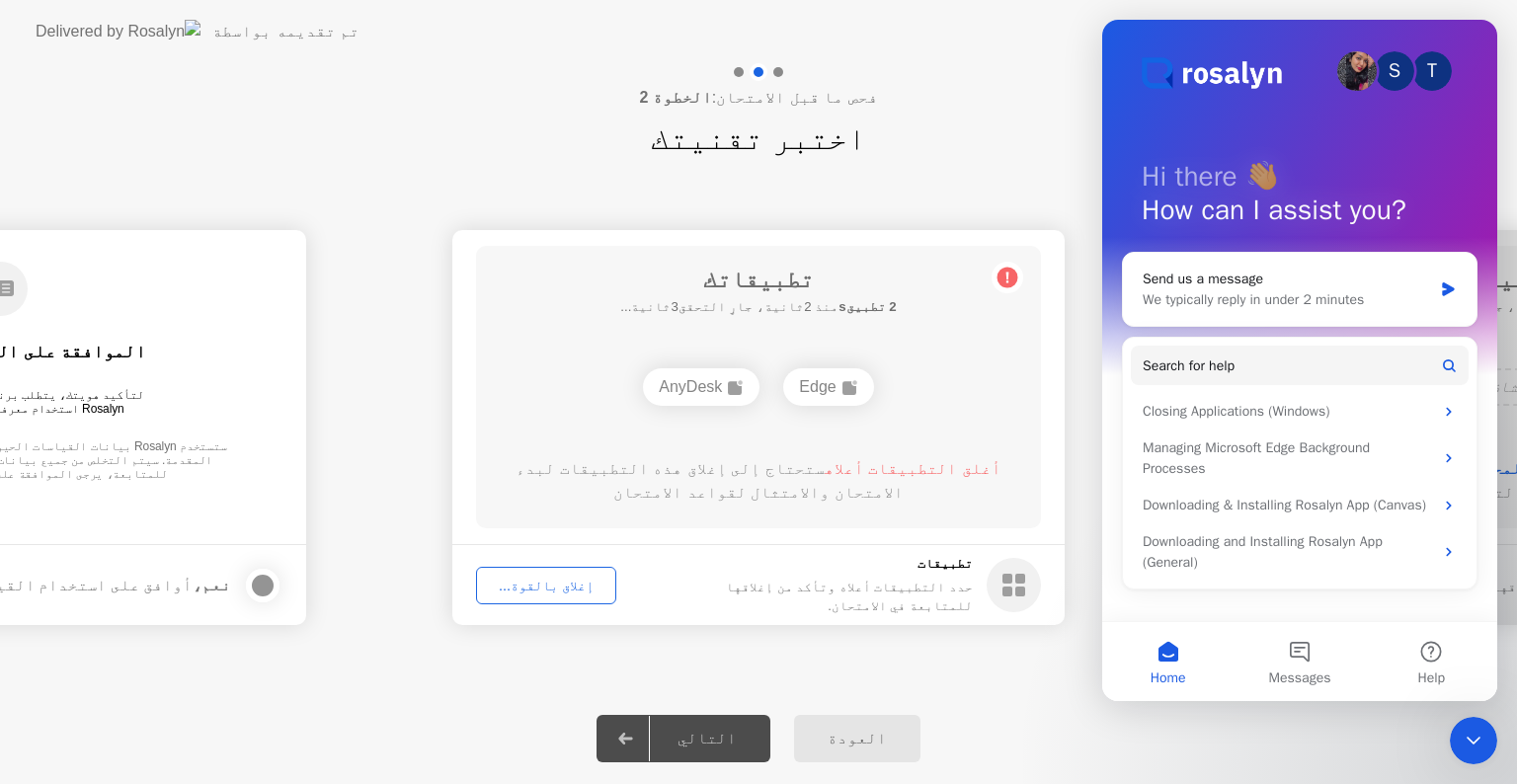 click on "Edge" 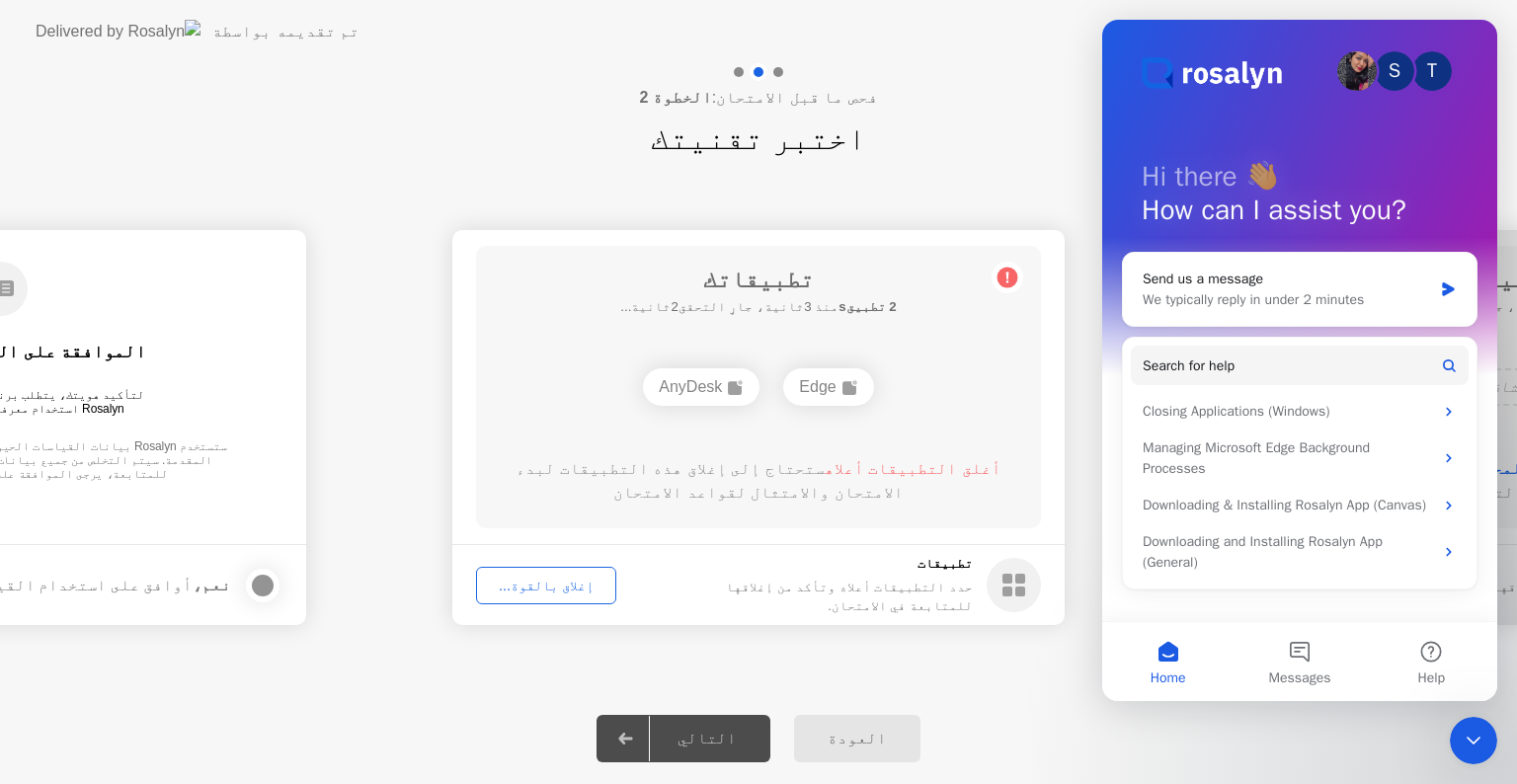 click on "إغلاق بالقوة..." 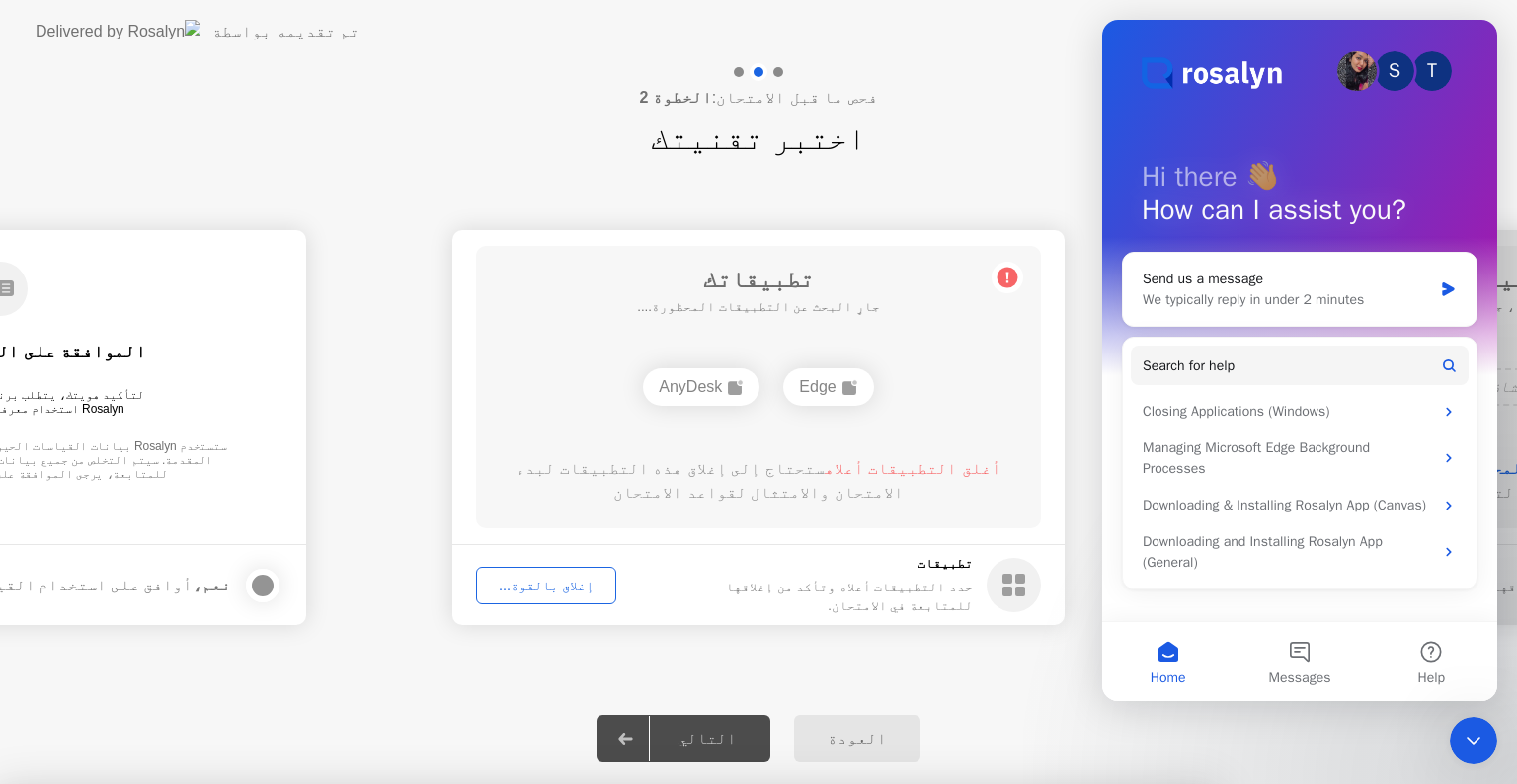 click on "Edge" at bounding box center [536, 990] 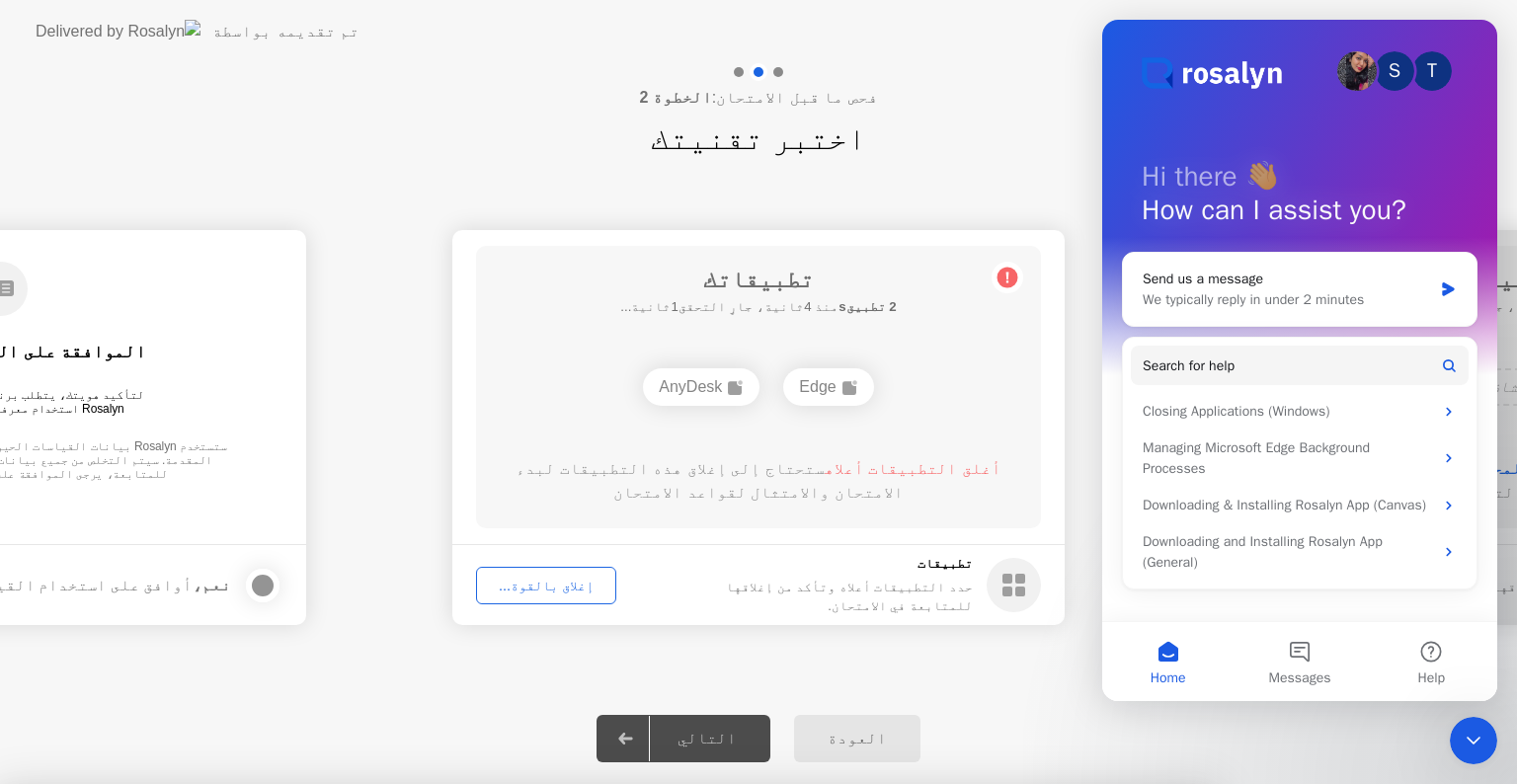 click on "تأكيد" at bounding box center [674, 1057] 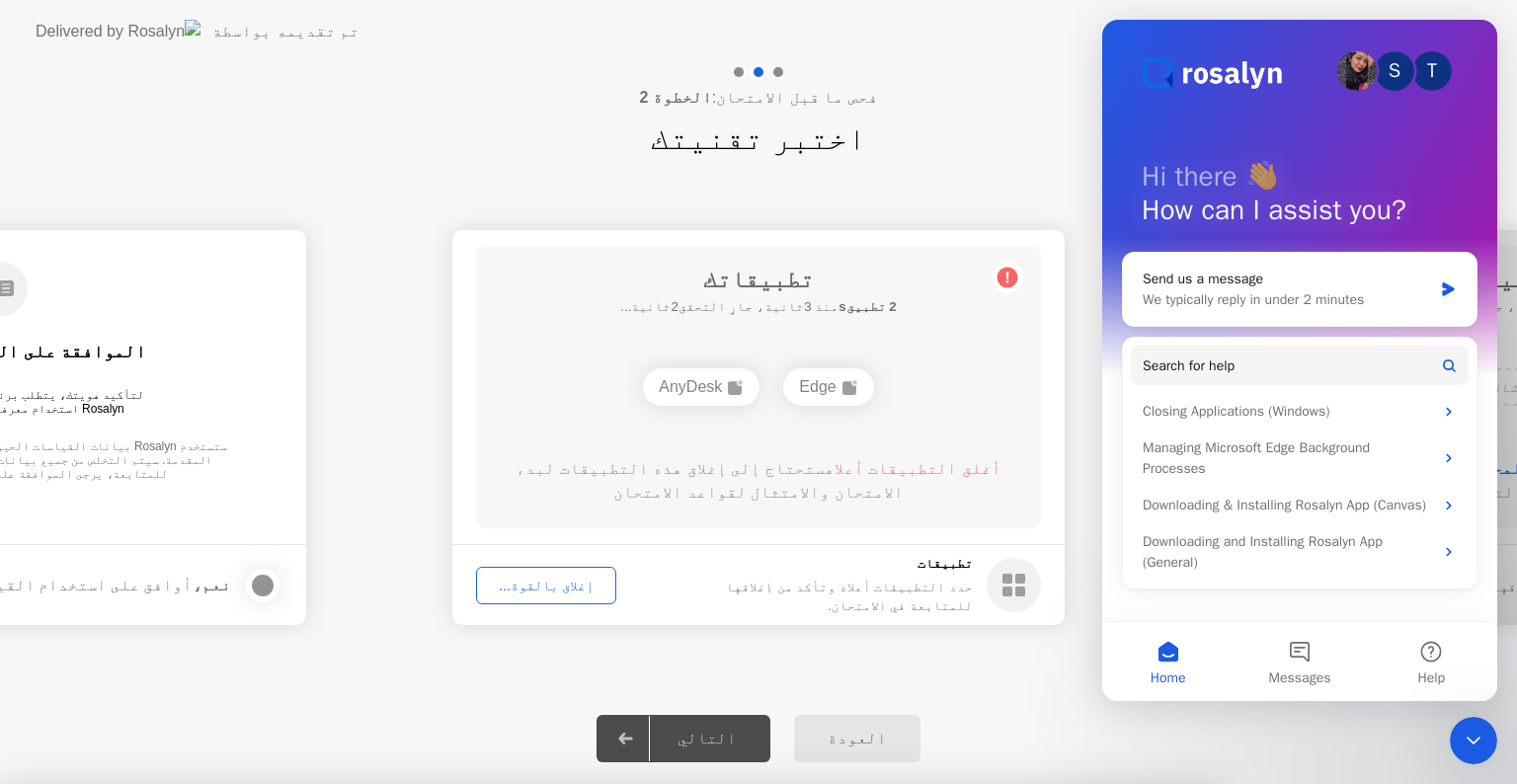 click on "AnyDesk" at bounding box center [606, 953] 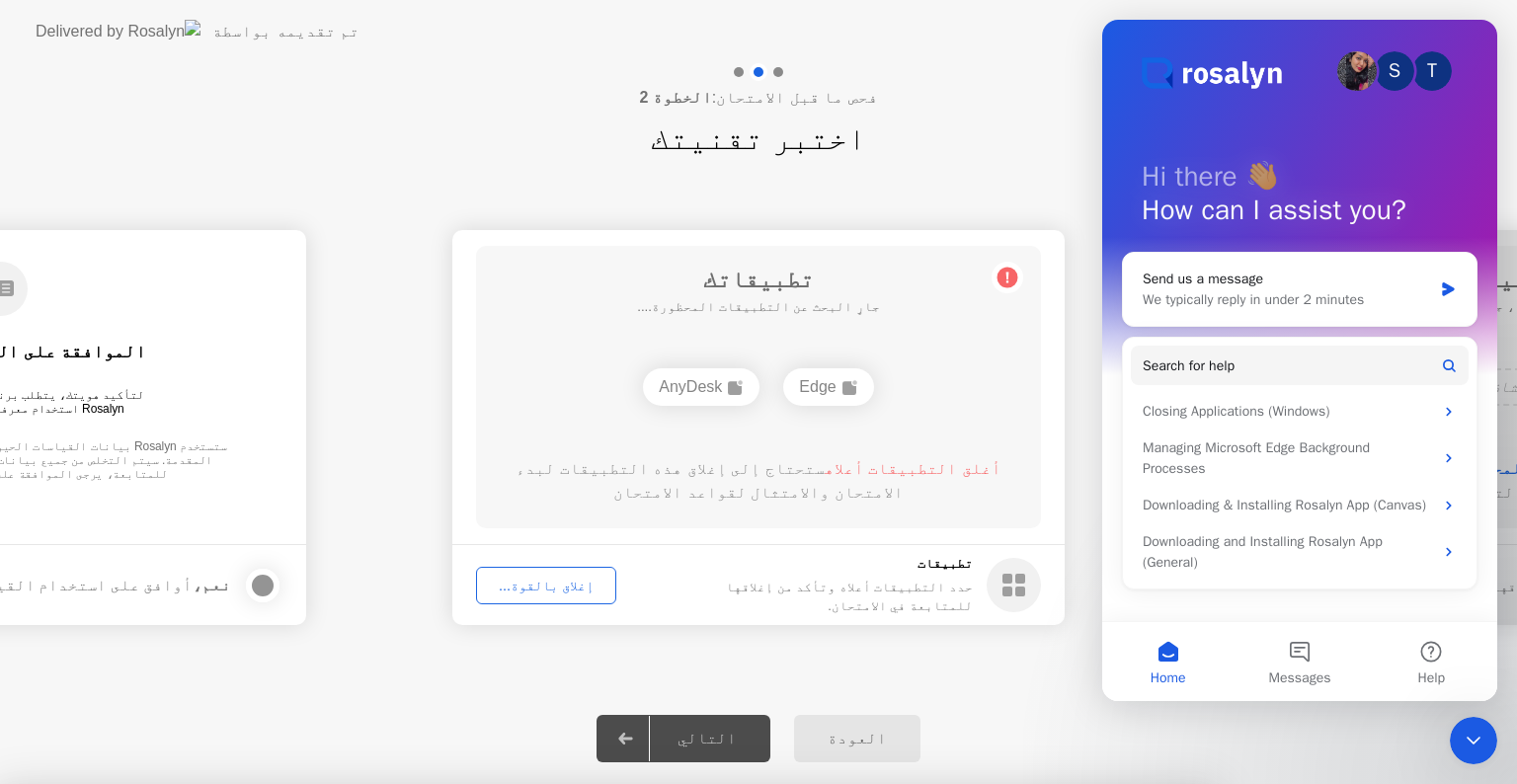 click on "AnyDesk" at bounding box center (606, 953) 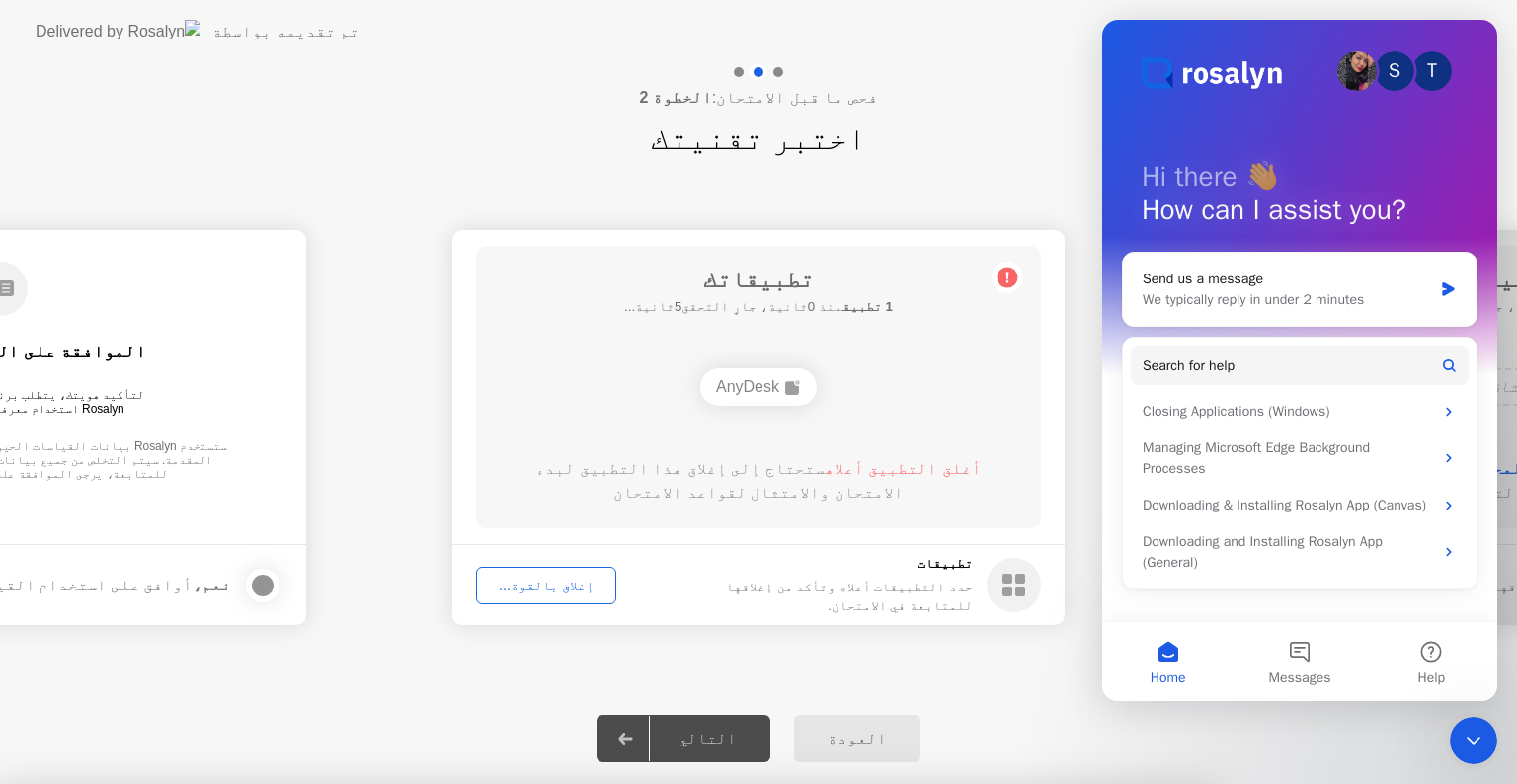 click on "إغلاق" at bounding box center (514, 1019) 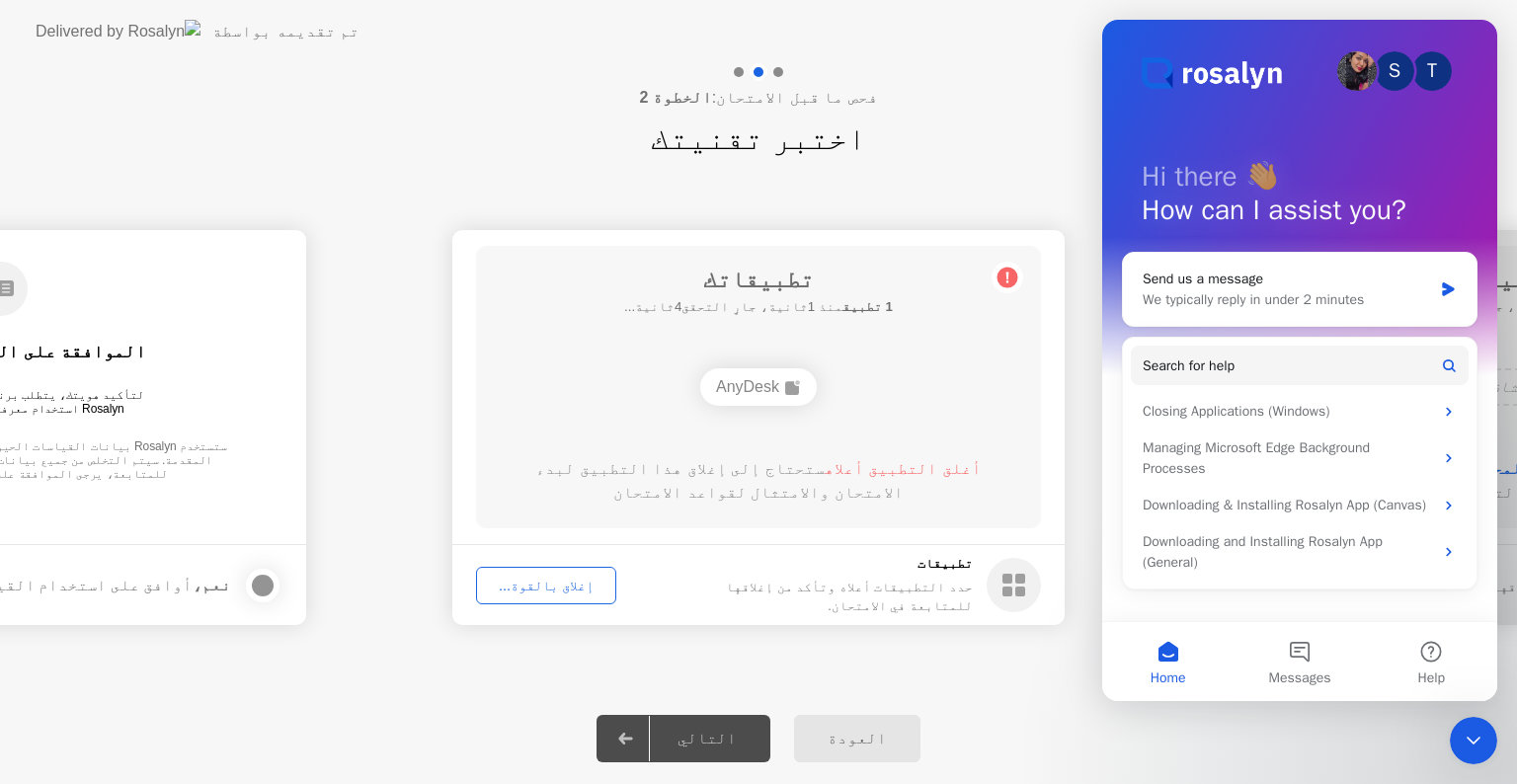 click on "AnyDesk" 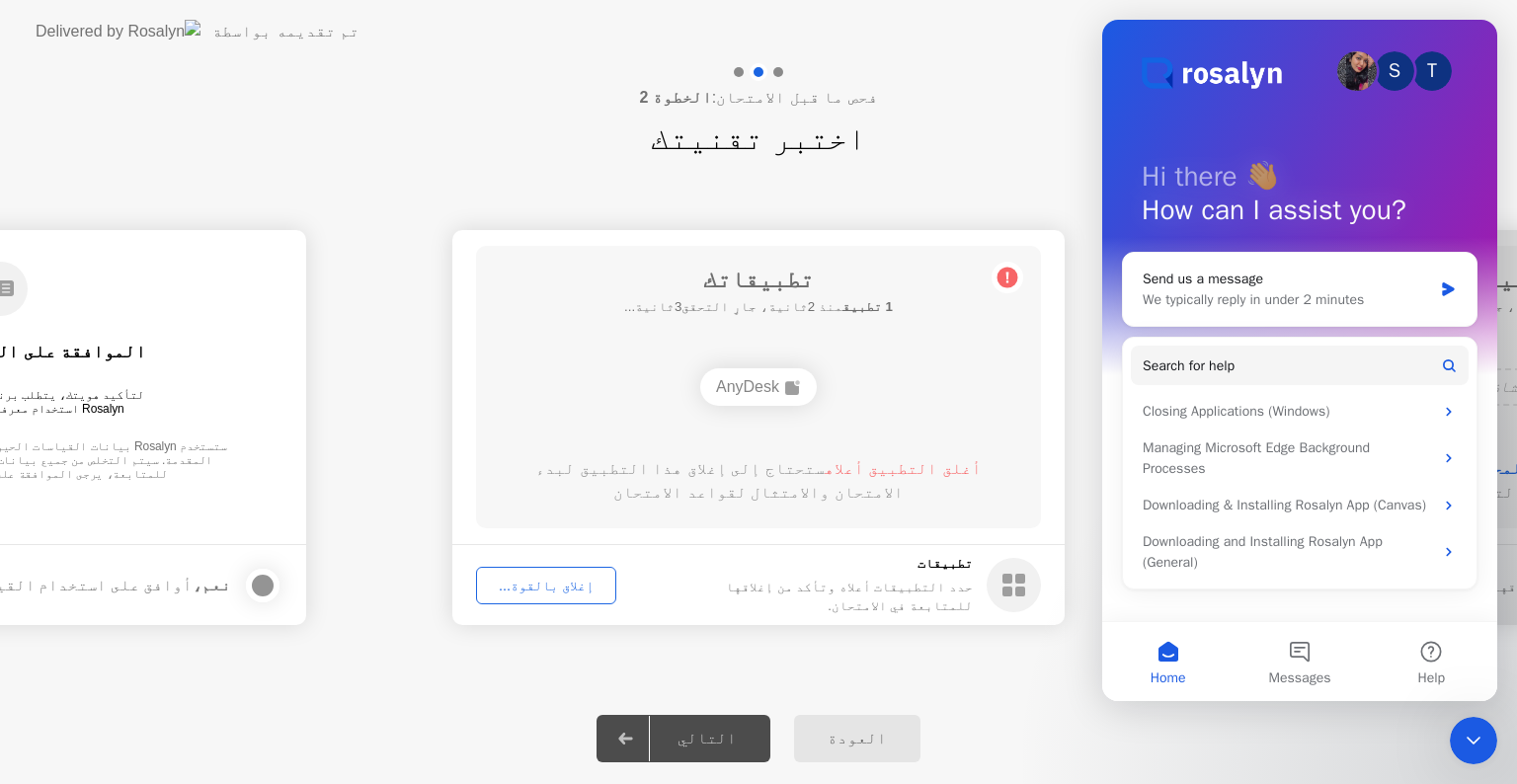 click on "إغلاق بالقوة..." 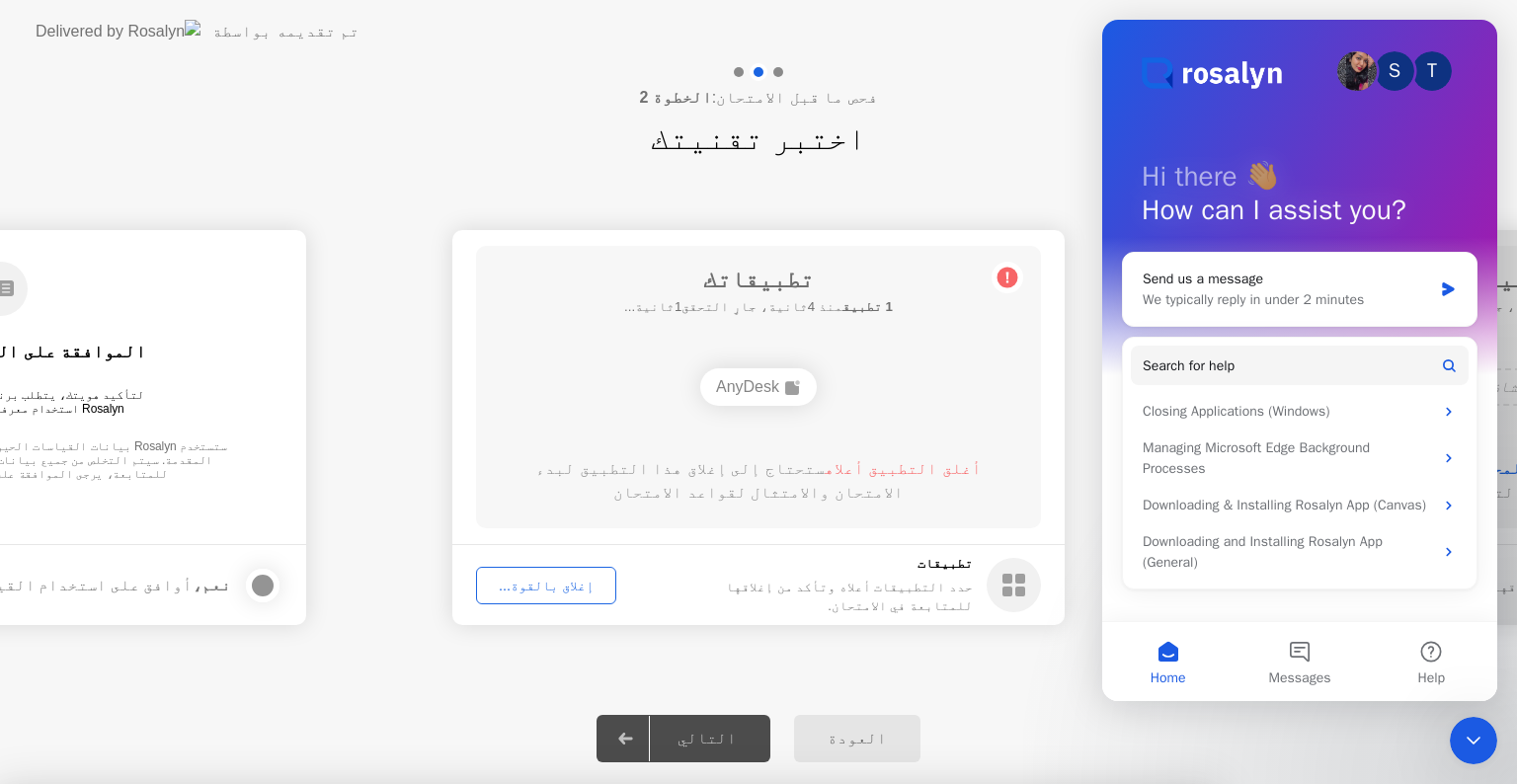 click on "AnyDesk" at bounding box center (606, 990) 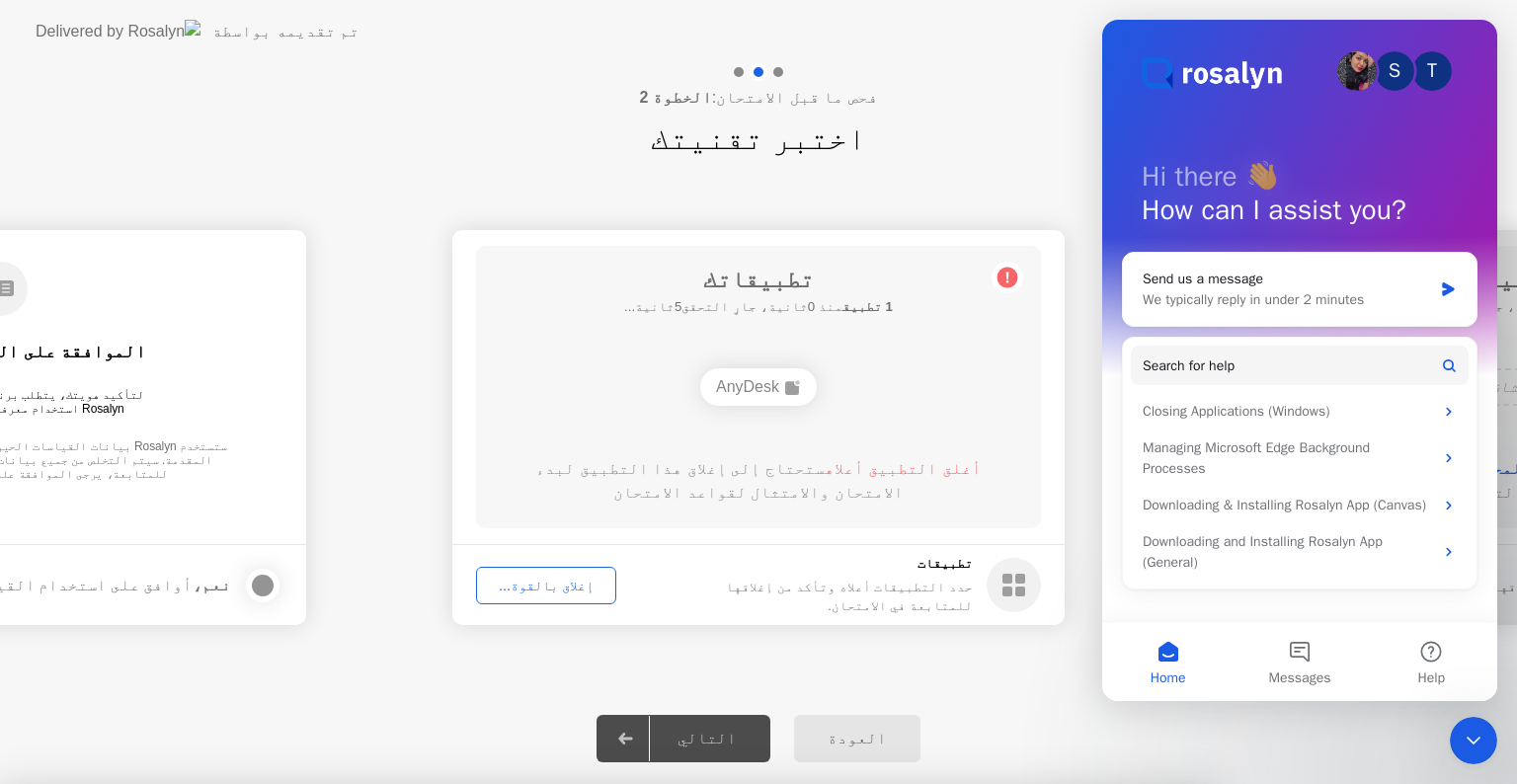 click on "تأكيد" at bounding box center [674, 1057] 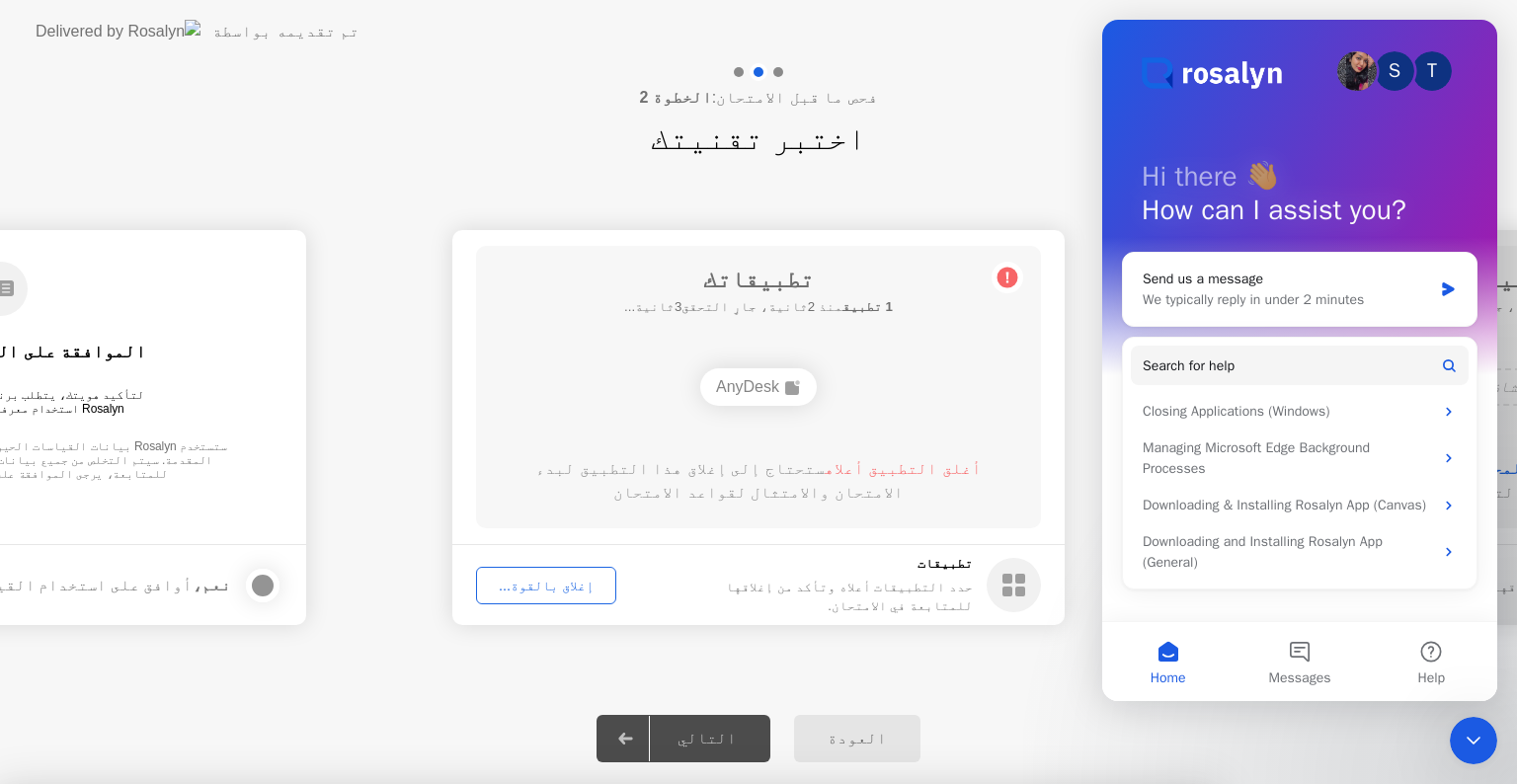 click at bounding box center [758, 784] 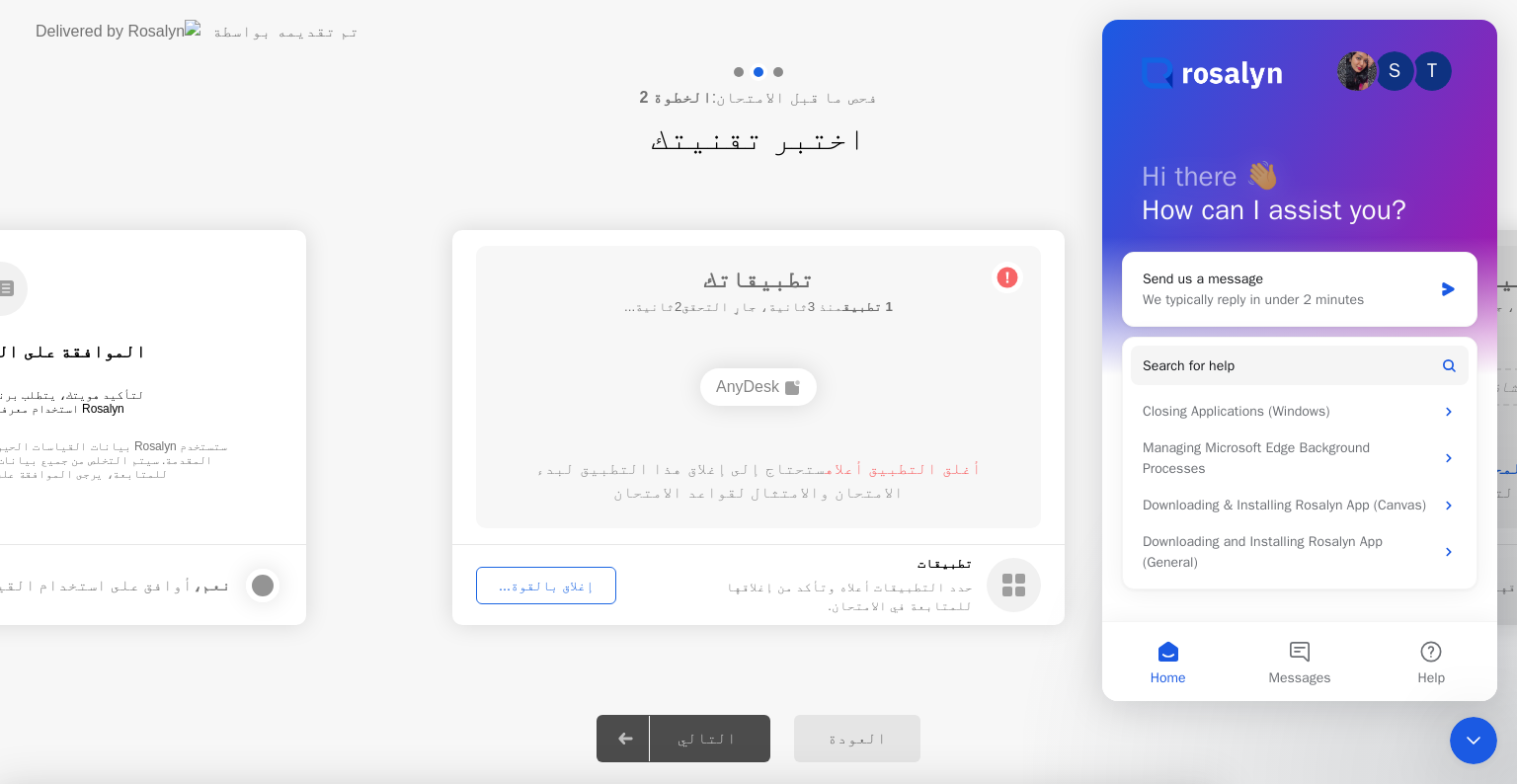 click on "AnyDesk" at bounding box center (606, 953) 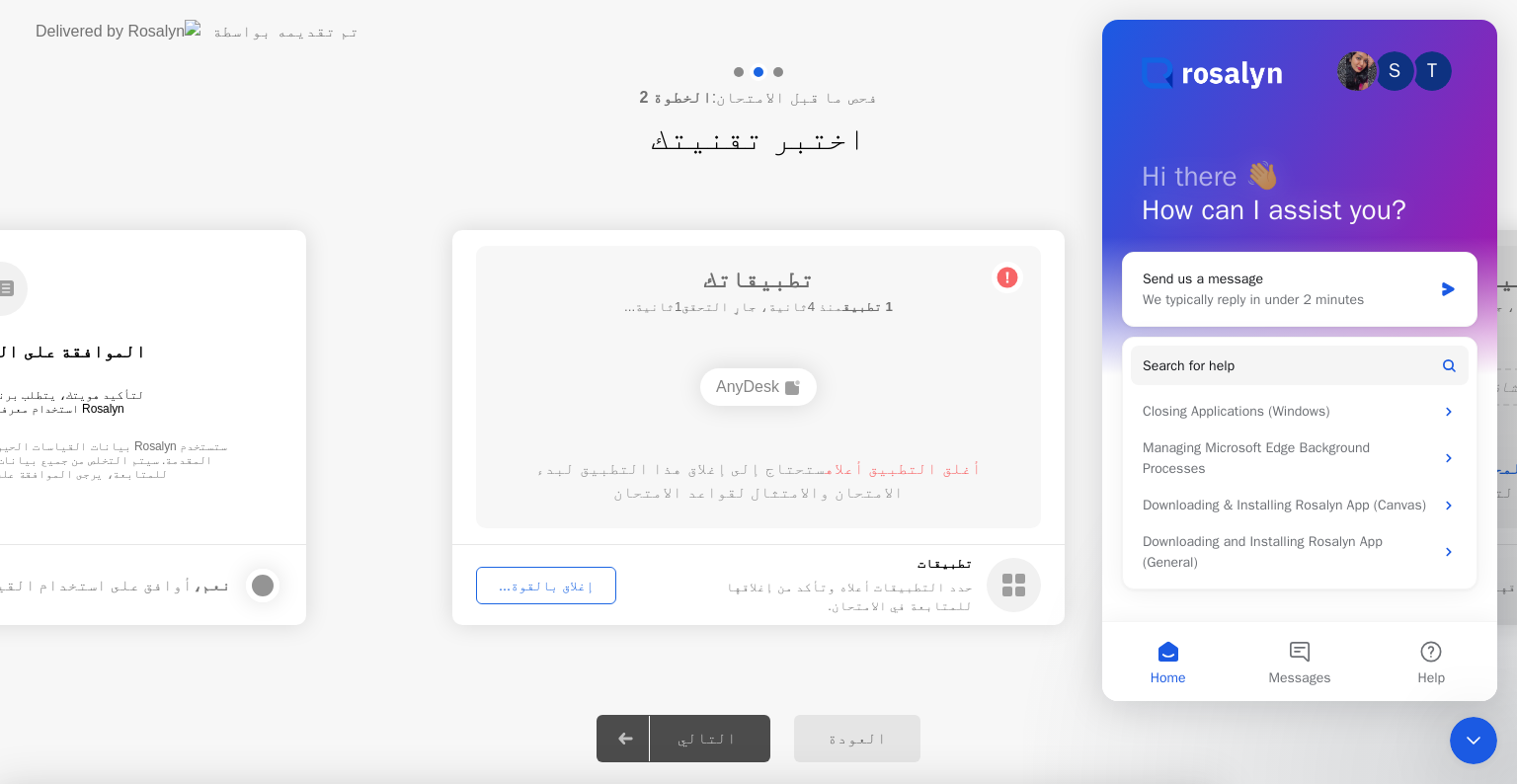 click on "اقرأ المزيد" at bounding box center [669, 1019] 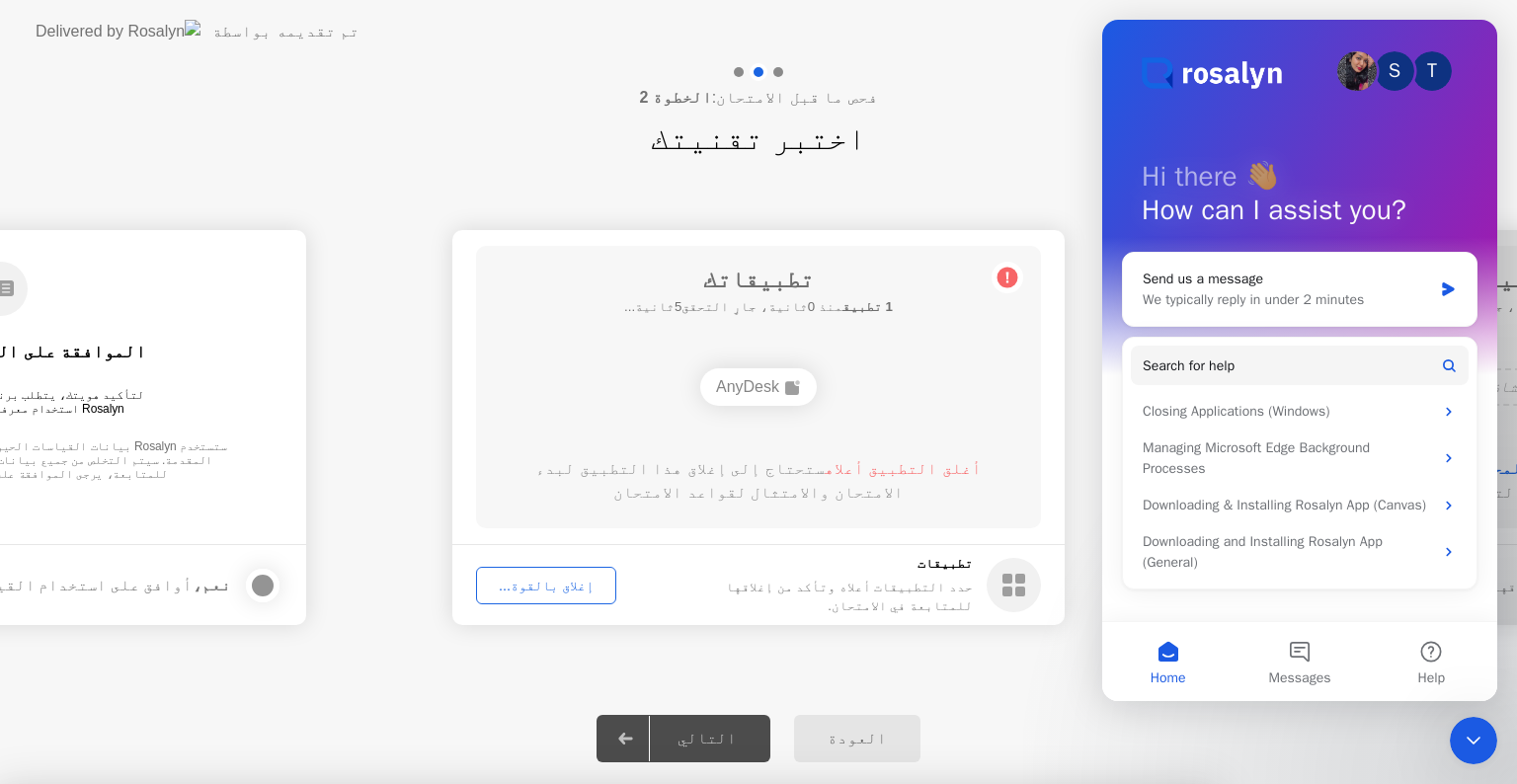 click at bounding box center [758, 784] 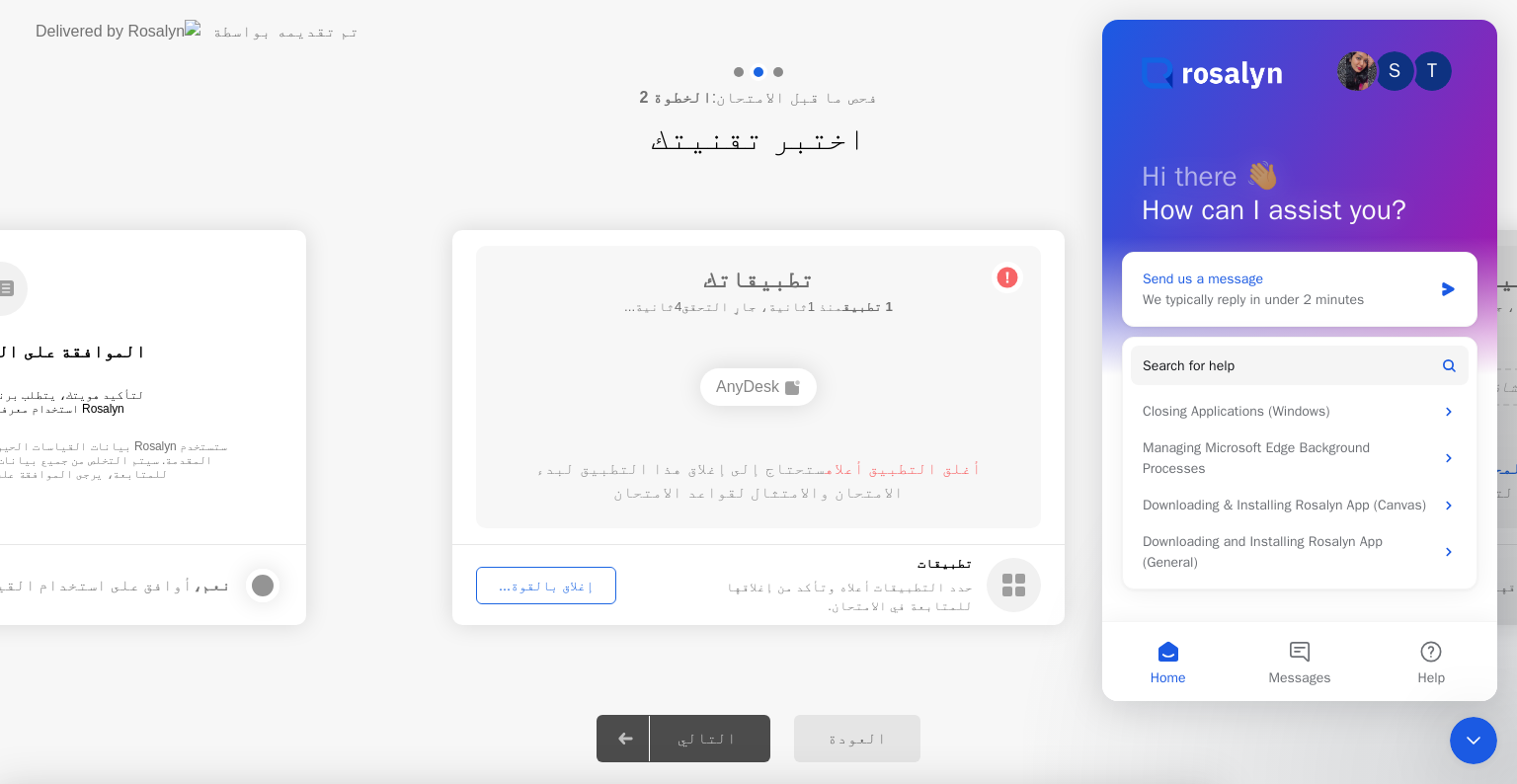 click on "Send us a message" at bounding box center [1287, 278] 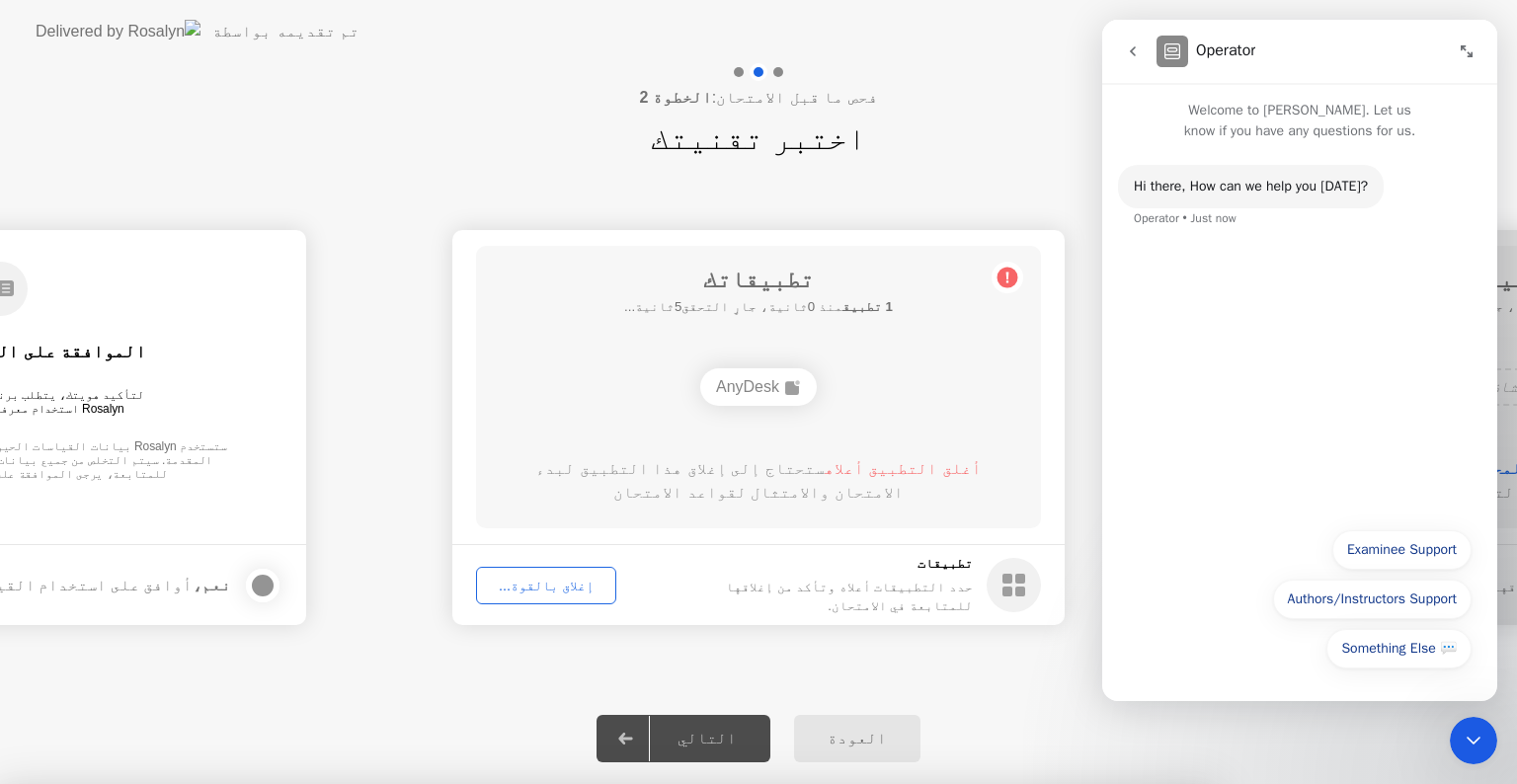 drag, startPoint x: 1280, startPoint y: 279, endPoint x: 1339, endPoint y: 235, distance: 74 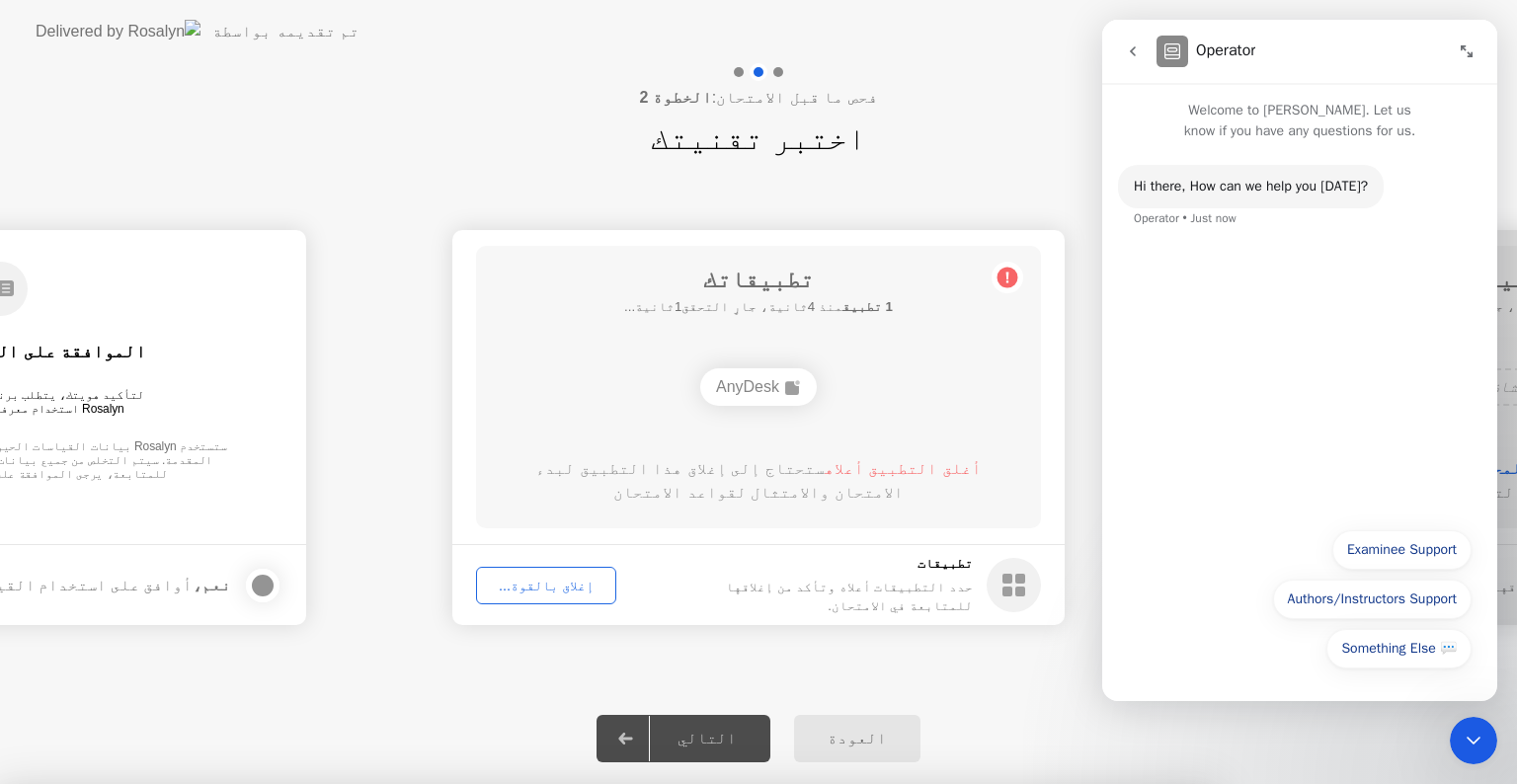 click on "Hi ​there, How can we help you [DATE]? Operator    •   Just now" at bounding box center (1300, 208) 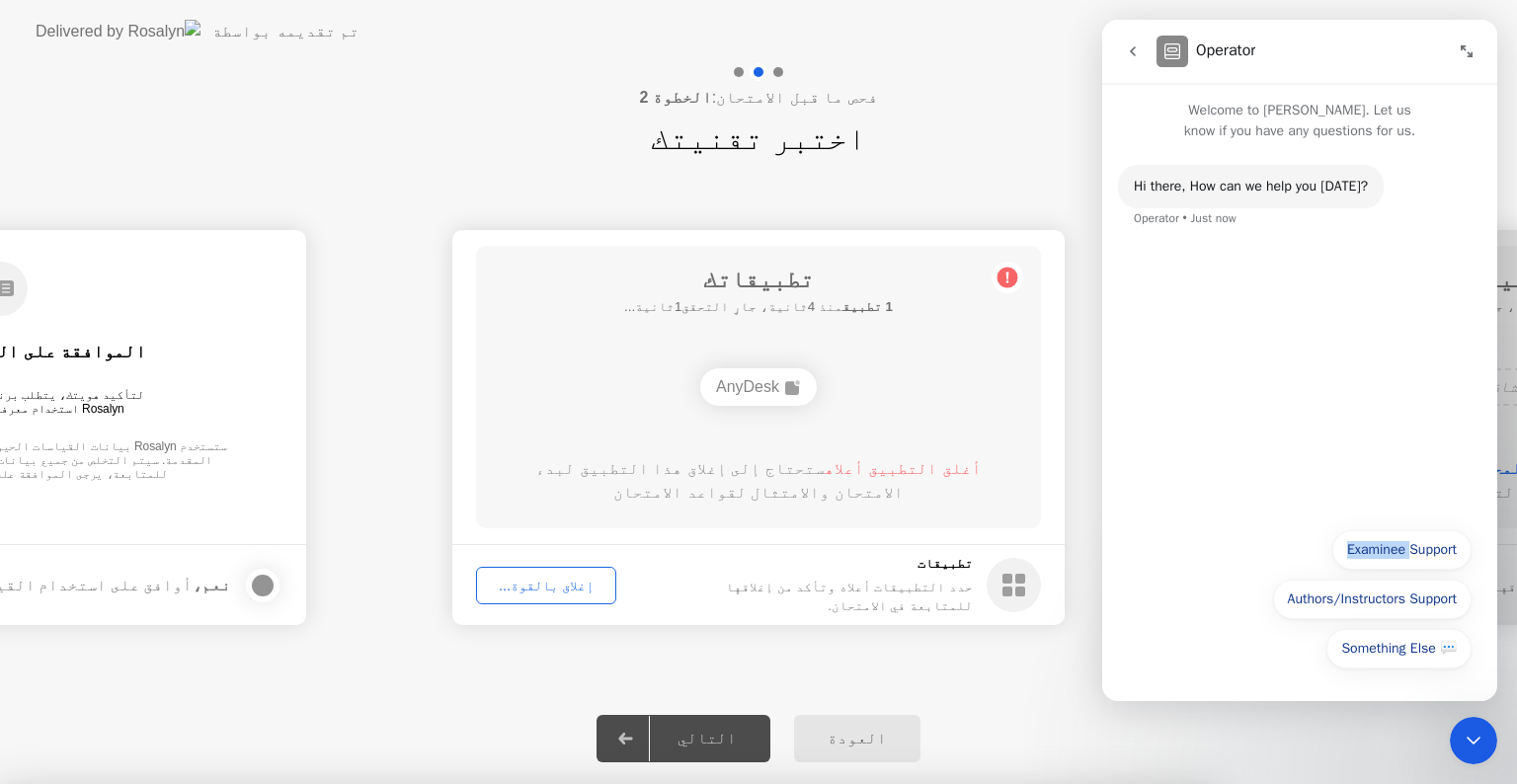 drag, startPoint x: 1136, startPoint y: 229, endPoint x: 1150, endPoint y: 246, distance: 22.022716 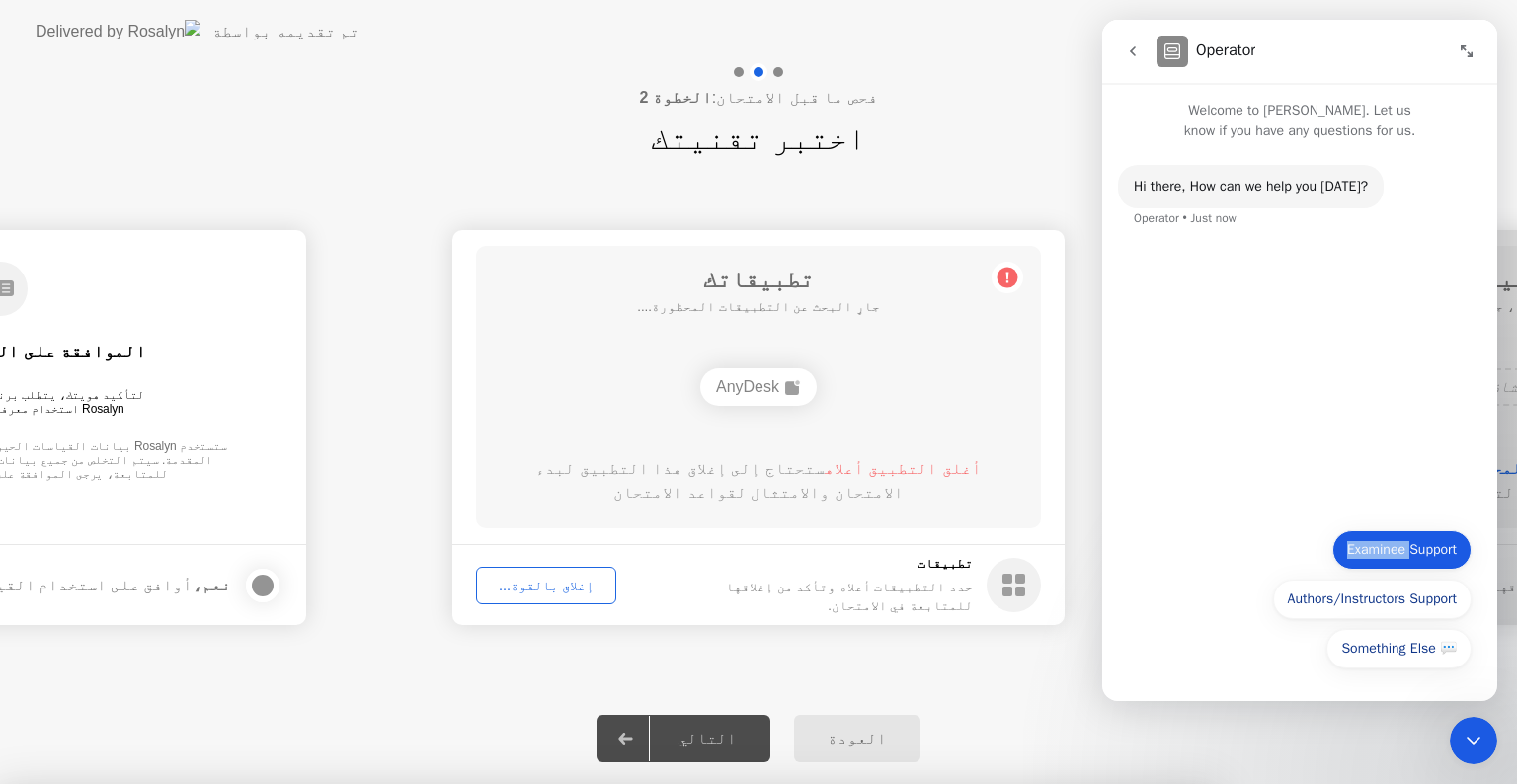 click on "Examinee Support" at bounding box center (1401, 550) 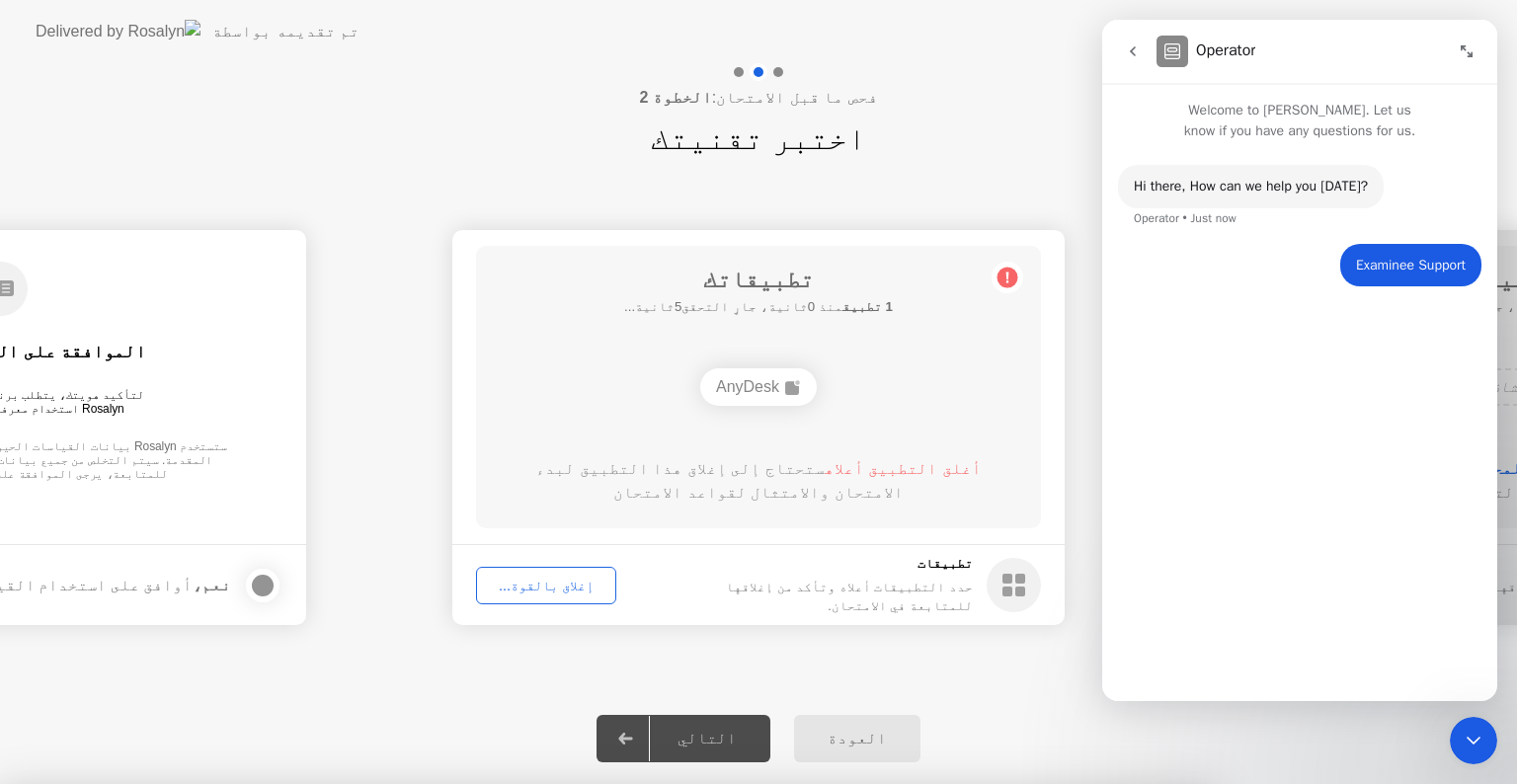 click on "Hi ​there, How can we help you [DATE]? Operator    •   Just now Examinee Support    •   Just now" at bounding box center (1300, 413) 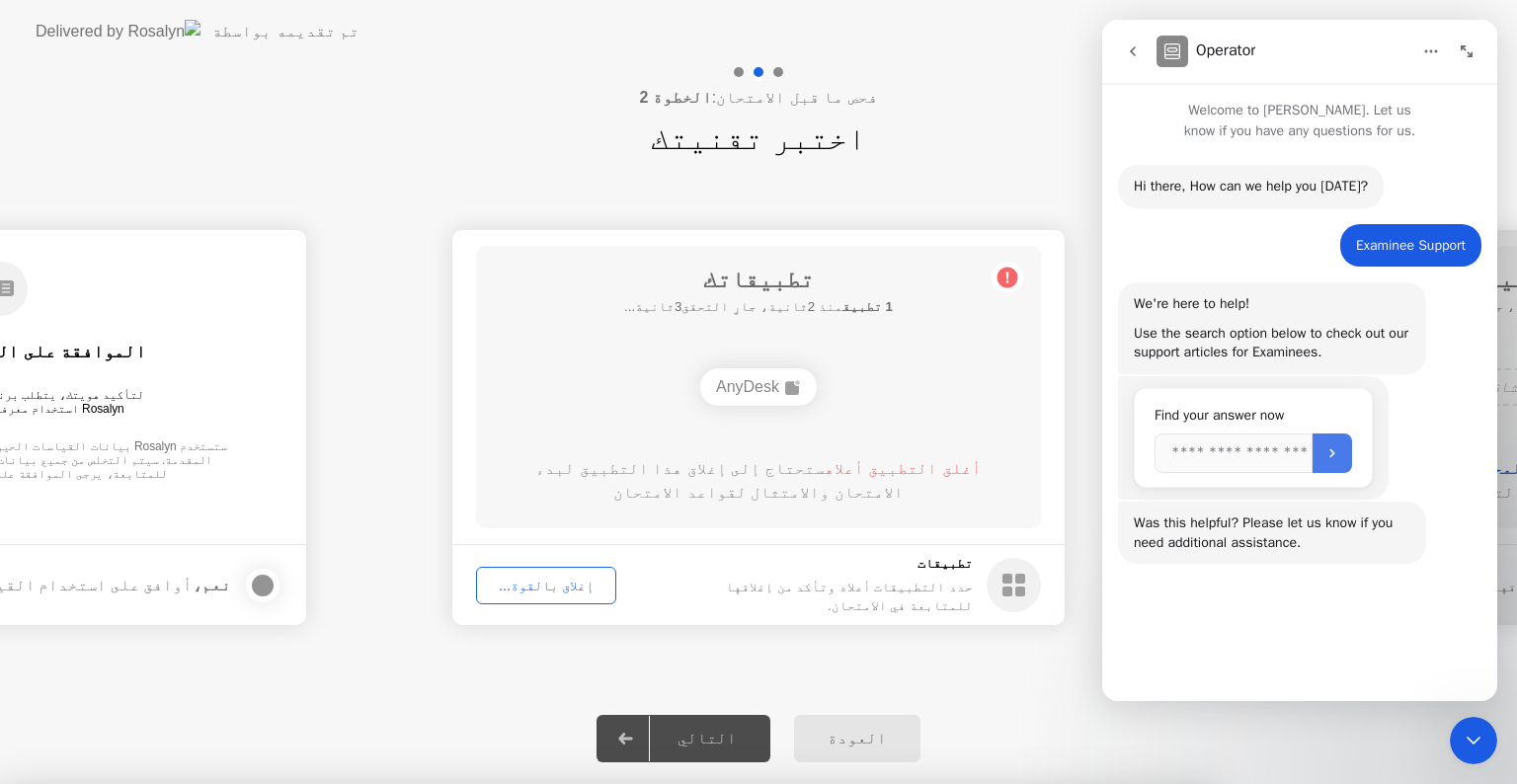 click 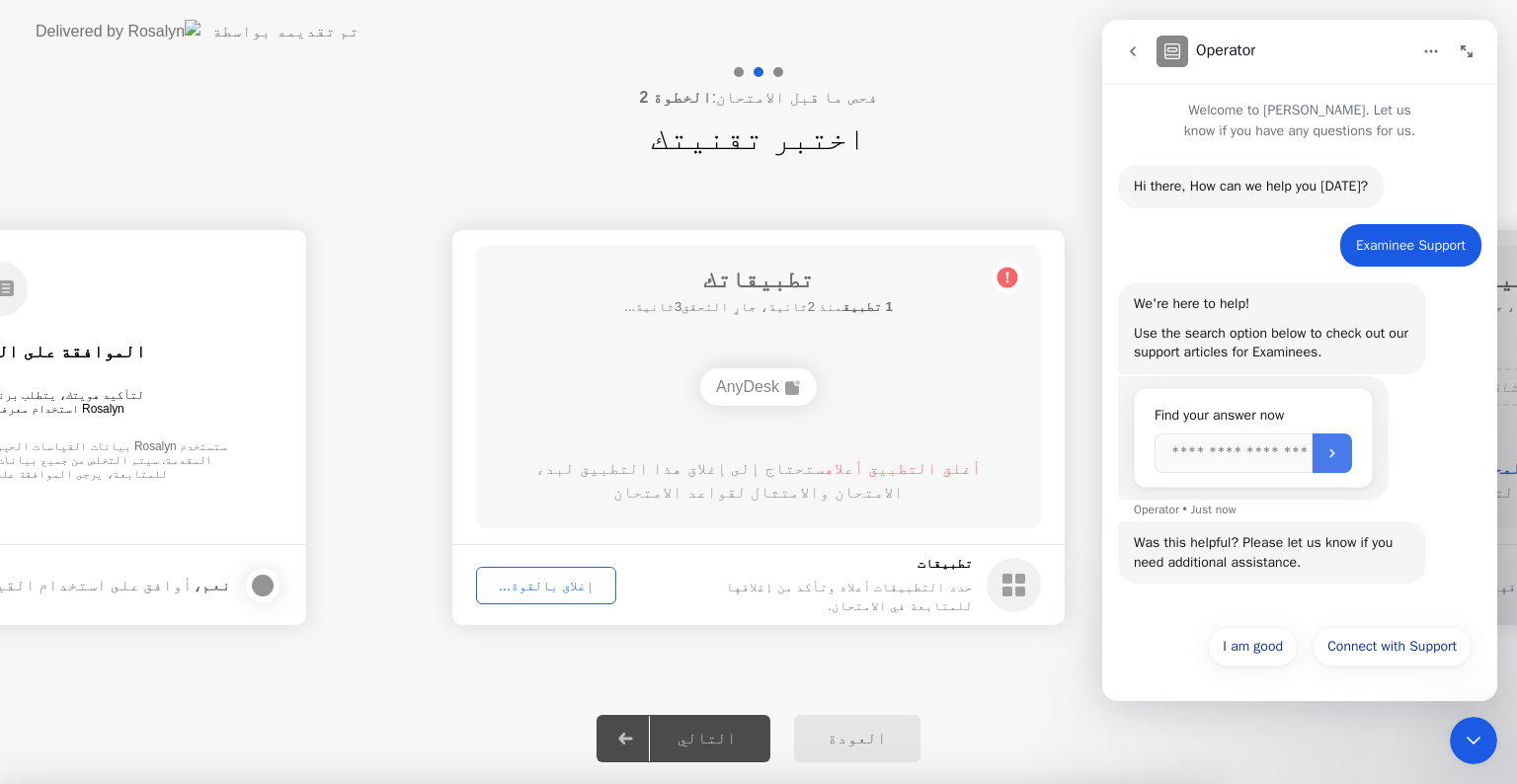 click 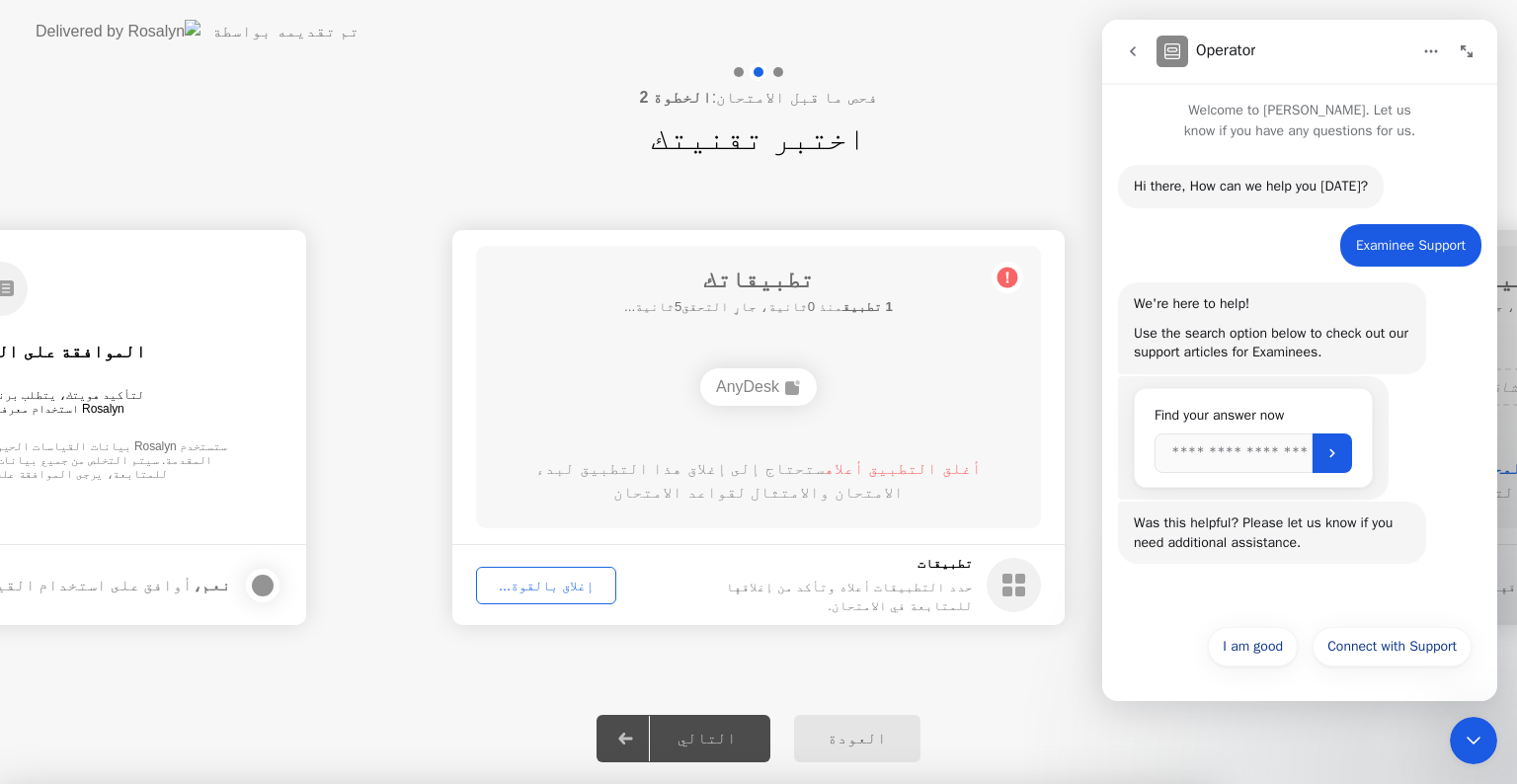 click 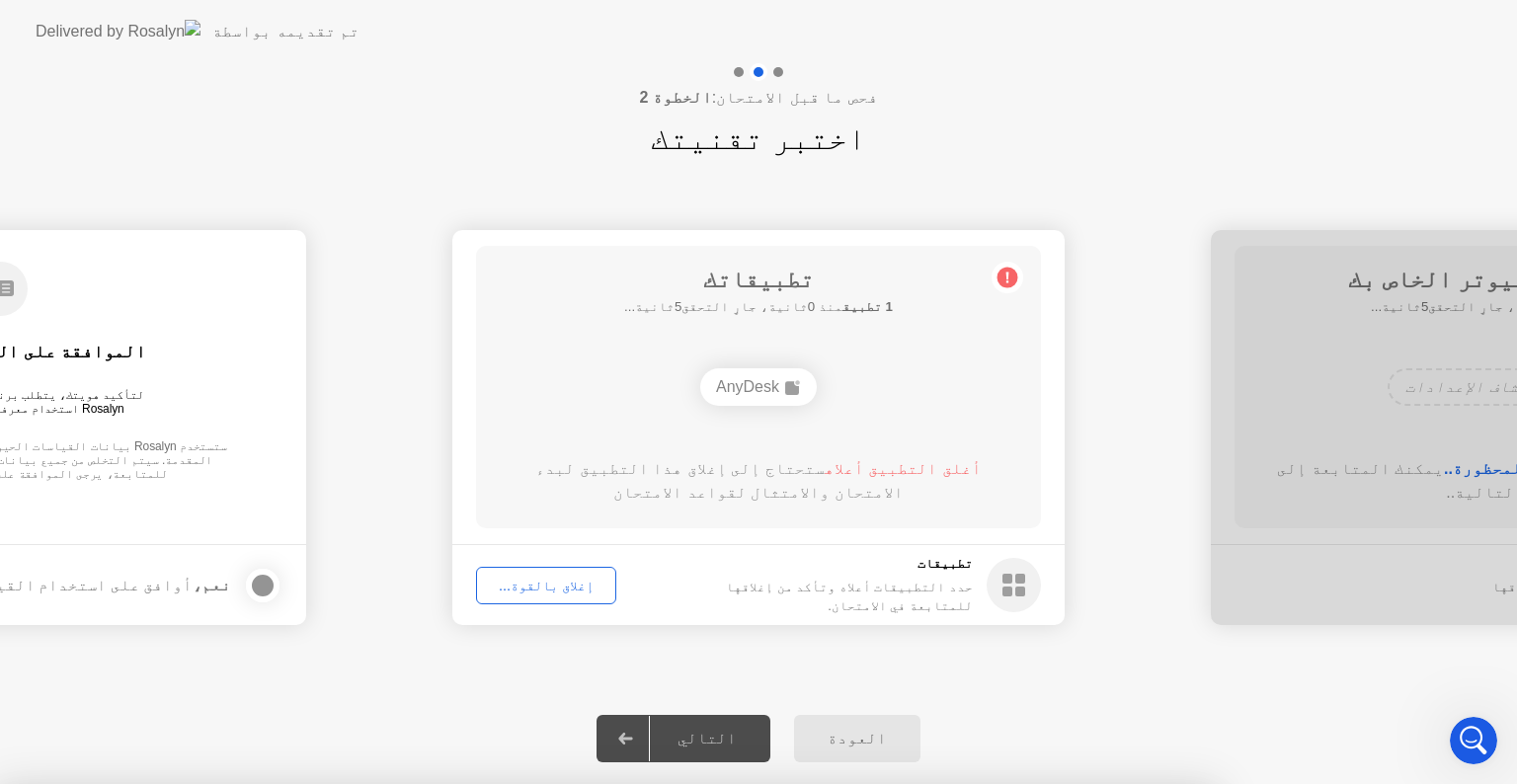 scroll, scrollTop: 0, scrollLeft: 0, axis: both 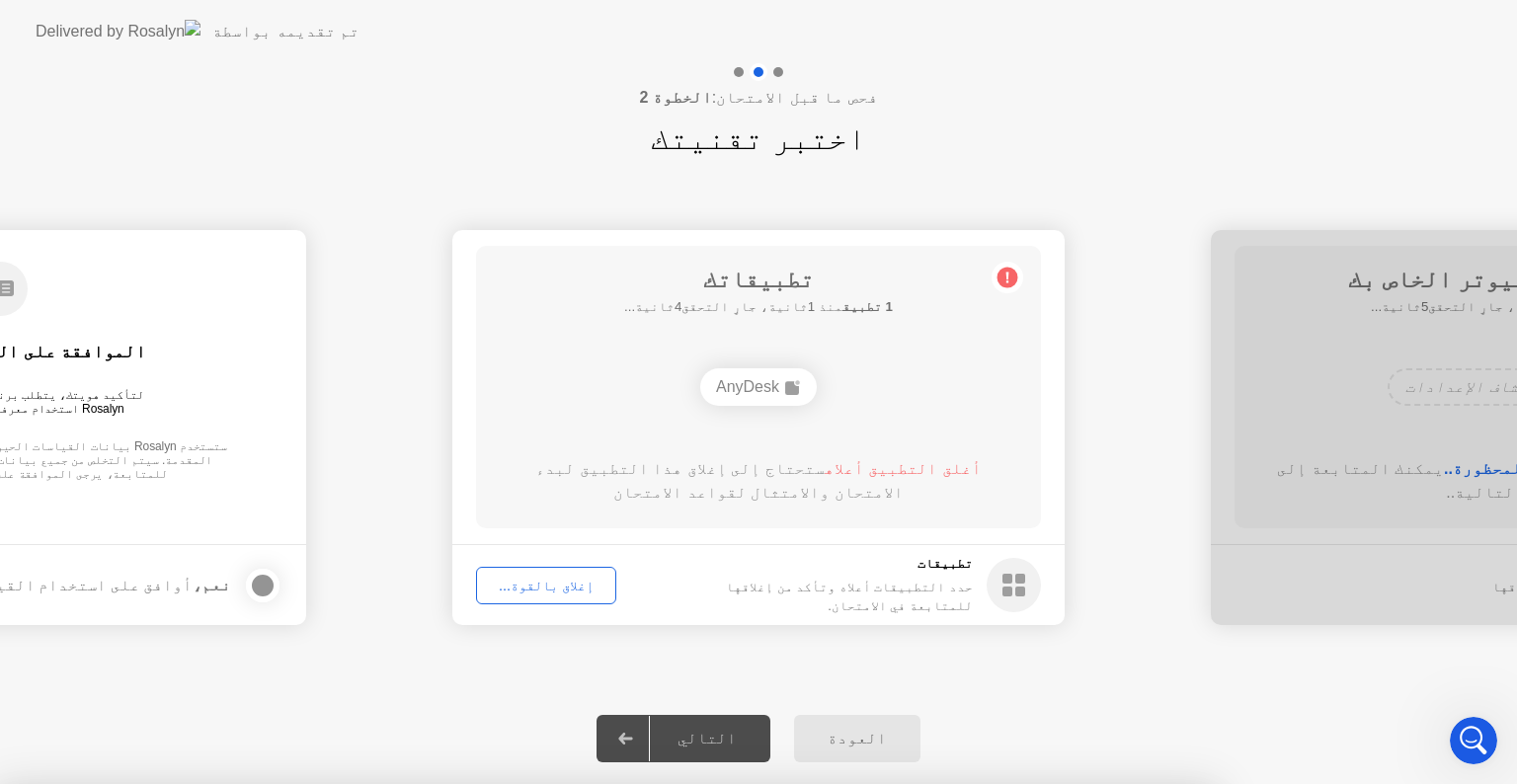 click 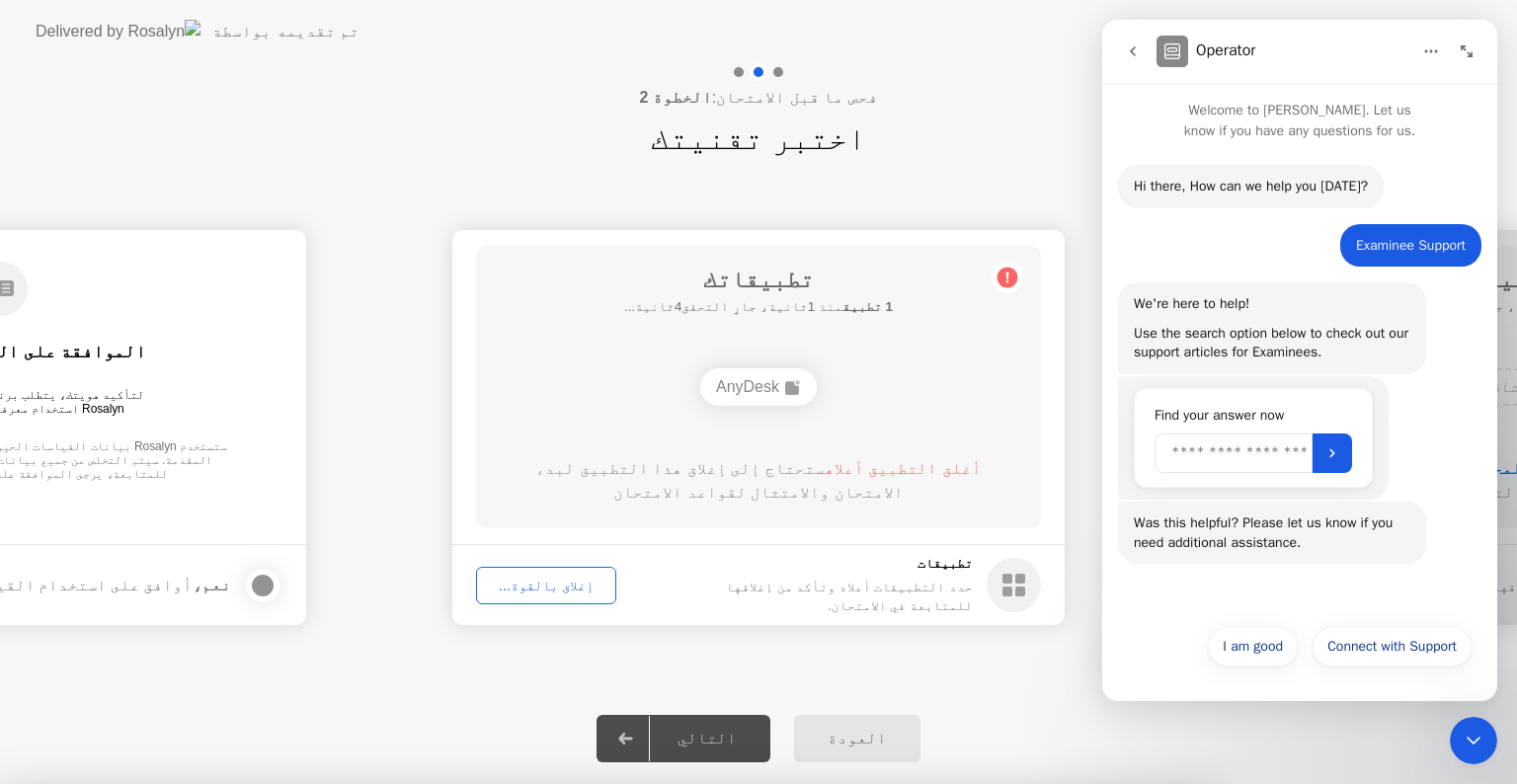 click at bounding box center [1234, 453] 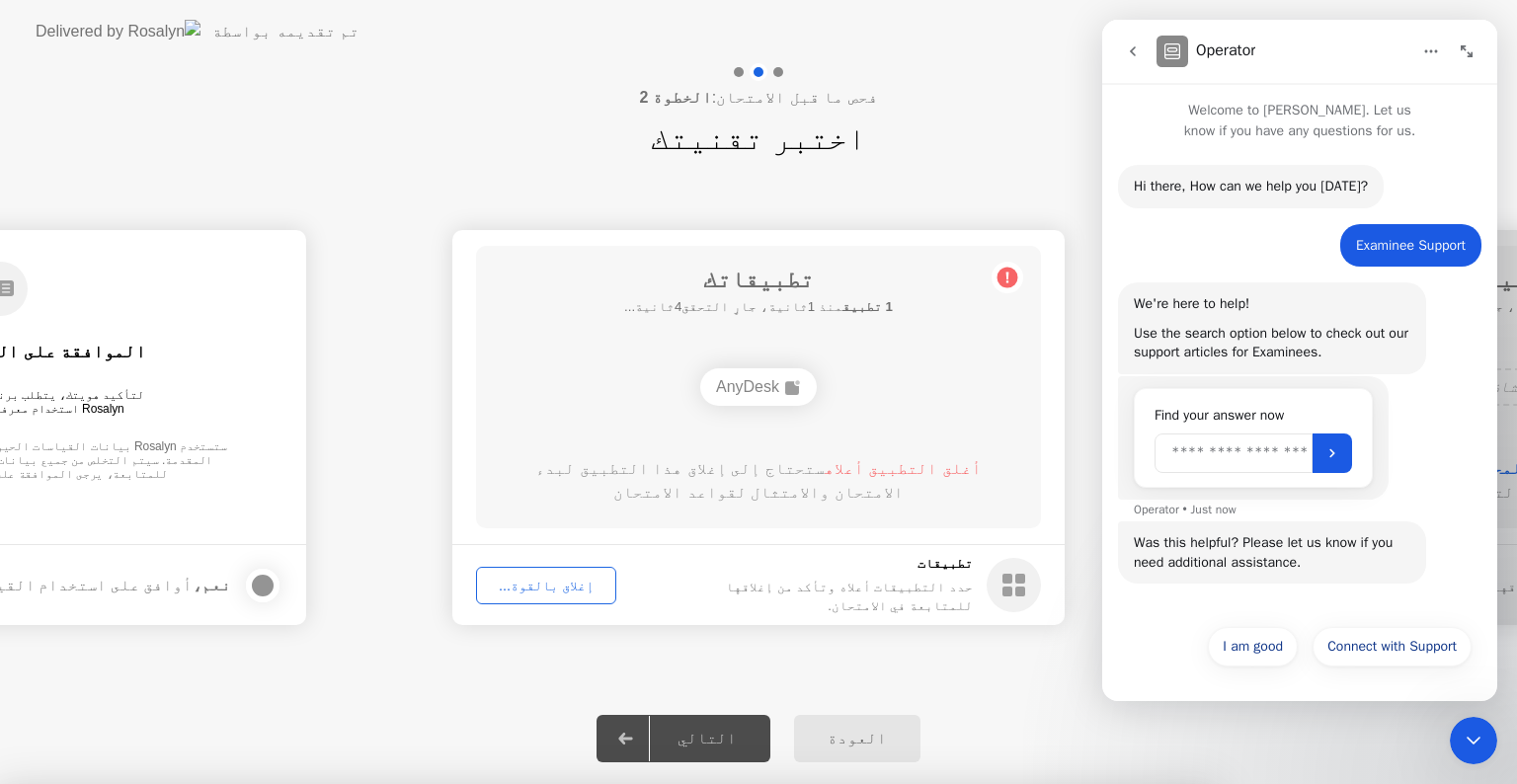 click at bounding box center [1234, 453] 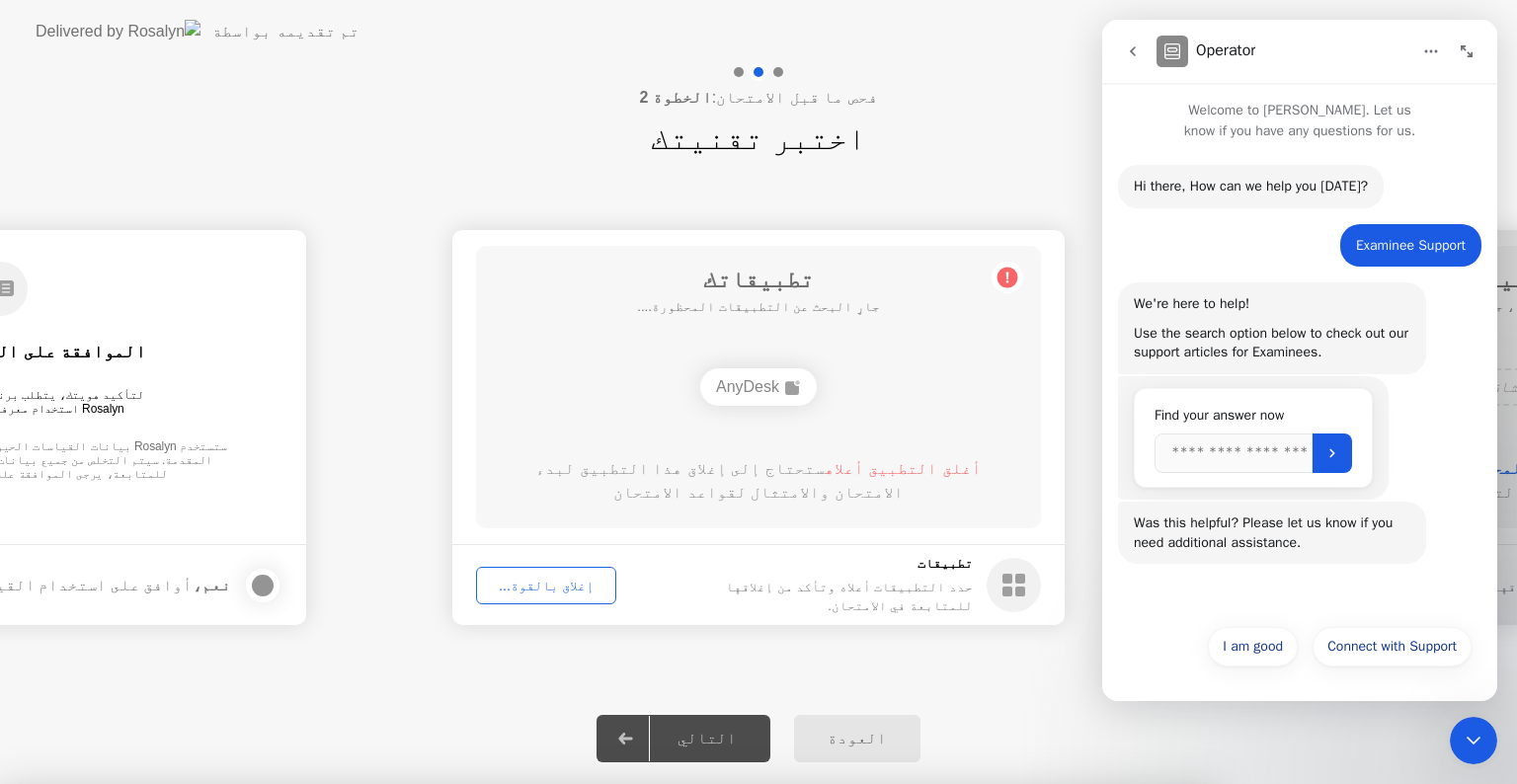 click on "إغلاق" at bounding box center (514, 1019) 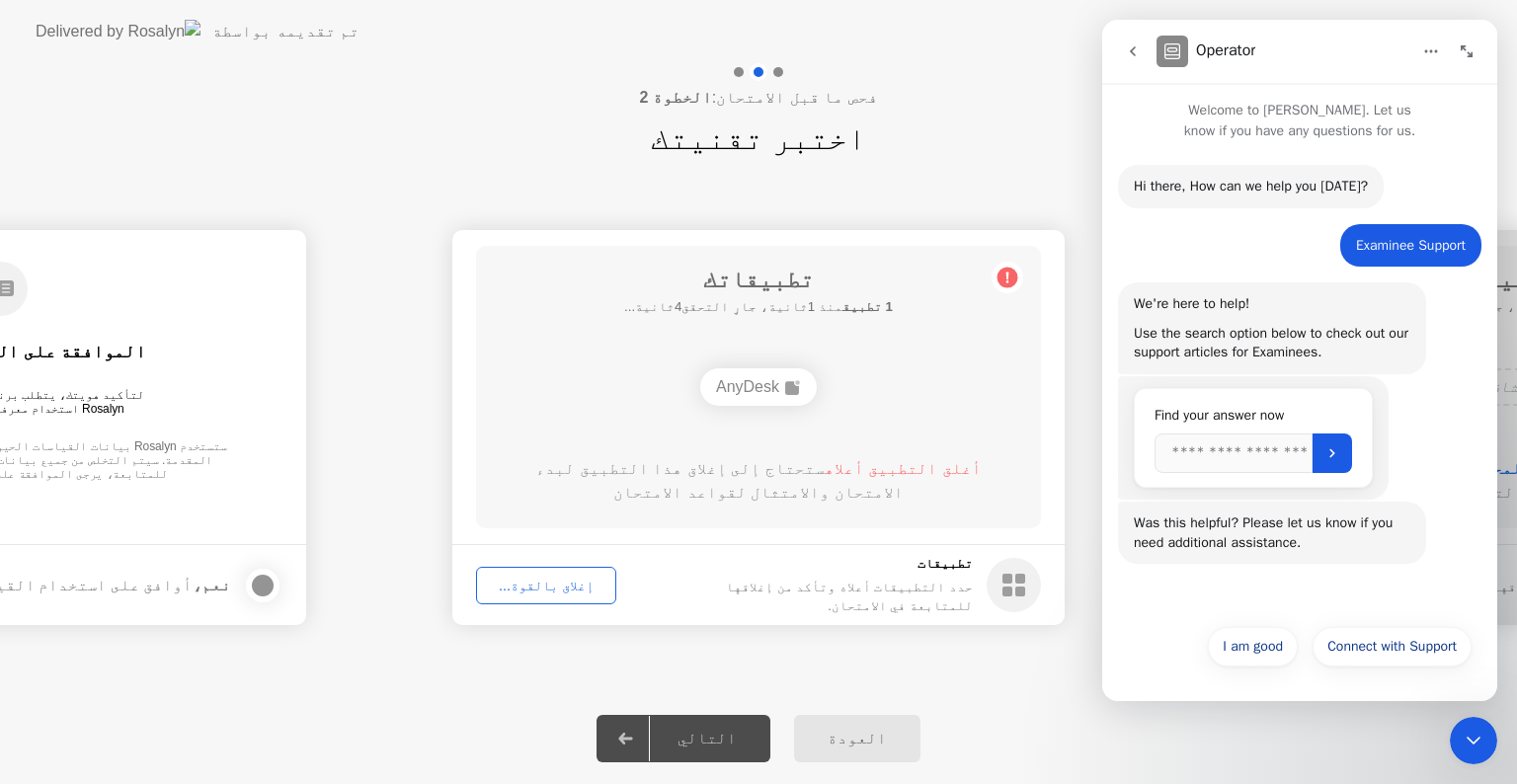click on "AnyDesk" 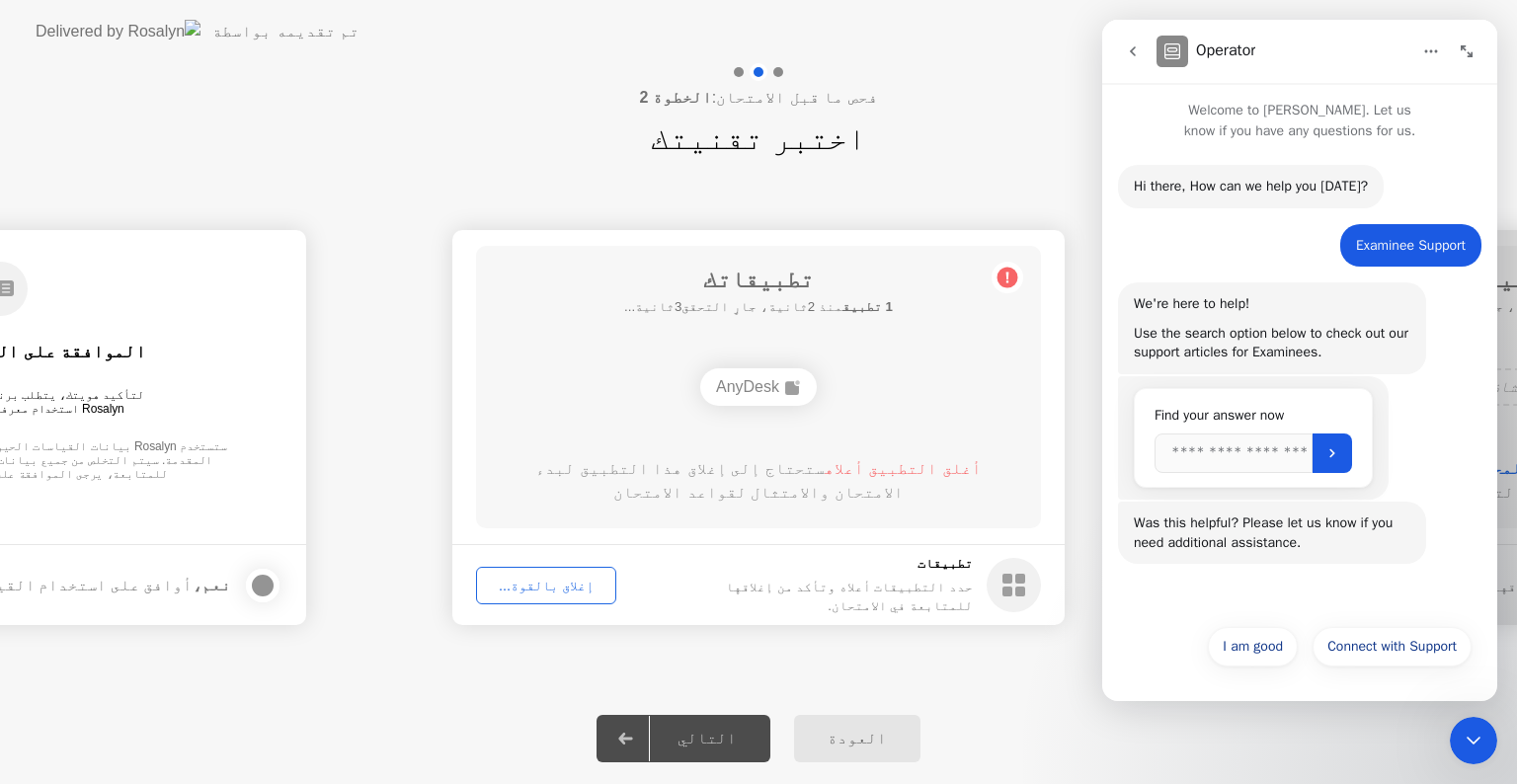click on "AnyDesk" 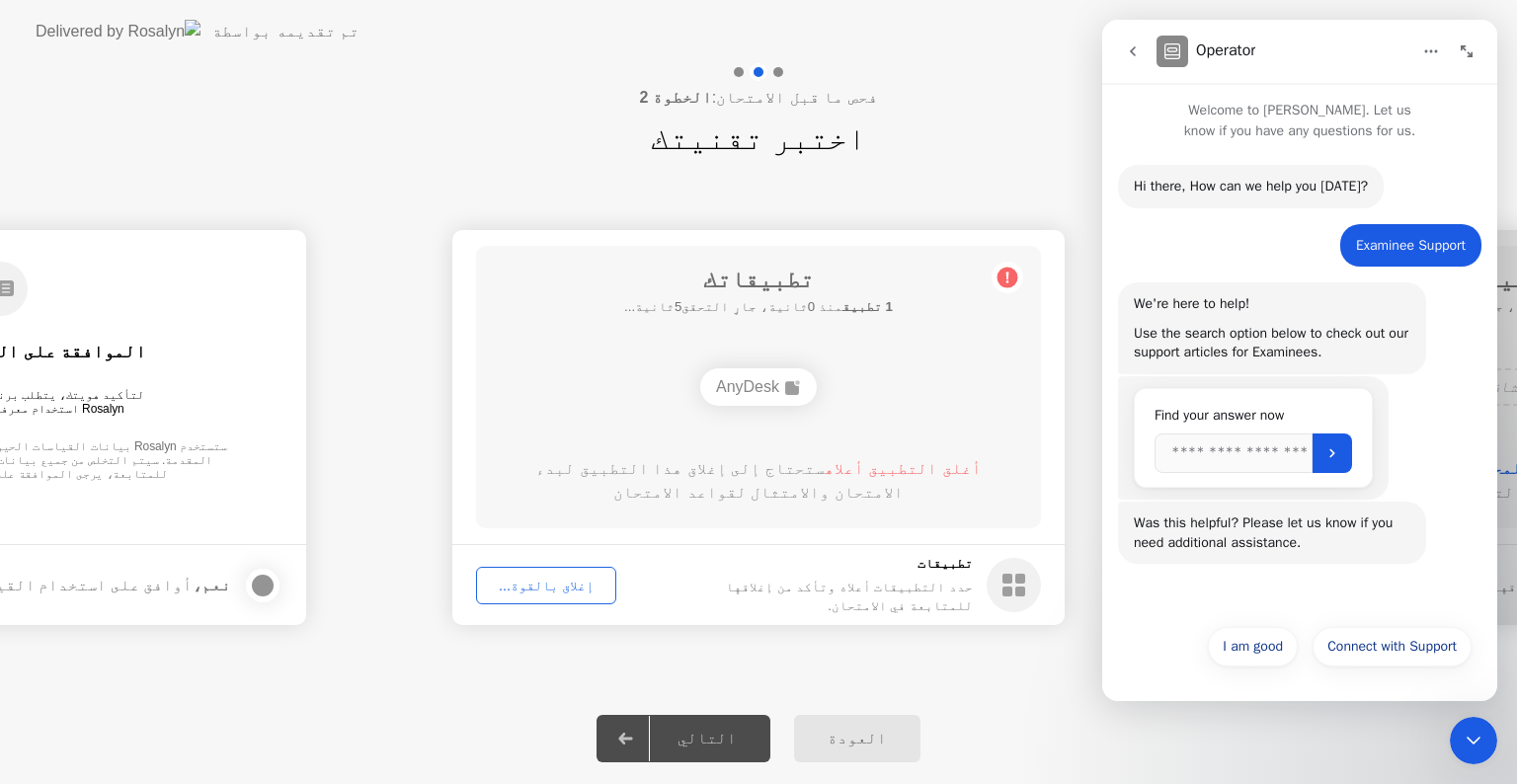 click on "AnyDesk" 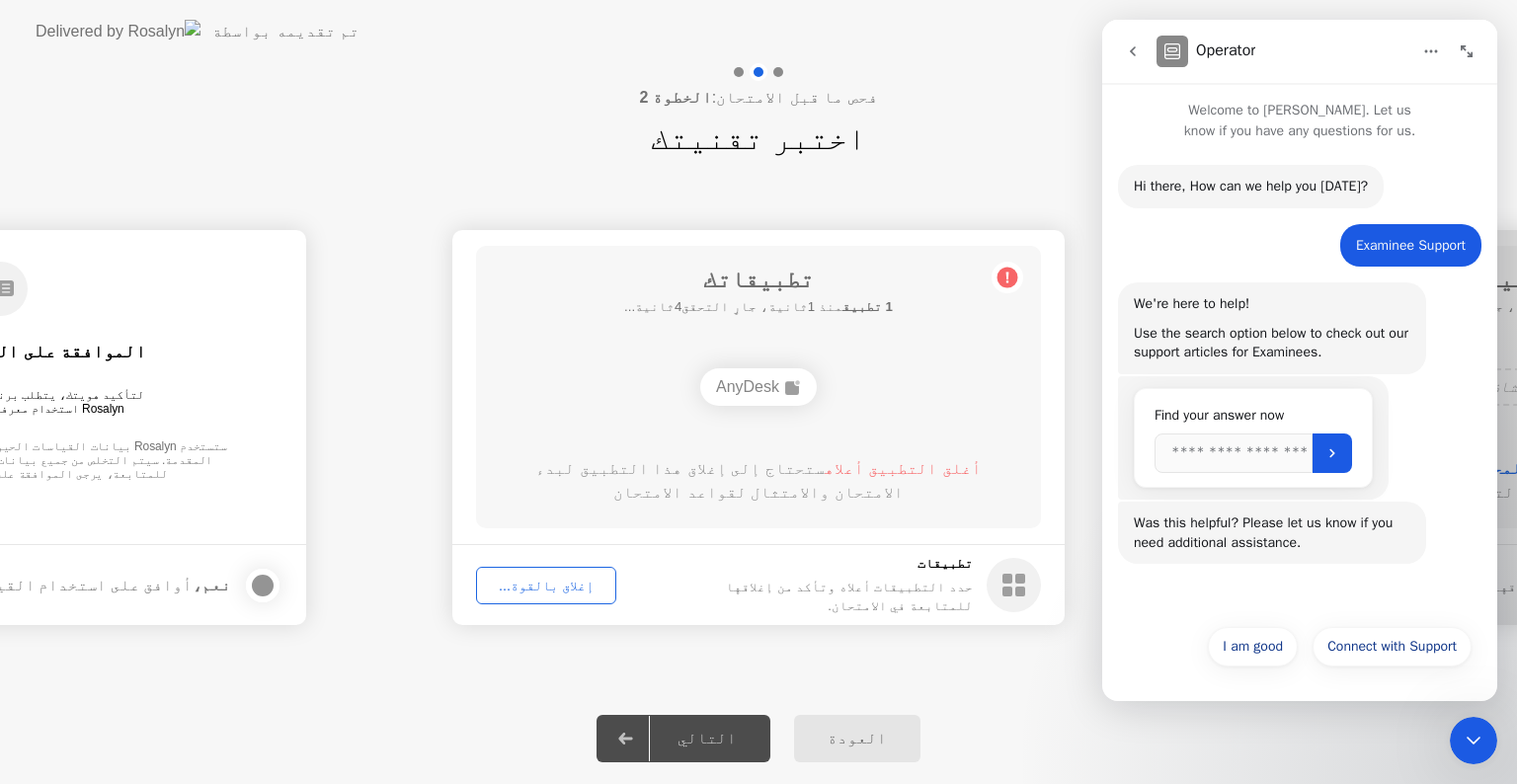 click on "إغلاق بالقوة..." 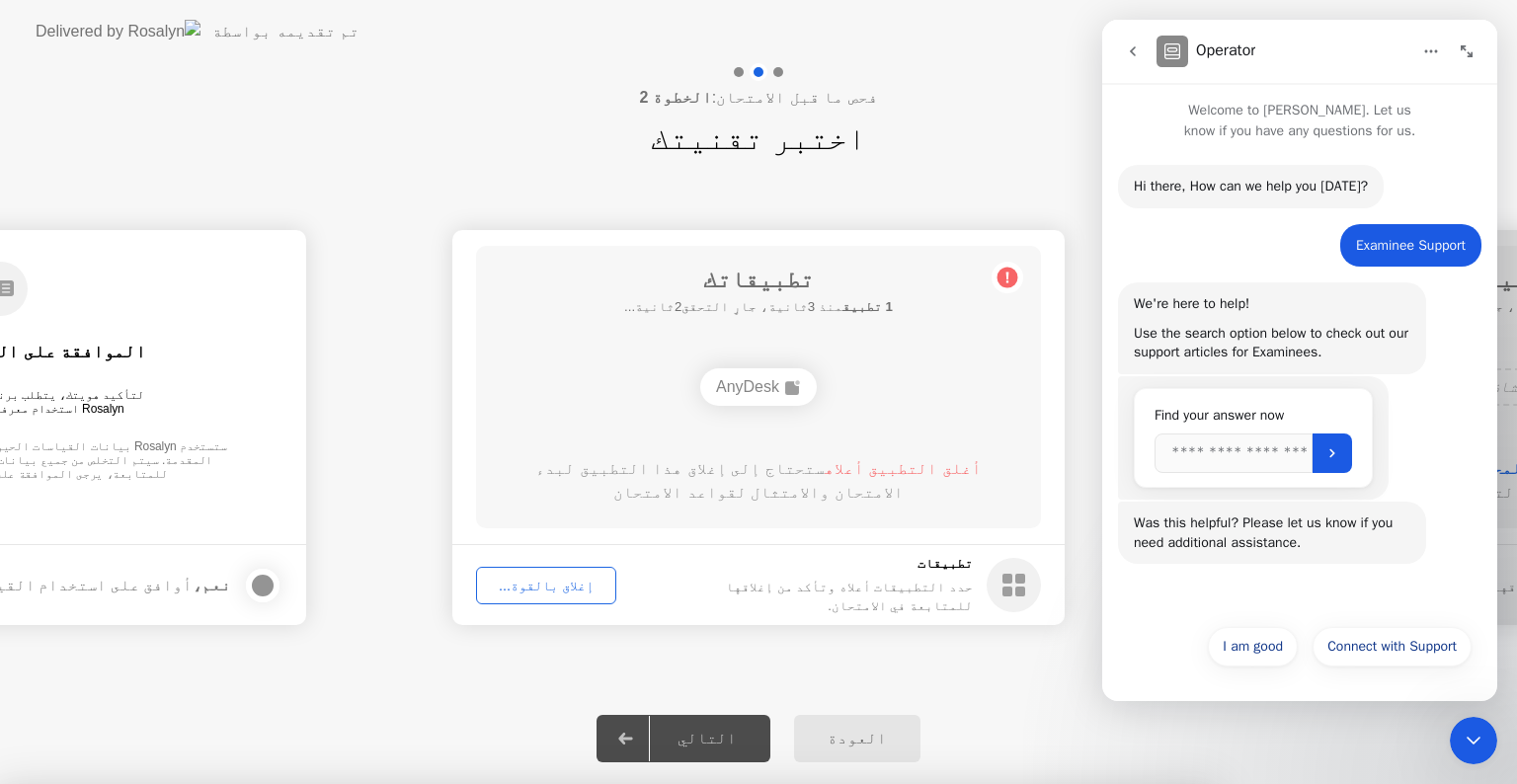 click on "AnyDesk" at bounding box center (606, 990) 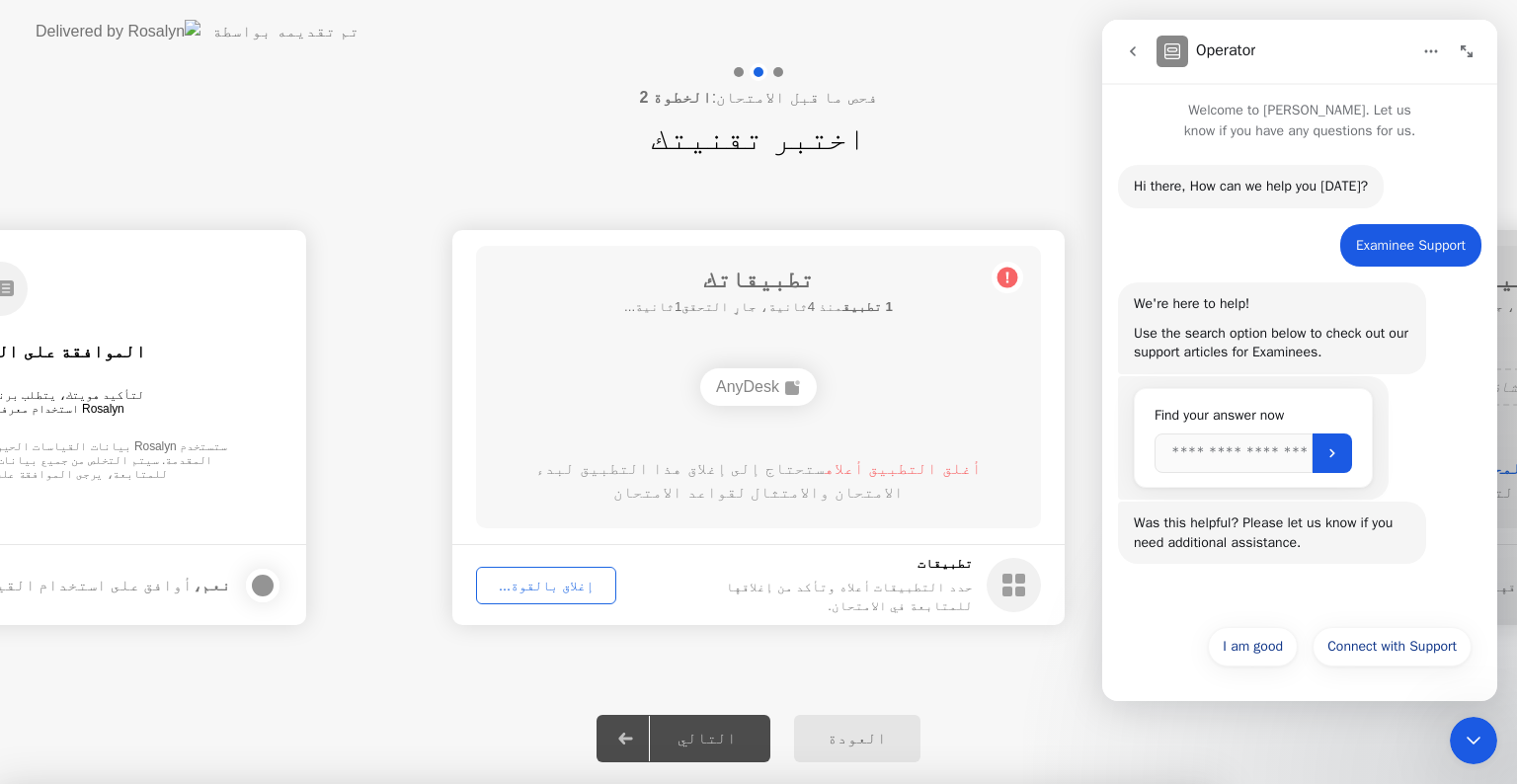 click on "تحتاج مساعدة؟ دع Rosalyn تغلق تطبيقاتك نيابةً عنك  بالضغط على "تأكيد" أدناه سيتم إغلاقها بالقوة  AnyDesk  حتى إذا كانت هناك تغييرات غير محفوظة..  تعرف على المزيد حول إغلاق التطبيقات  AnyDesk  إلغاء تأكيد" at bounding box center (606, 940) 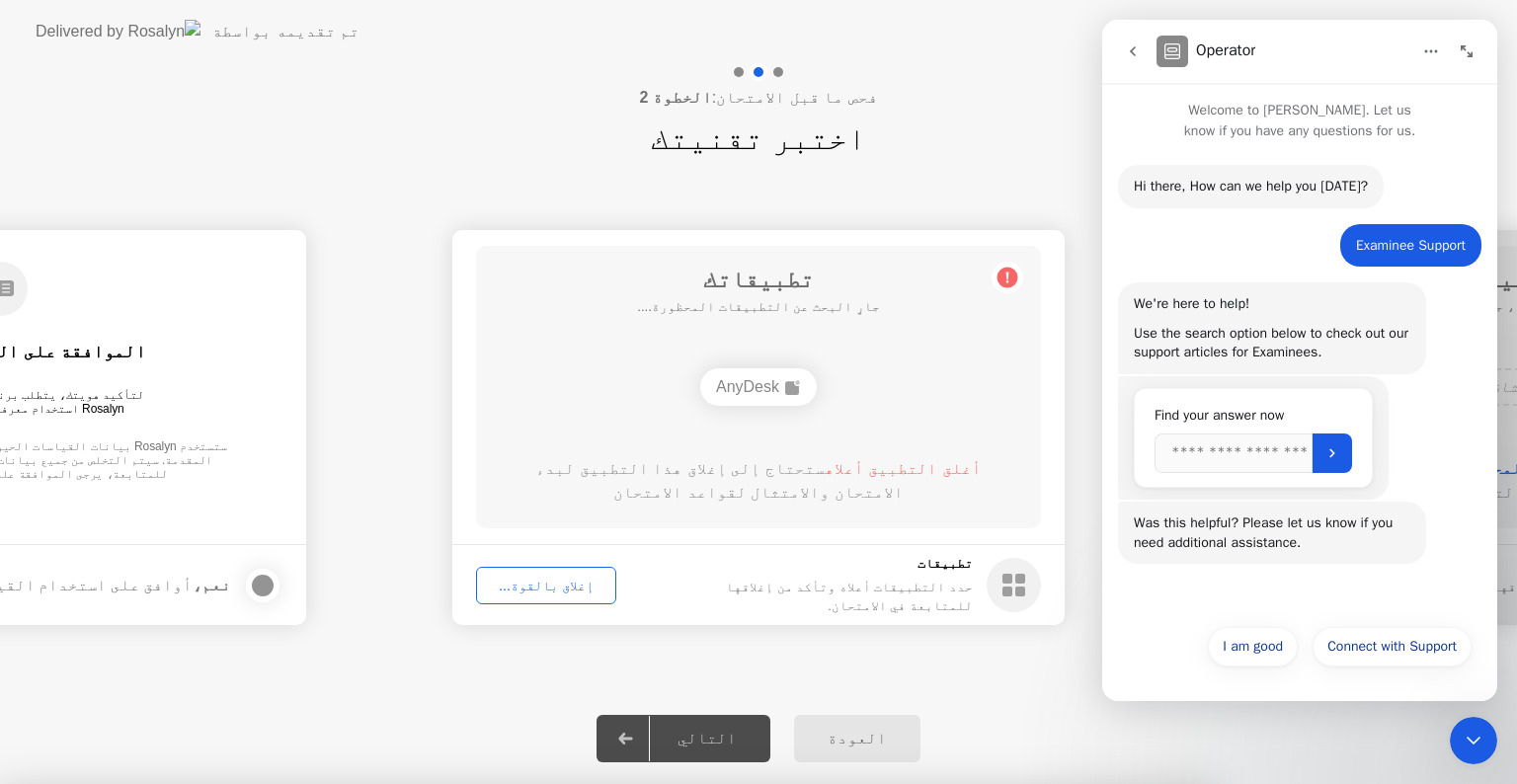 click on "تأكيد" at bounding box center (674, 1057) 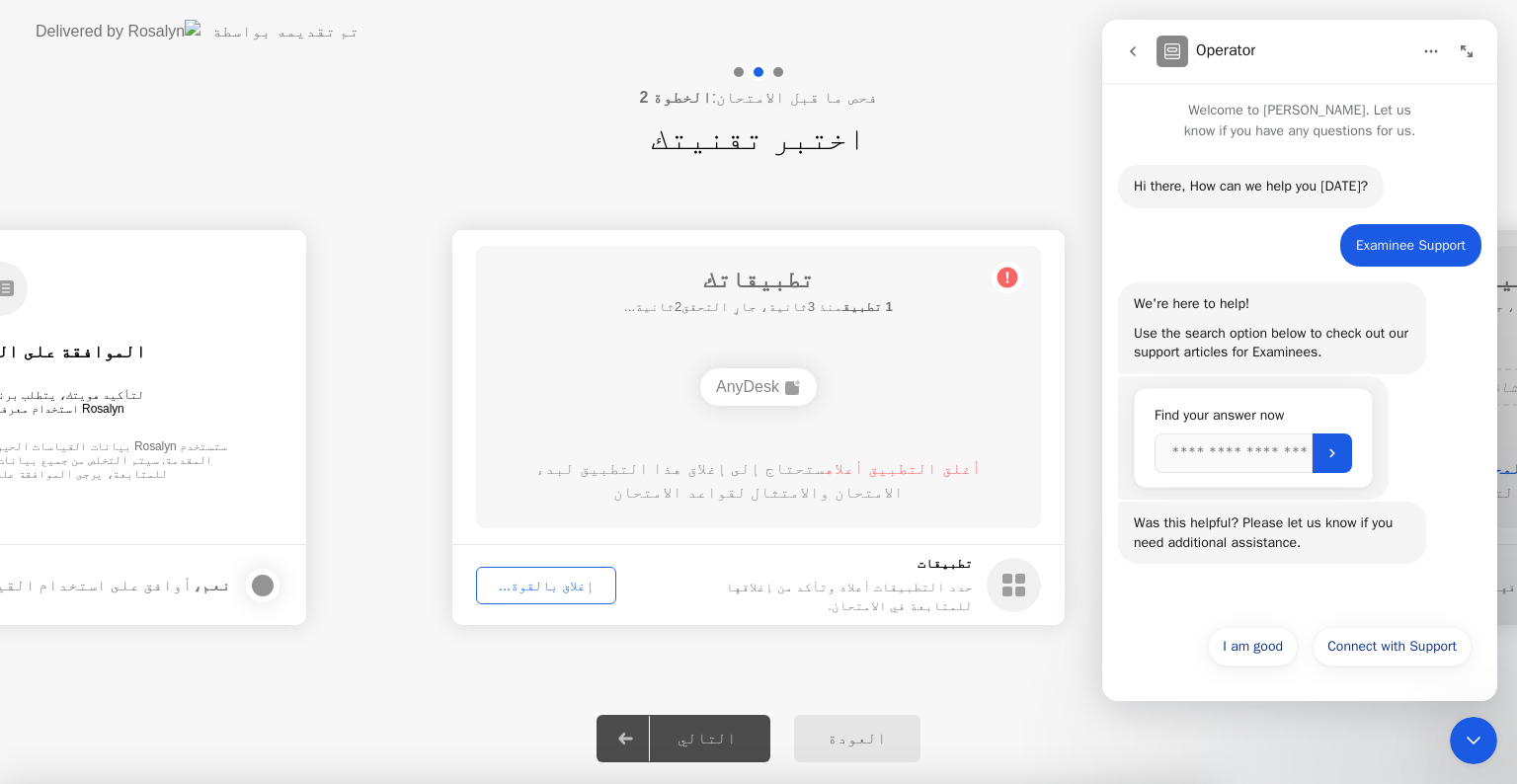 click on "AnyDesk" at bounding box center [606, 953] 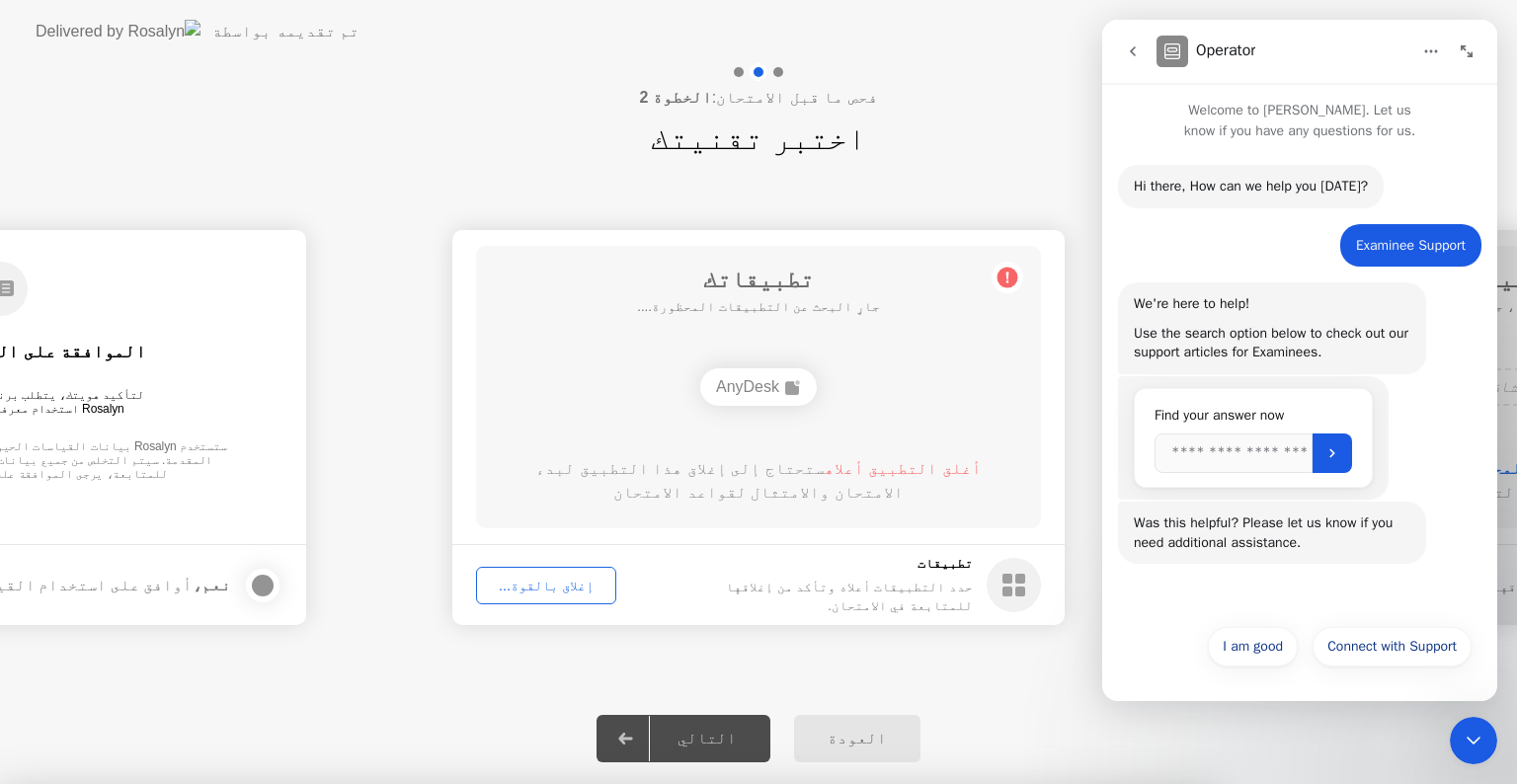 drag, startPoint x: 810, startPoint y: 492, endPoint x: 856, endPoint y: 335, distance: 163.60012 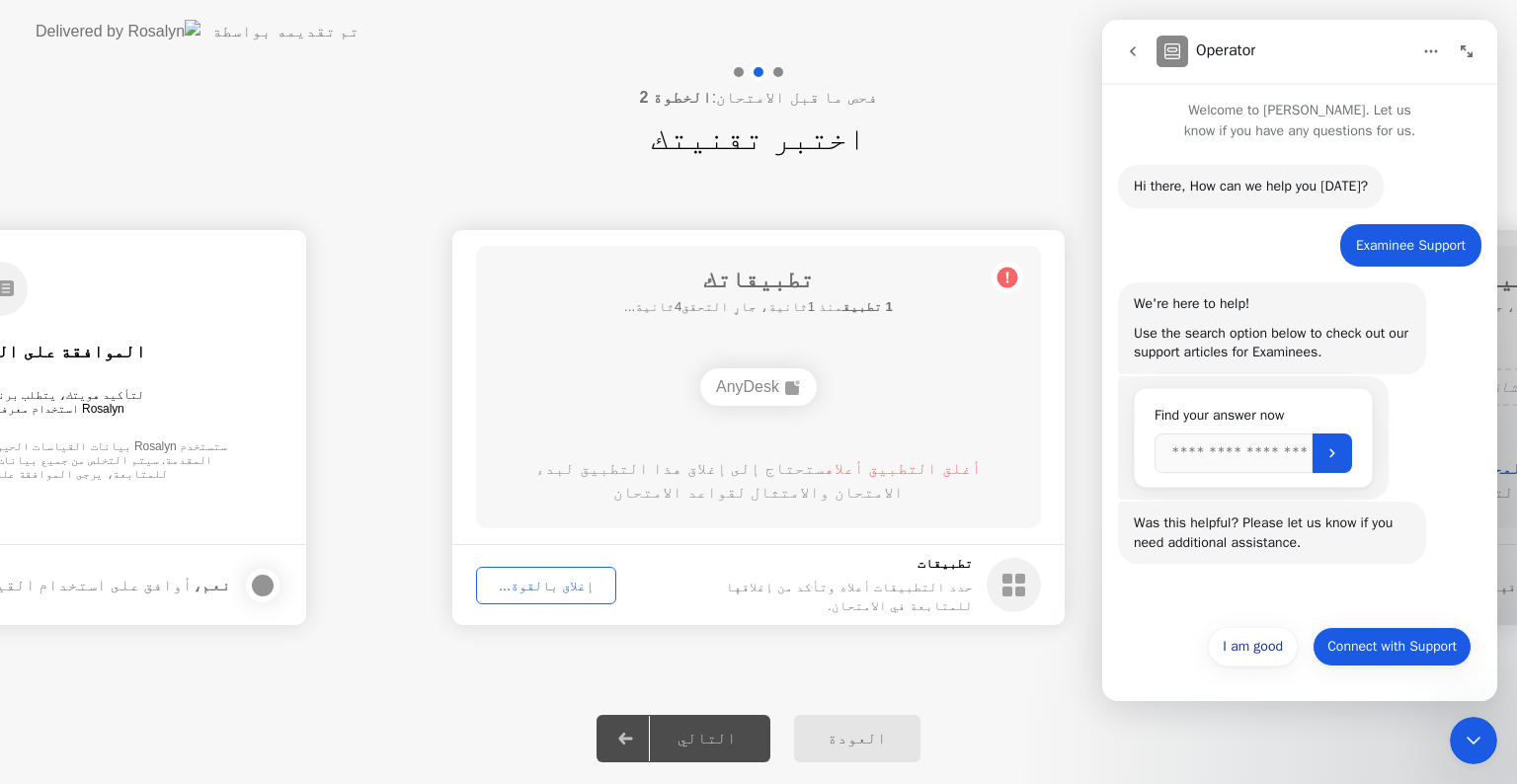 click on "Connect with Support" at bounding box center [1392, 647] 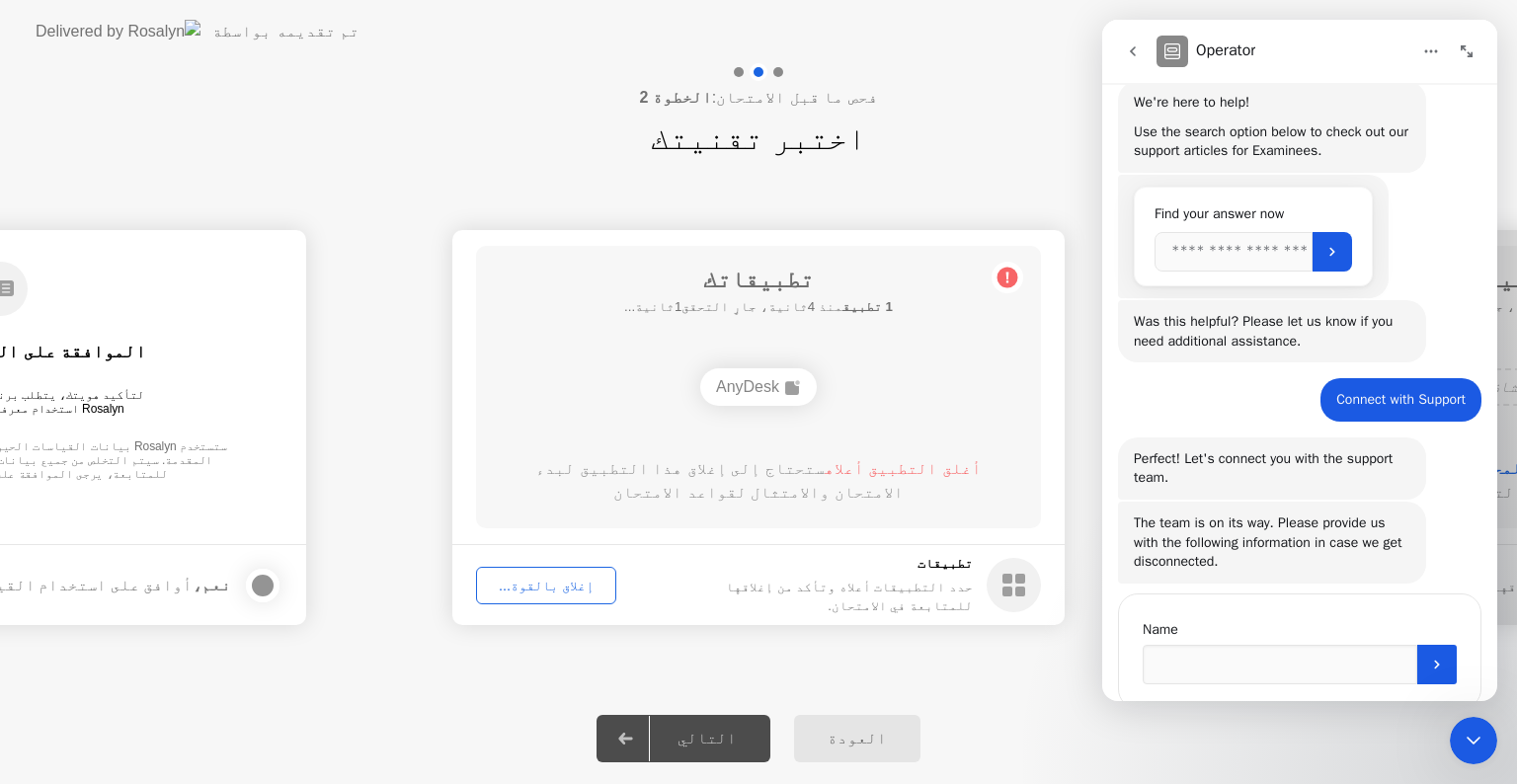 scroll, scrollTop: 261, scrollLeft: 0, axis: vertical 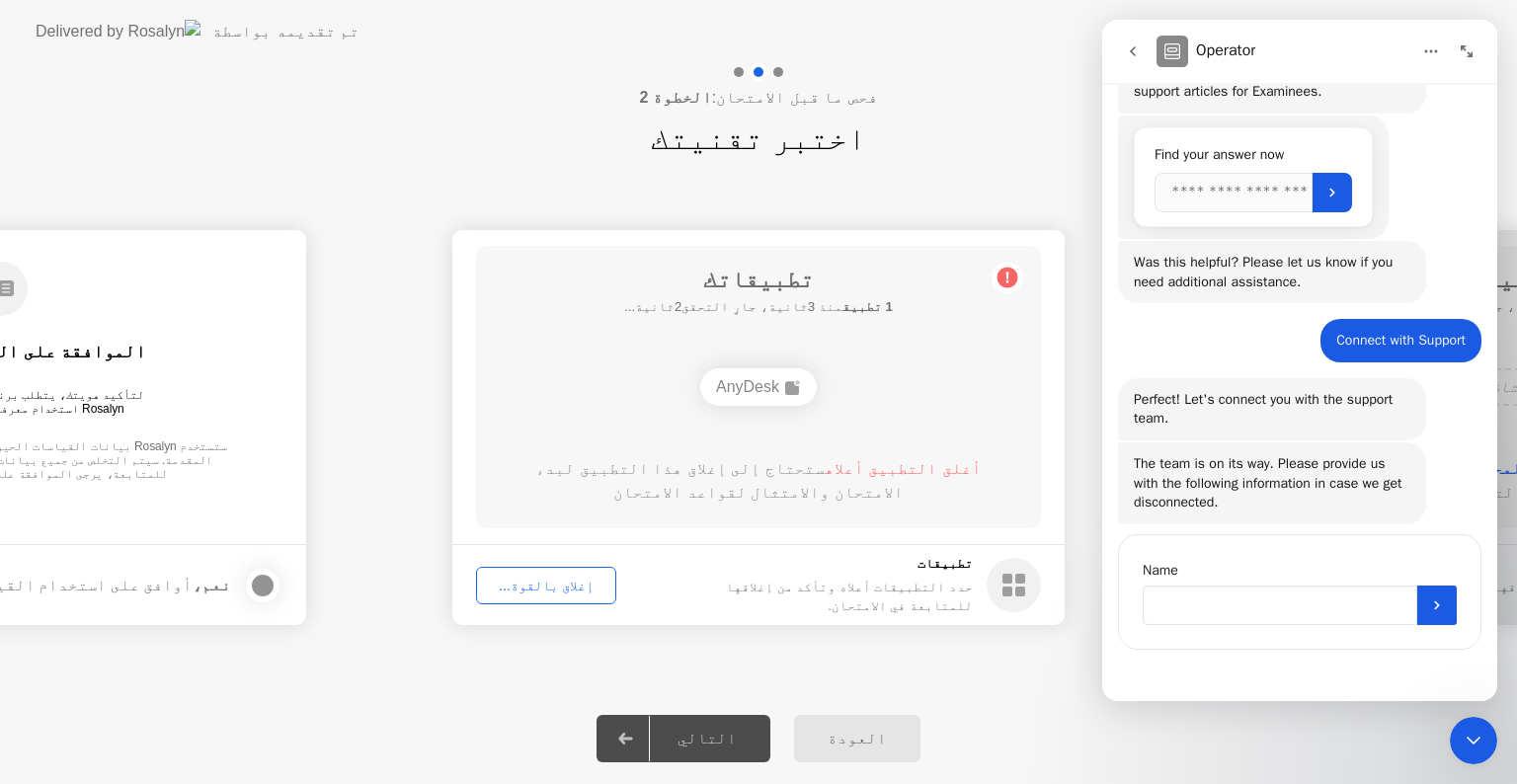 click at bounding box center (1280, 605) 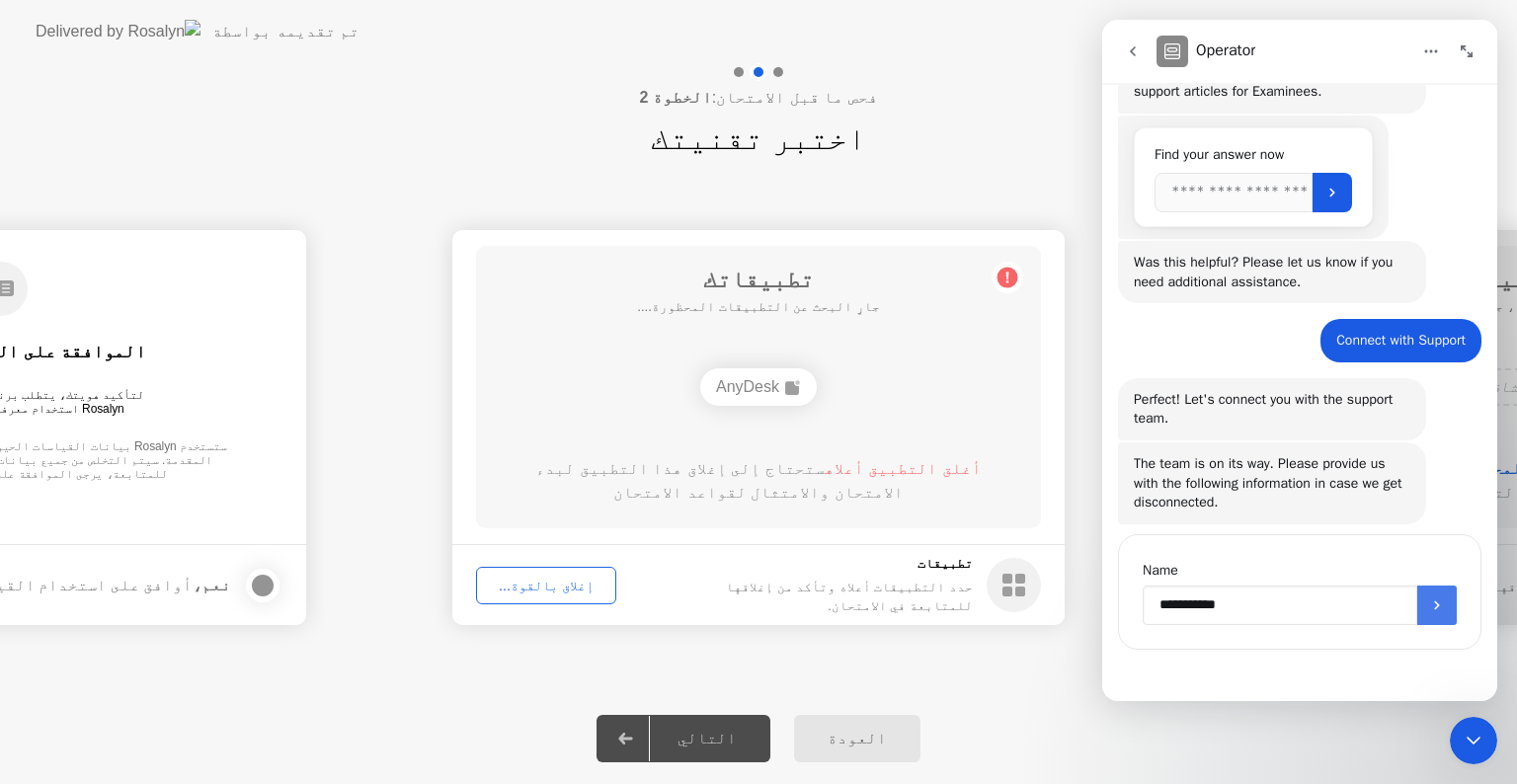 type on "**********" 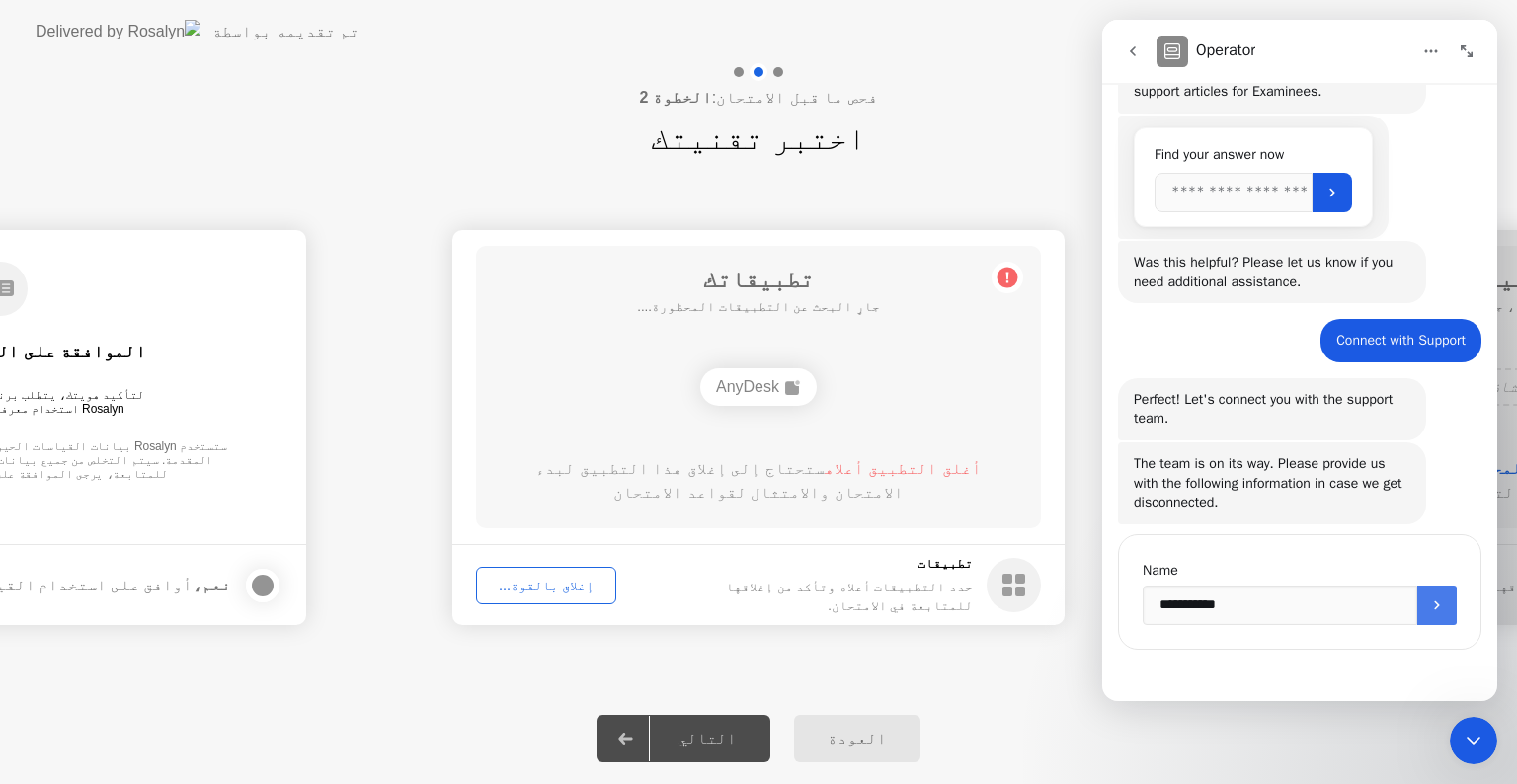 click at bounding box center [1437, 605] 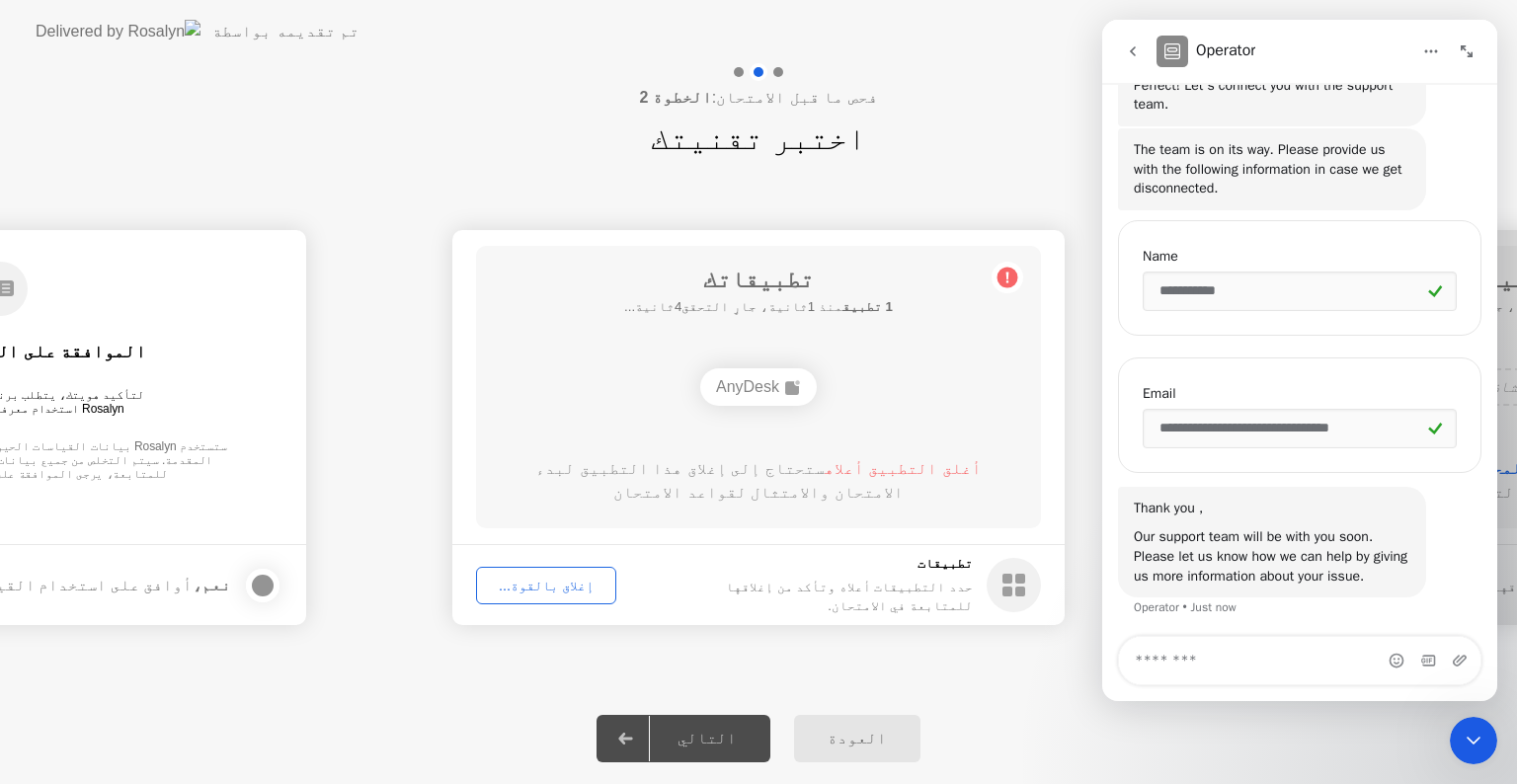 scroll, scrollTop: 576, scrollLeft: 0, axis: vertical 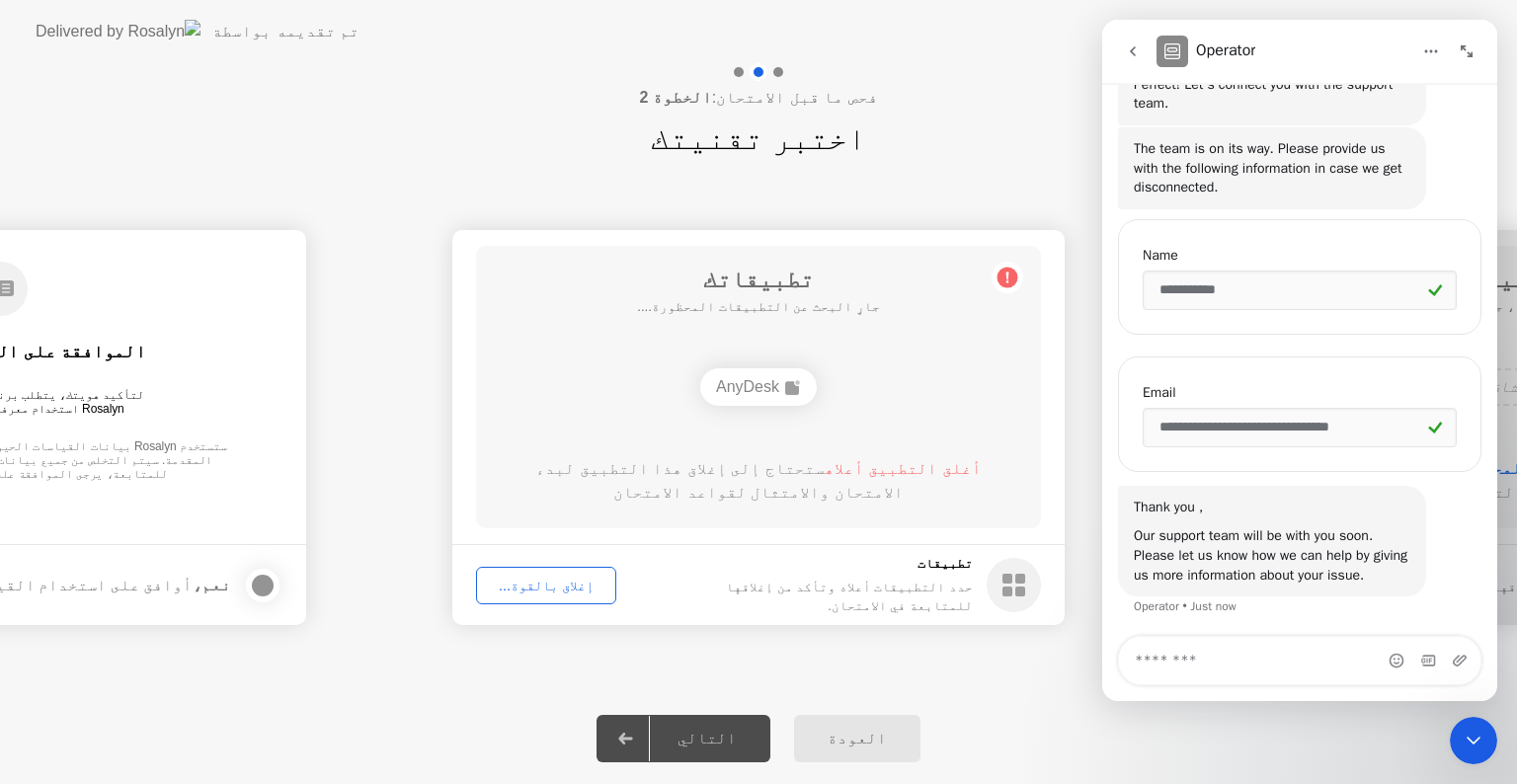 click on "**********" at bounding box center [1300, 428] 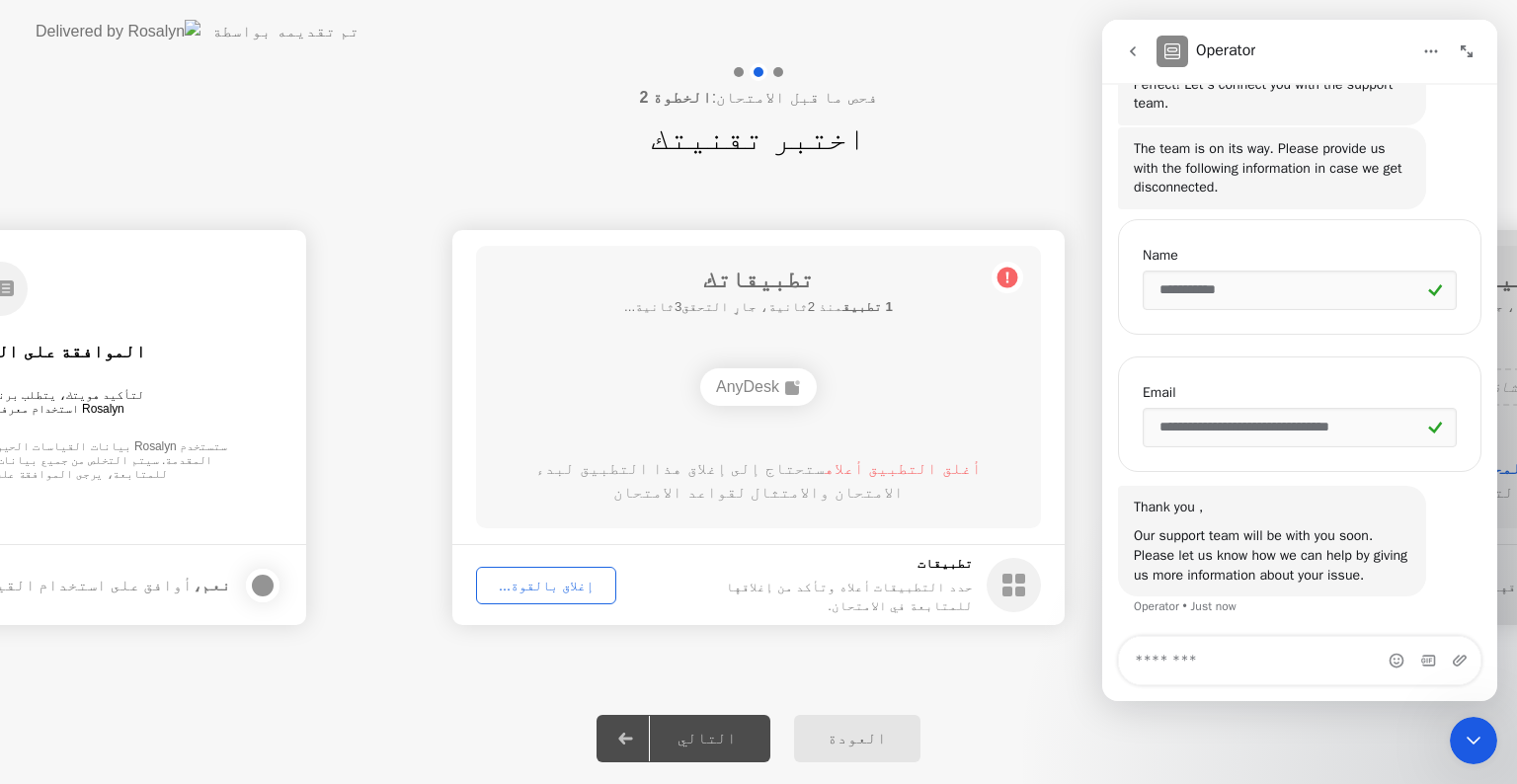 click on "**********" at bounding box center (1300, 428) 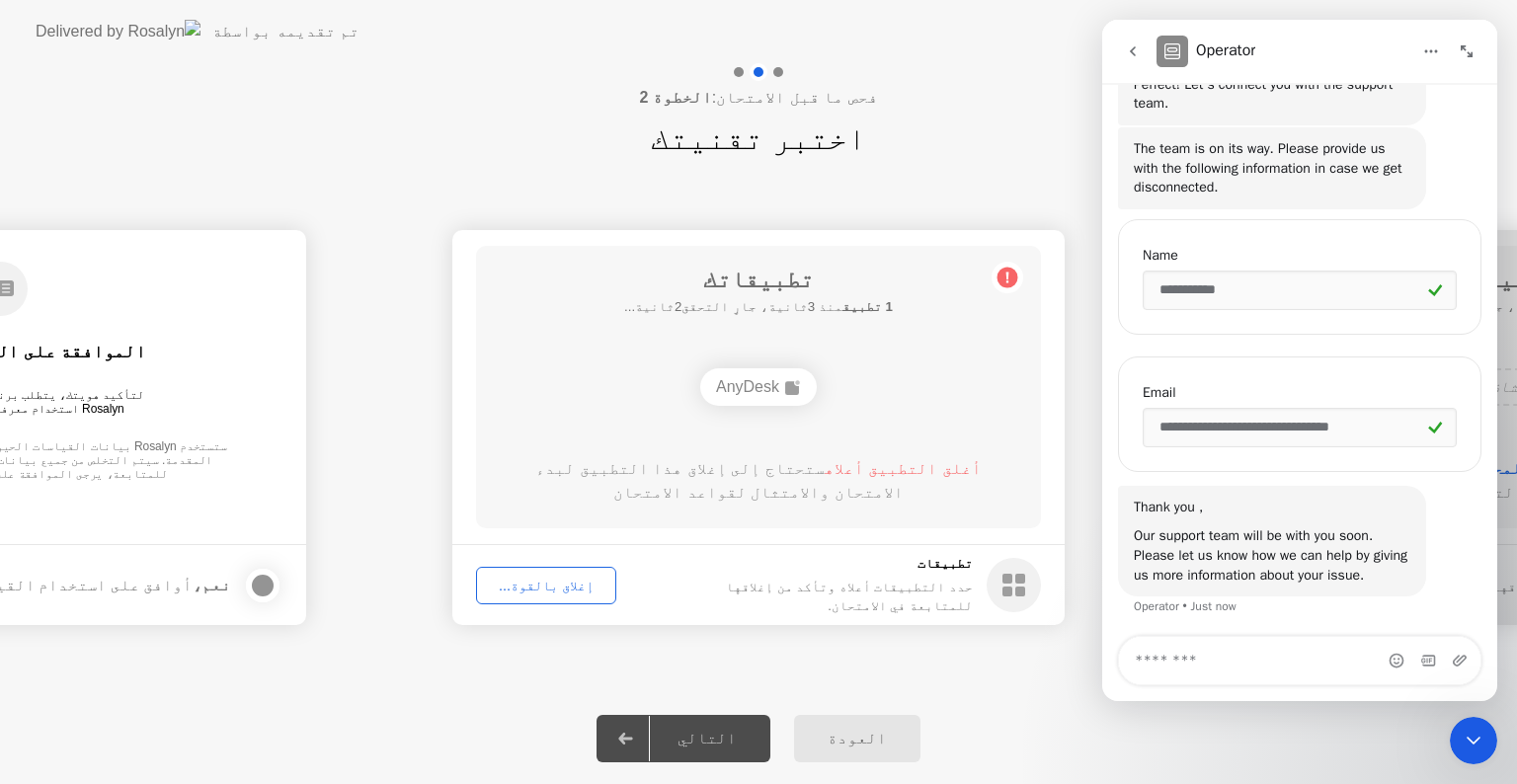click 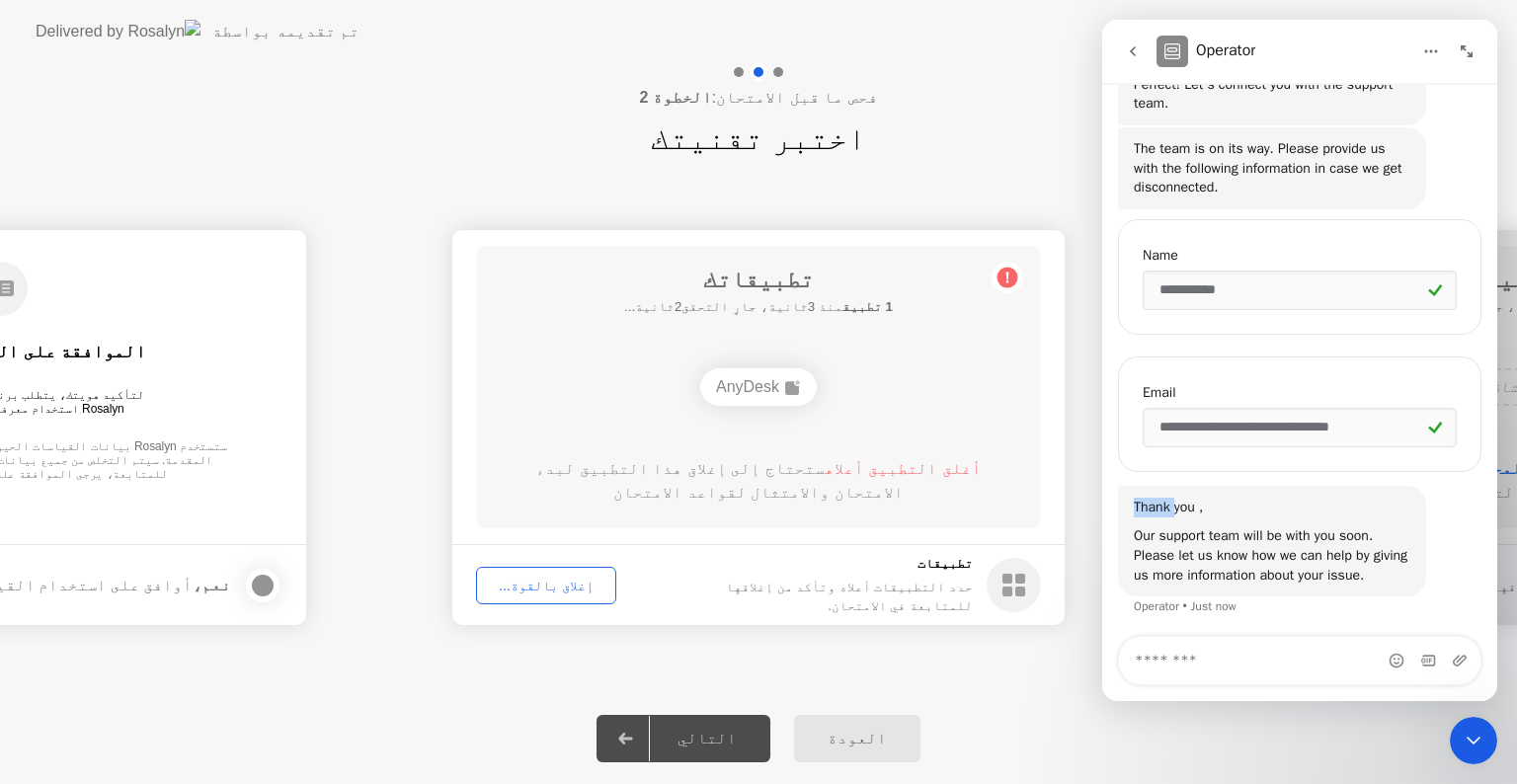 click 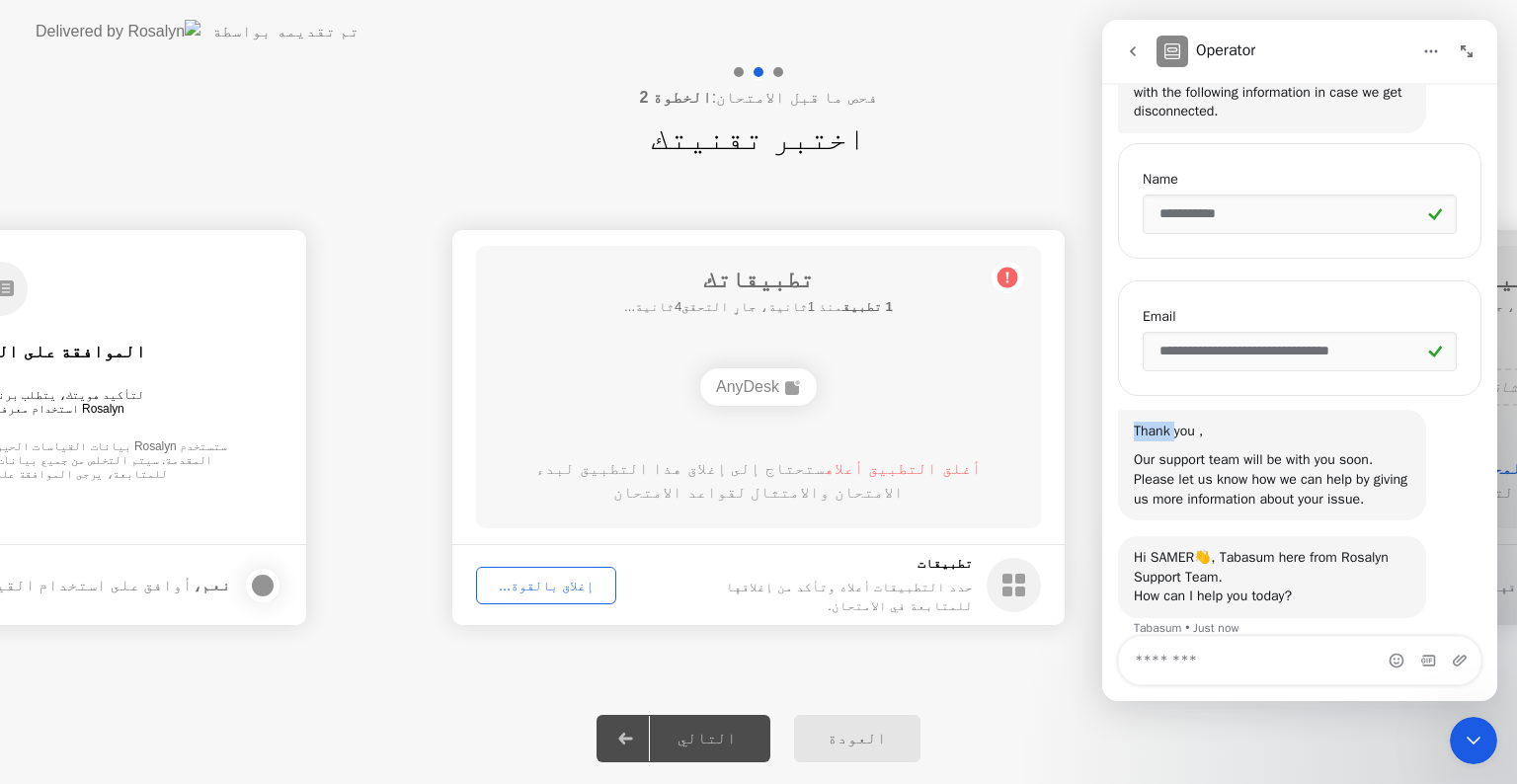 scroll, scrollTop: 673, scrollLeft: 0, axis: vertical 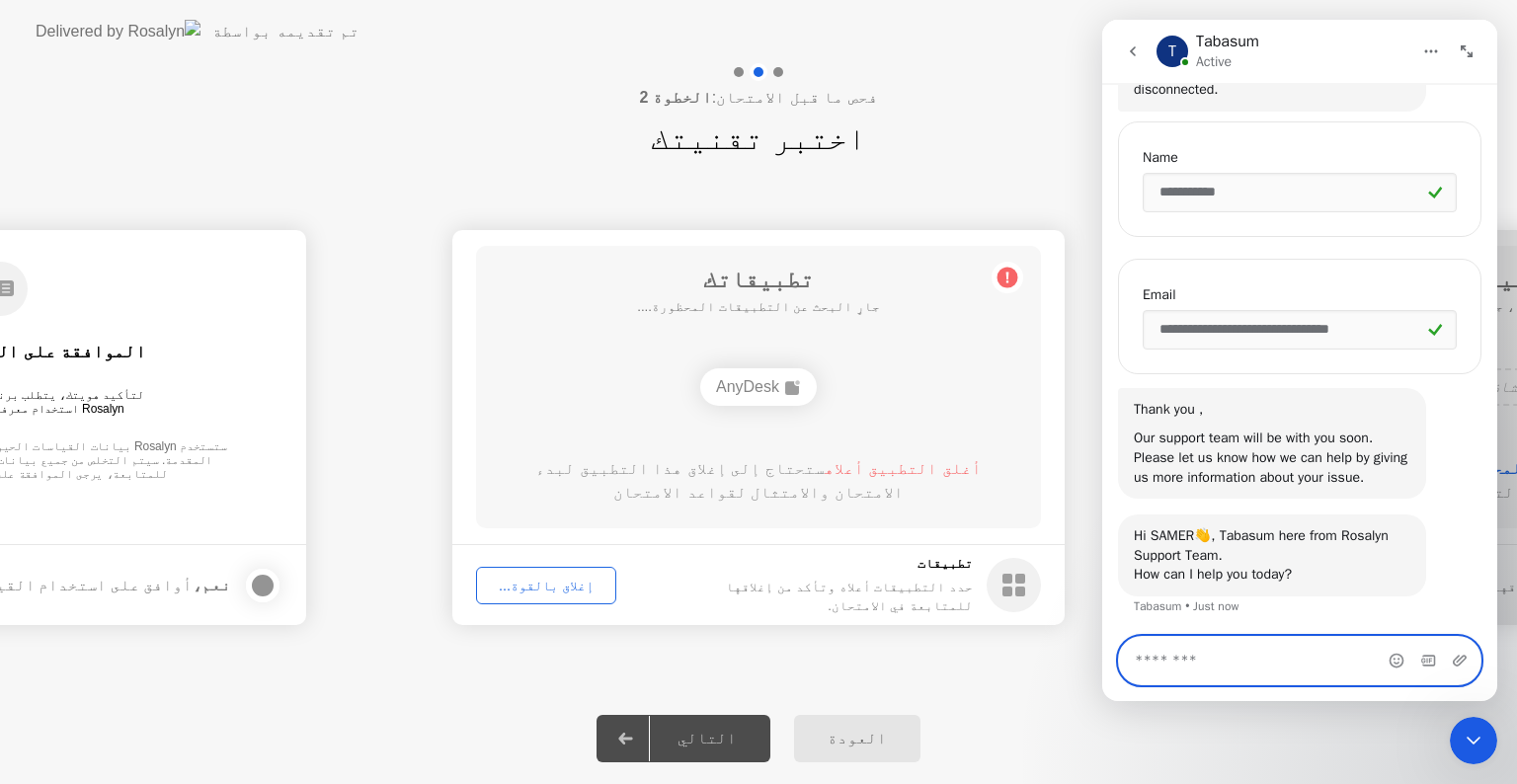 click at bounding box center (1300, 661) 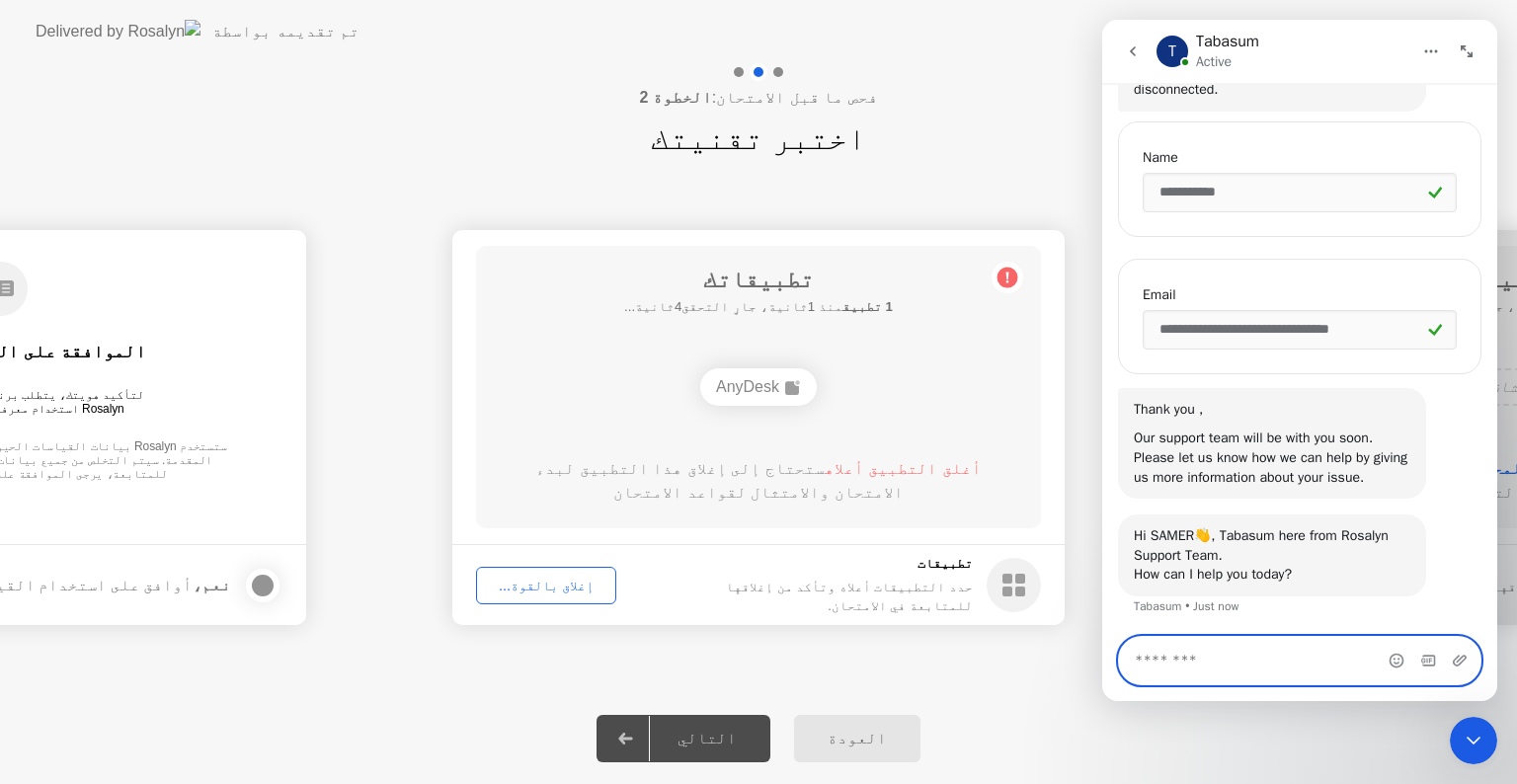 type on "*" 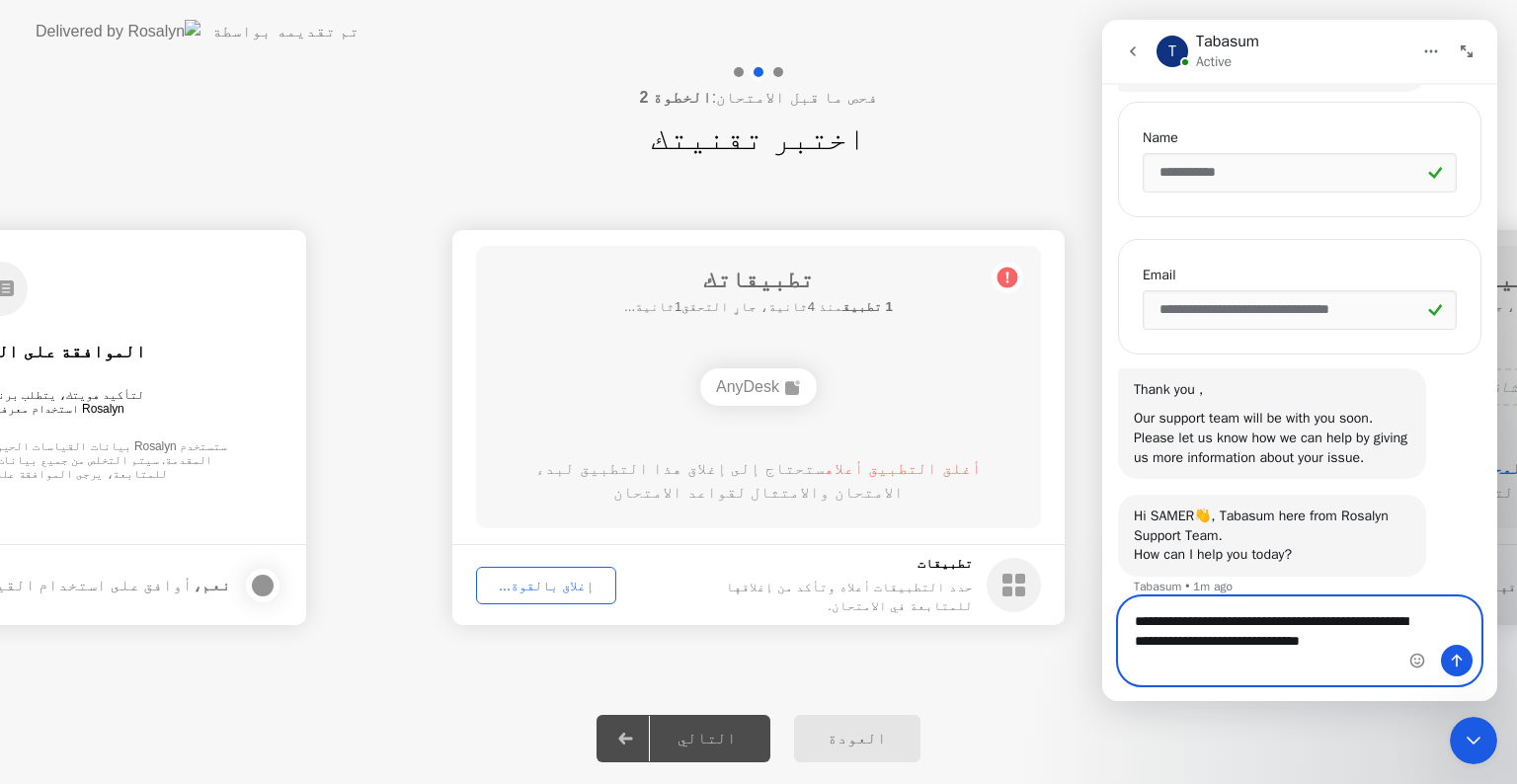 scroll, scrollTop: 713, scrollLeft: 0, axis: vertical 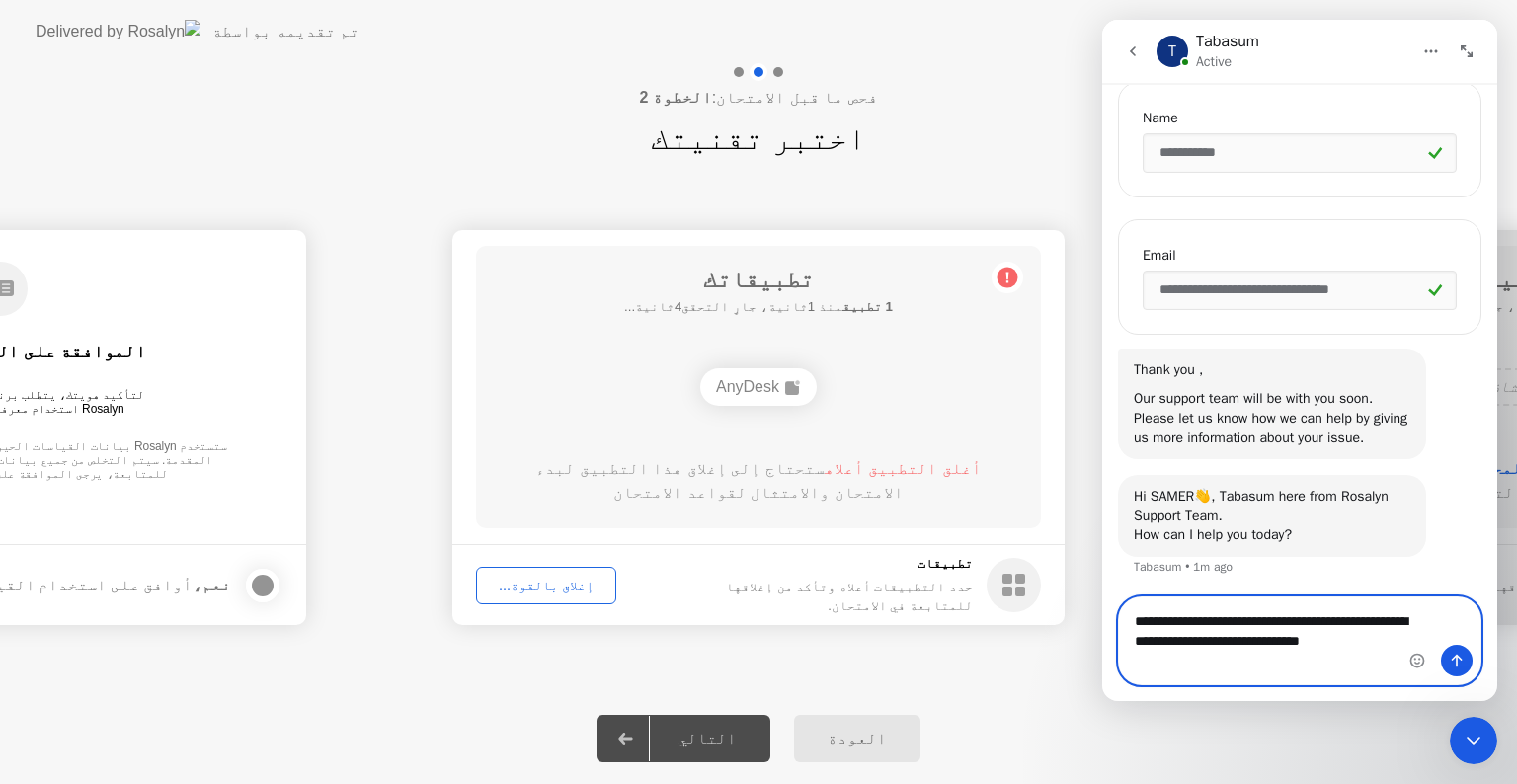 type on "**********" 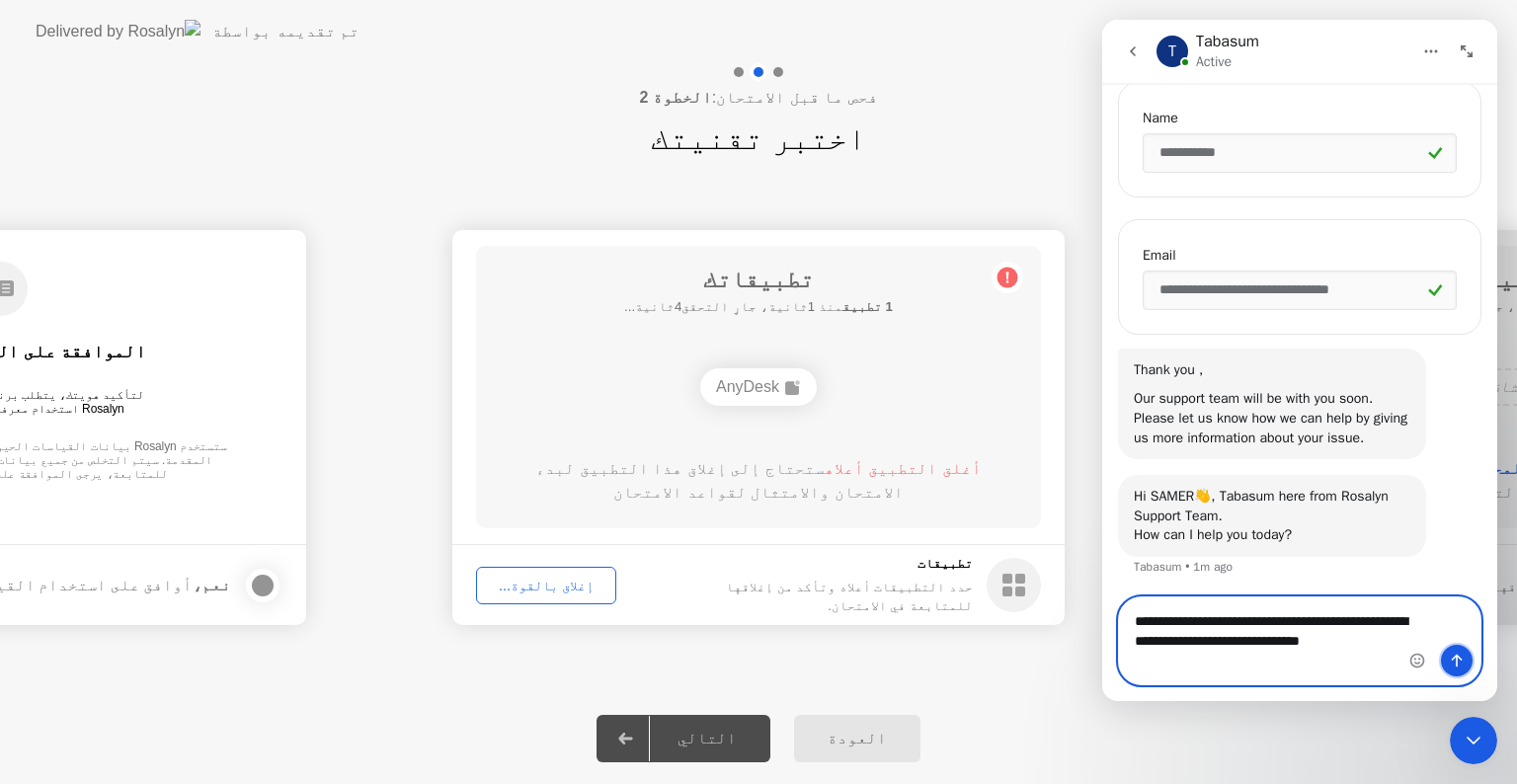 click 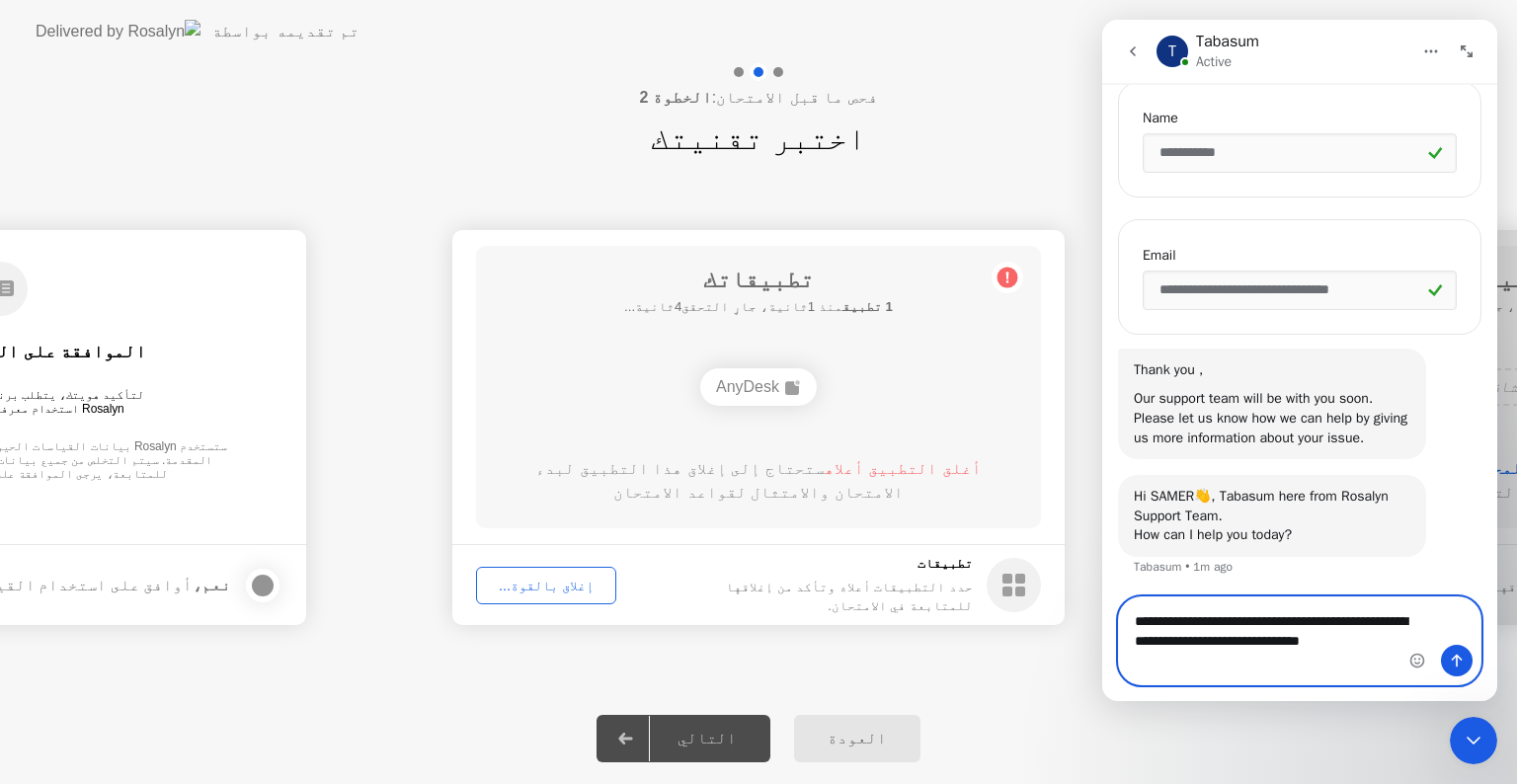 type 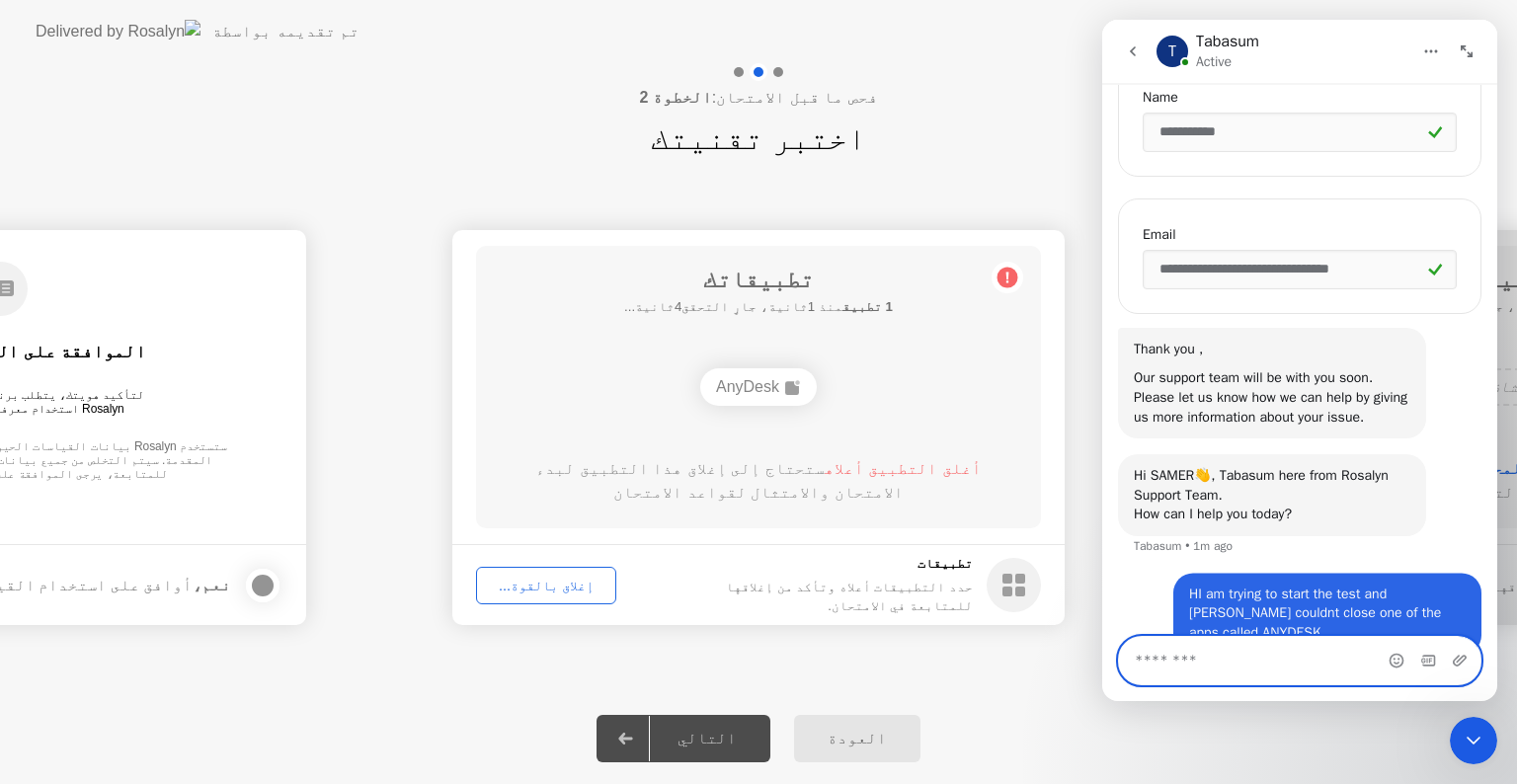 scroll, scrollTop: 770, scrollLeft: 0, axis: vertical 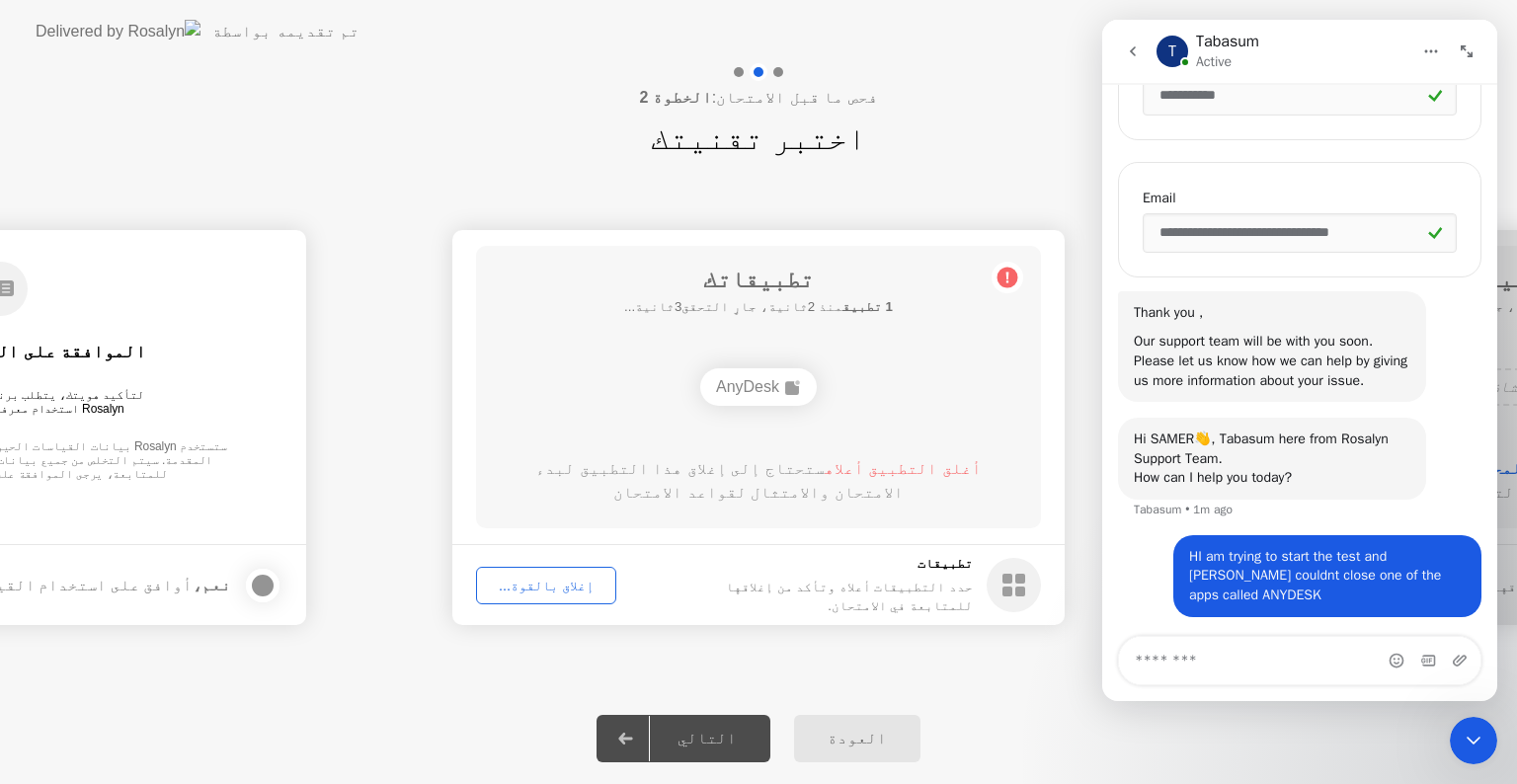 click on "إغلاق بالقوة..." 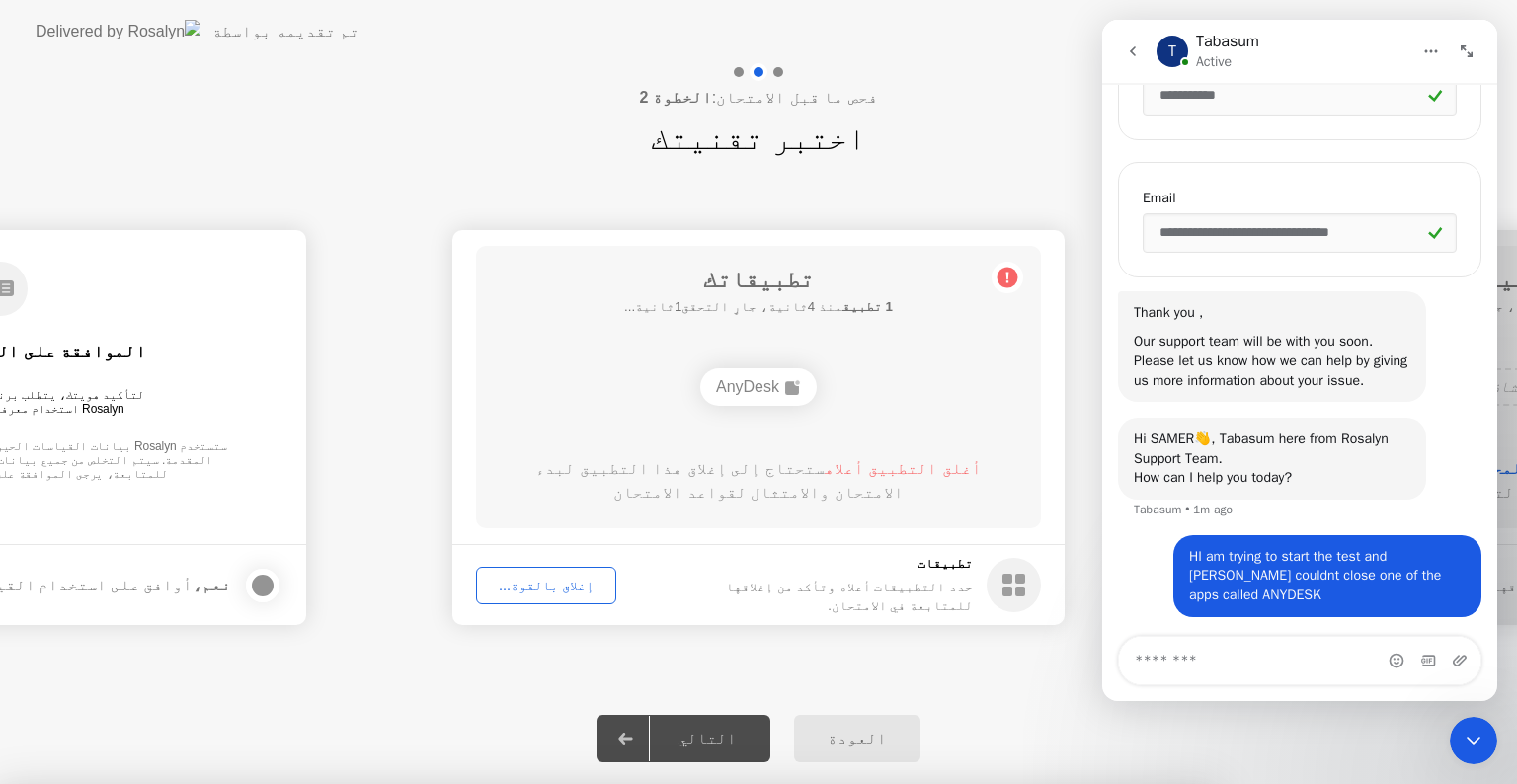 click on "AnyDesk" at bounding box center [606, 990] 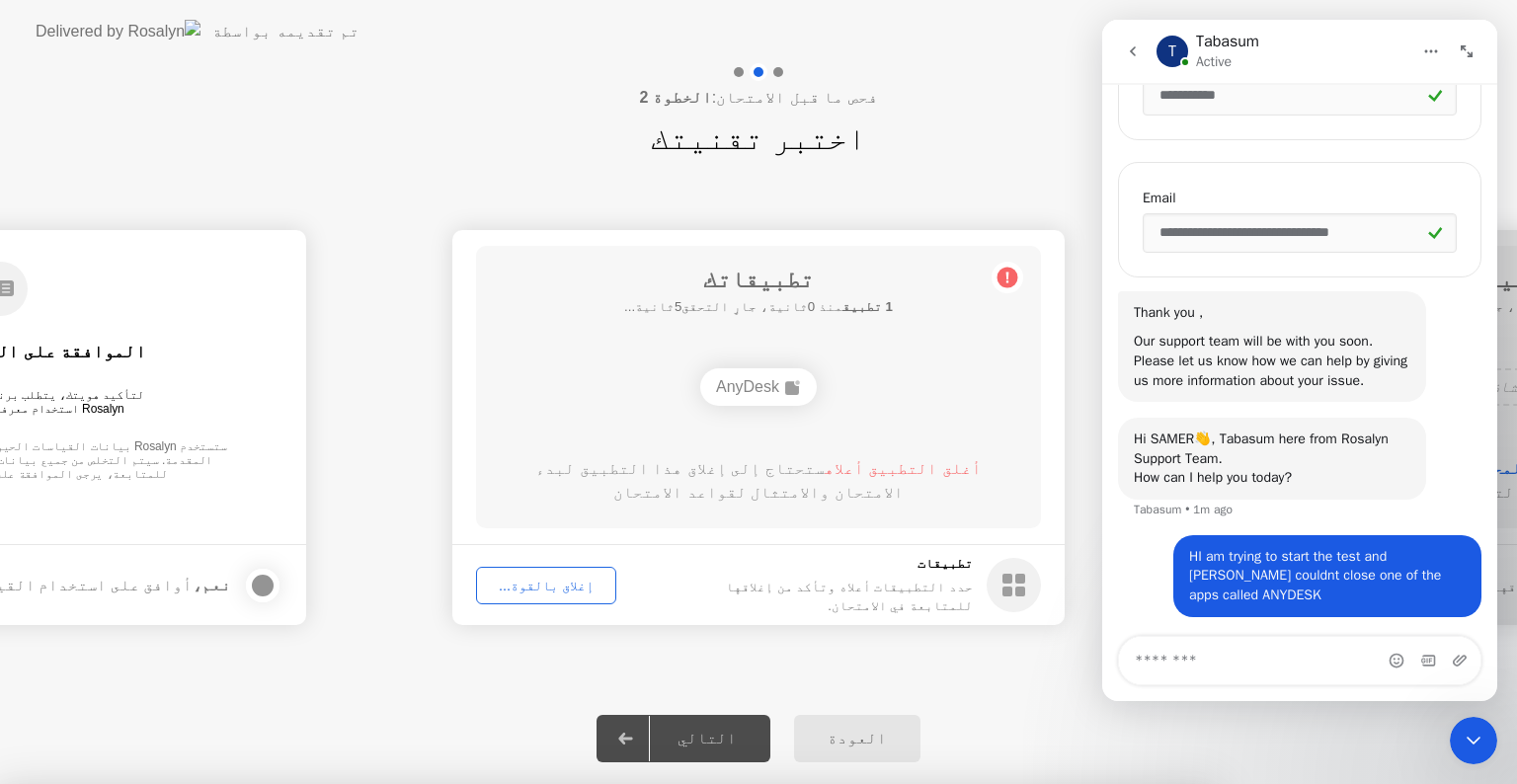 click on "تأكيد" at bounding box center [674, 1057] 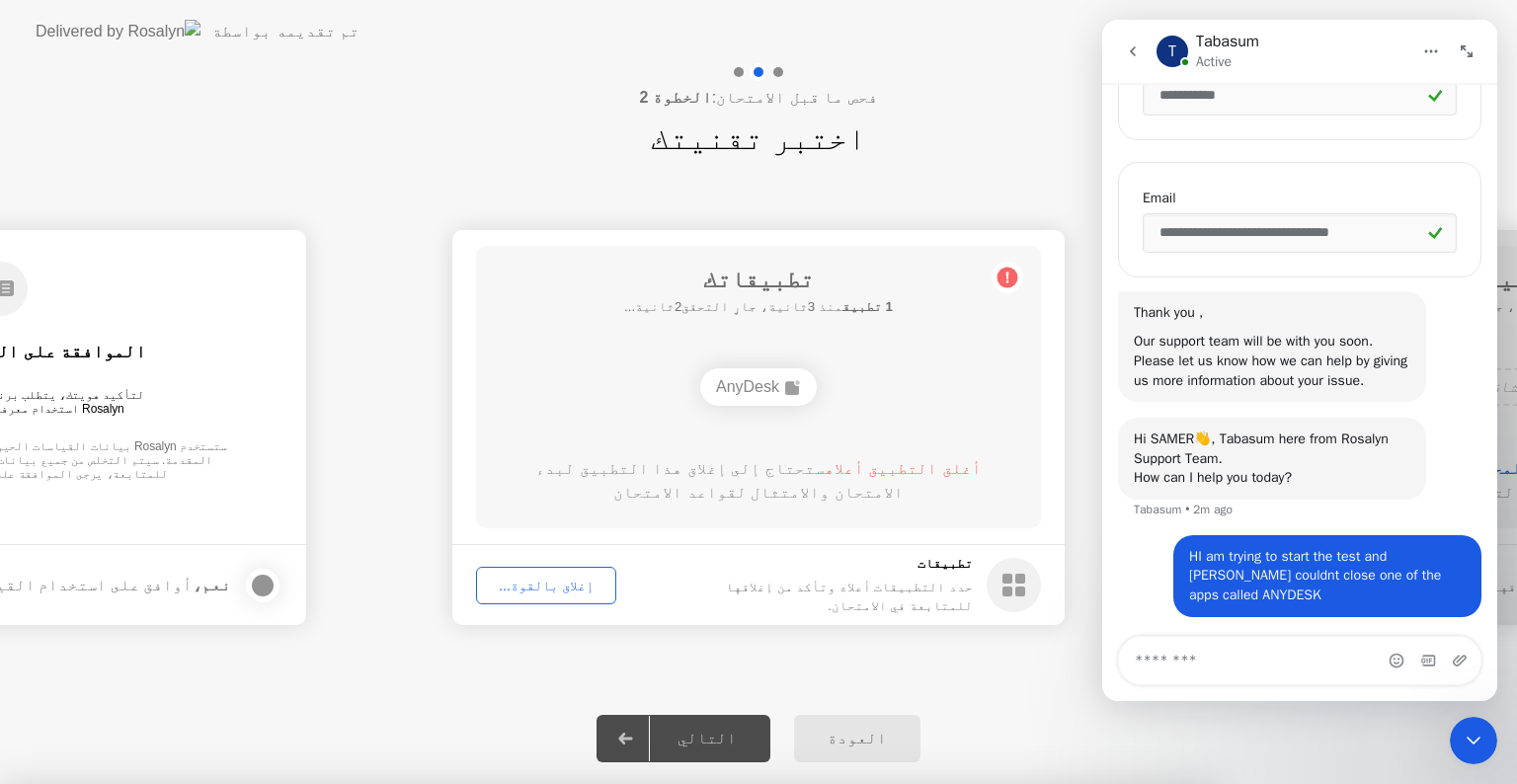 type 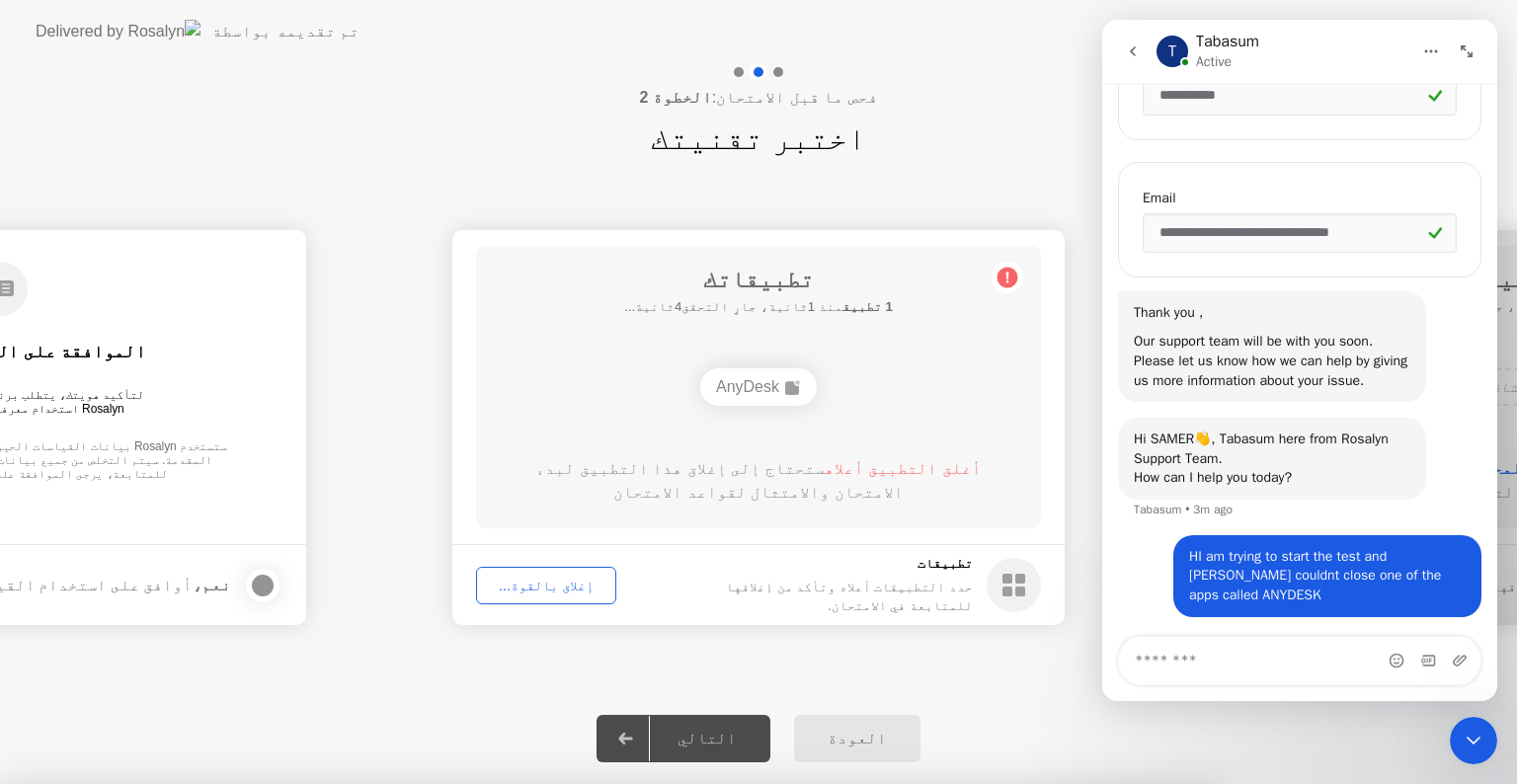 click on "إغلاق" at bounding box center [514, 1019] 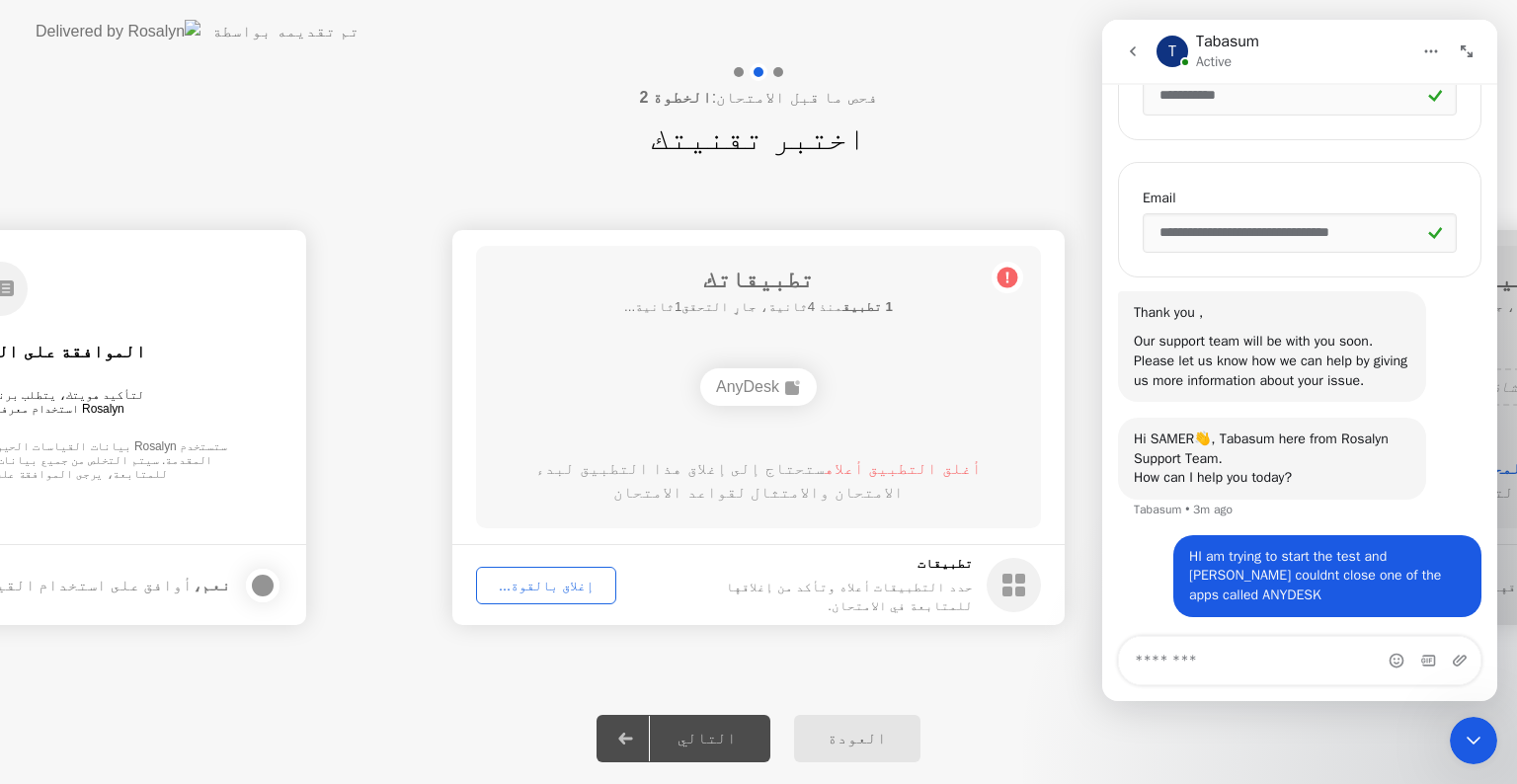 click on "إغلاق بالقوة..." 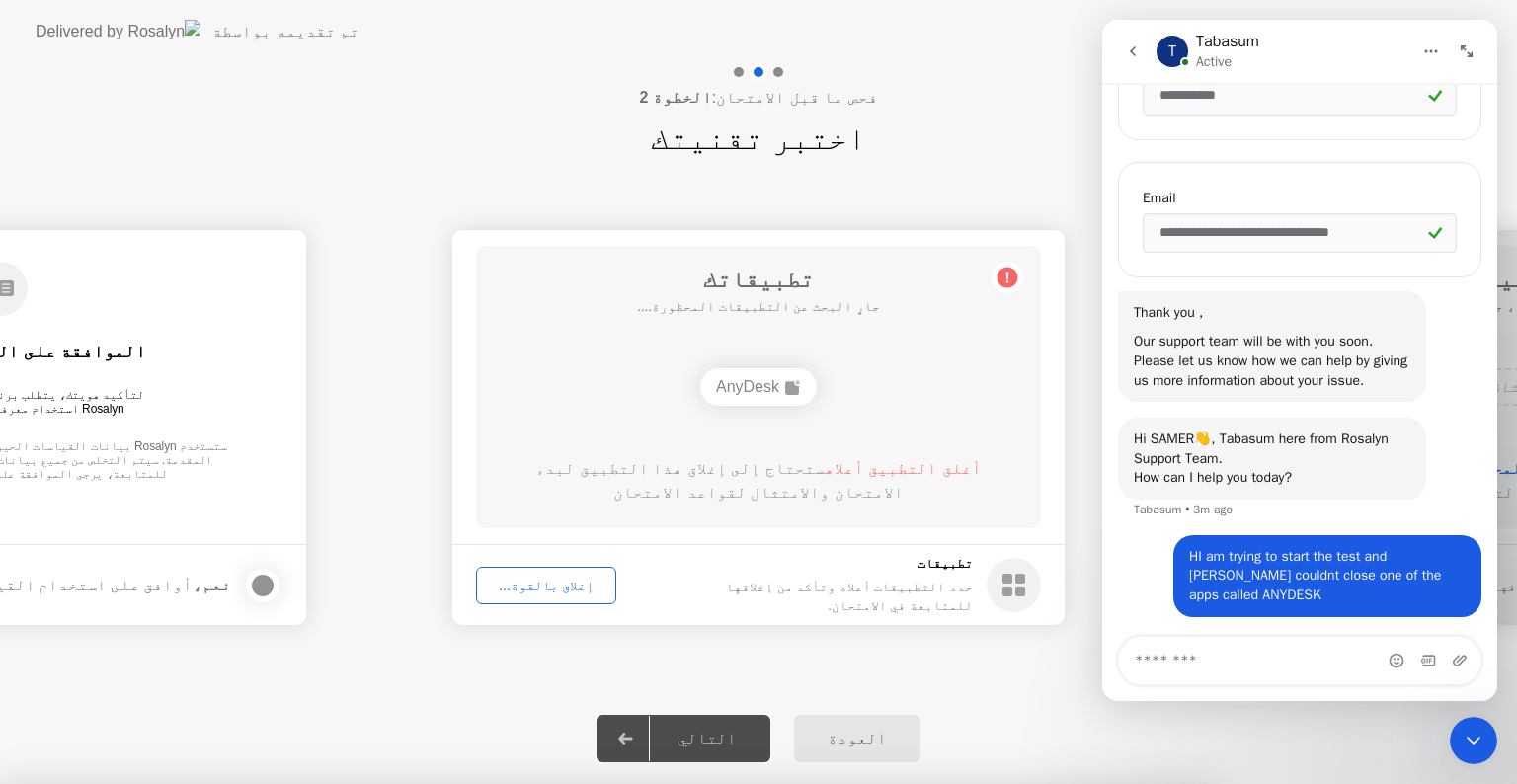 click on "AnyDesk" at bounding box center (606, 990) 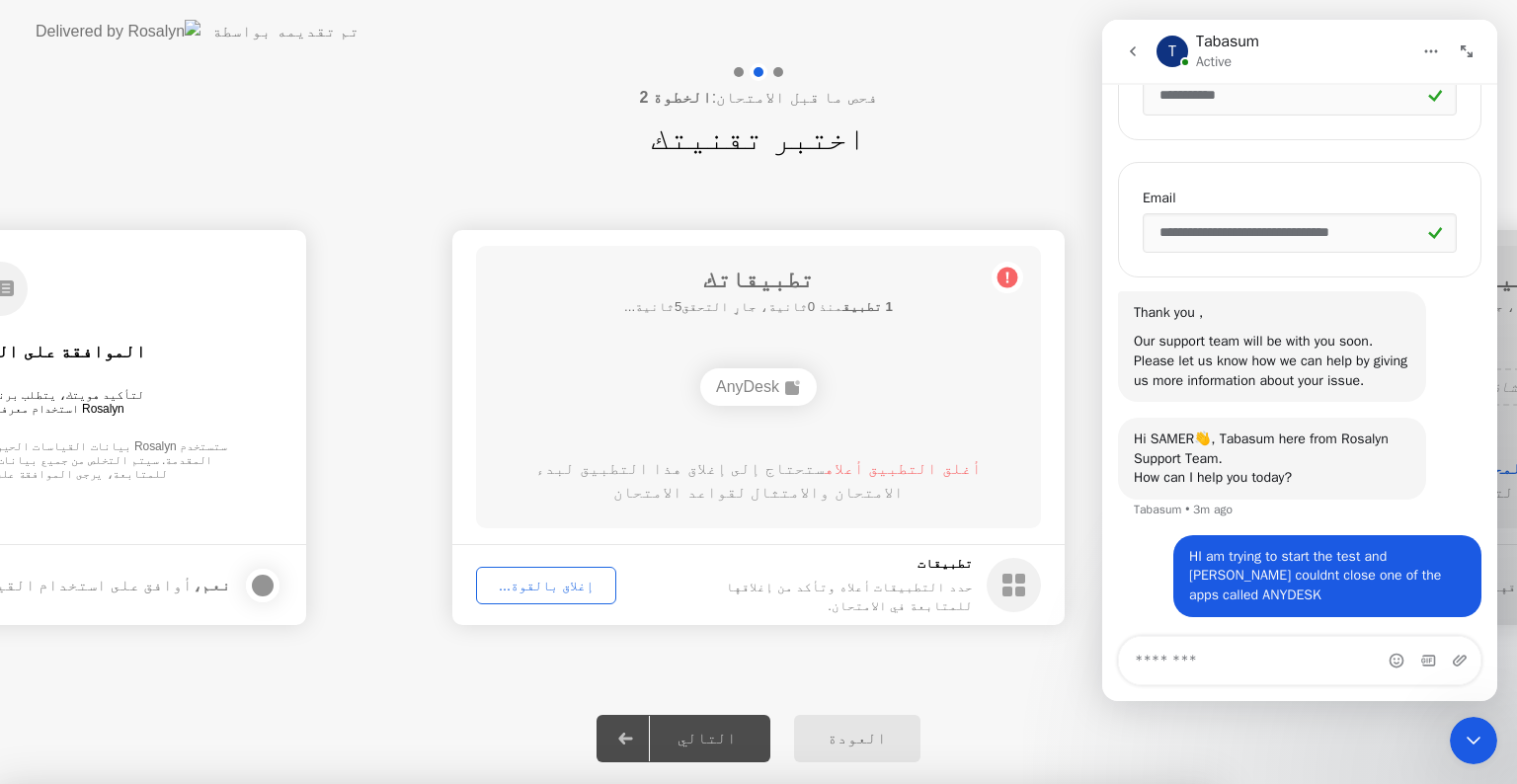 drag, startPoint x: 695, startPoint y: 506, endPoint x: 901, endPoint y: 423, distance: 222.0923 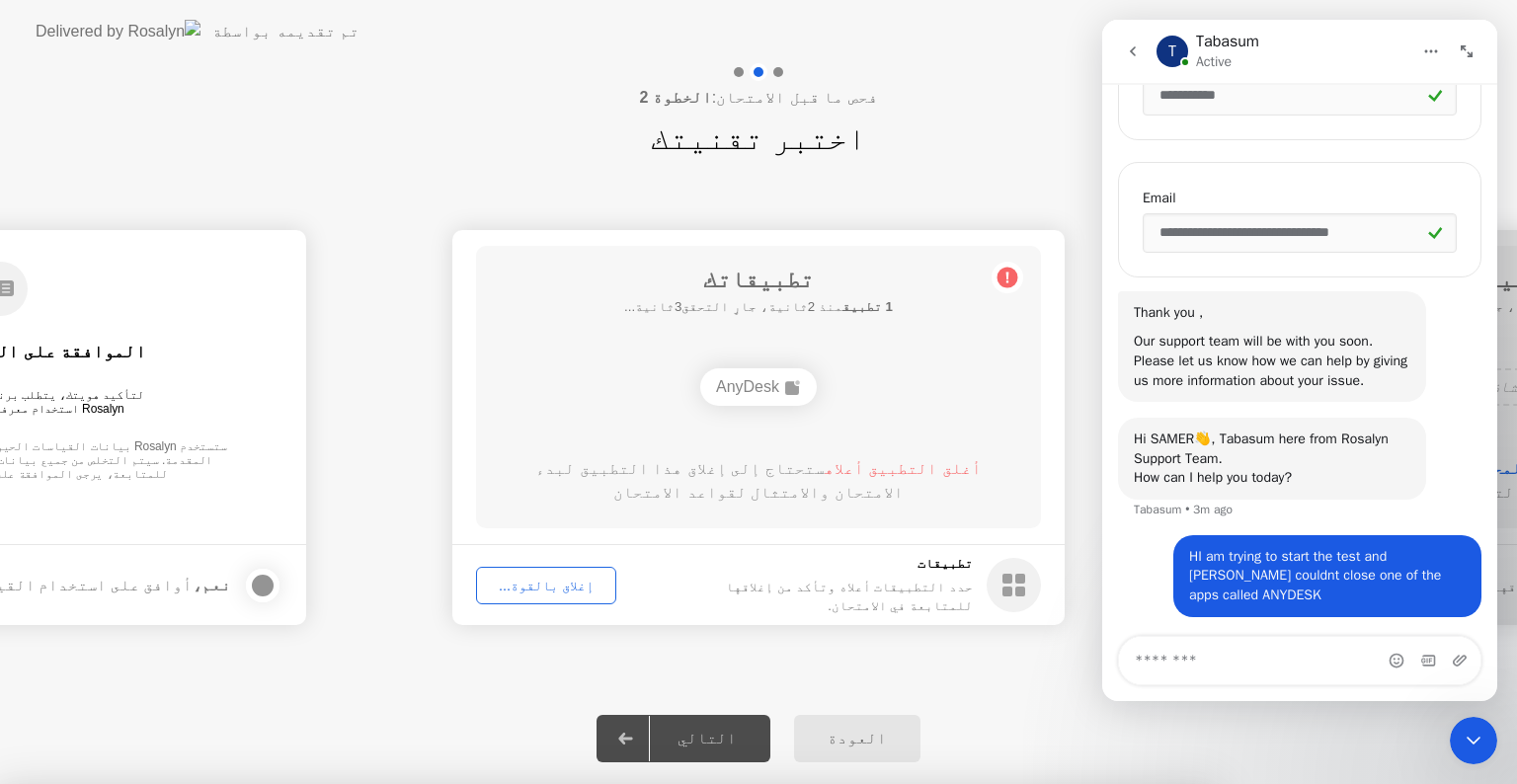 click on "تأكيد" at bounding box center [674, 1057] 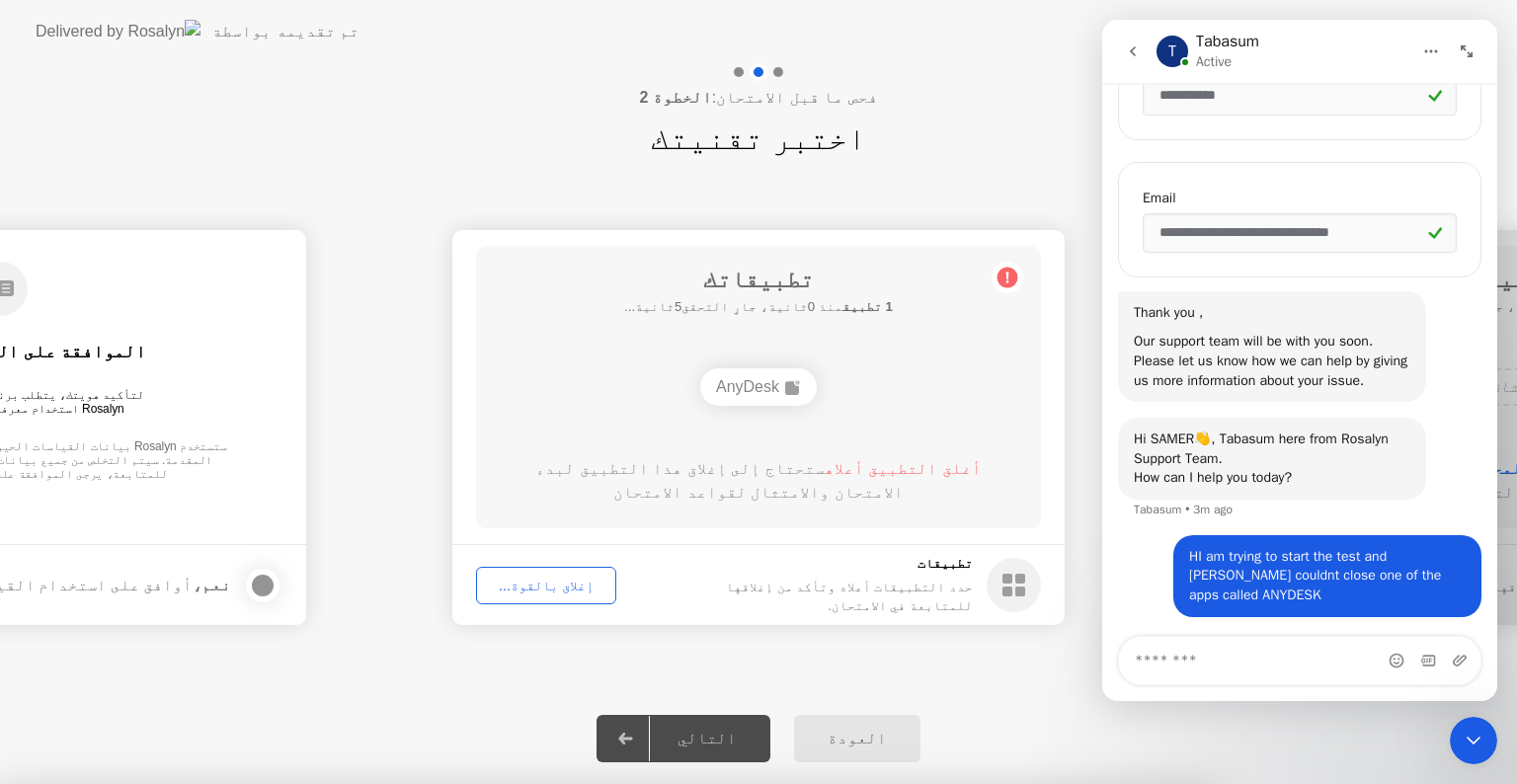 scroll, scrollTop: 846, scrollLeft: 0, axis: vertical 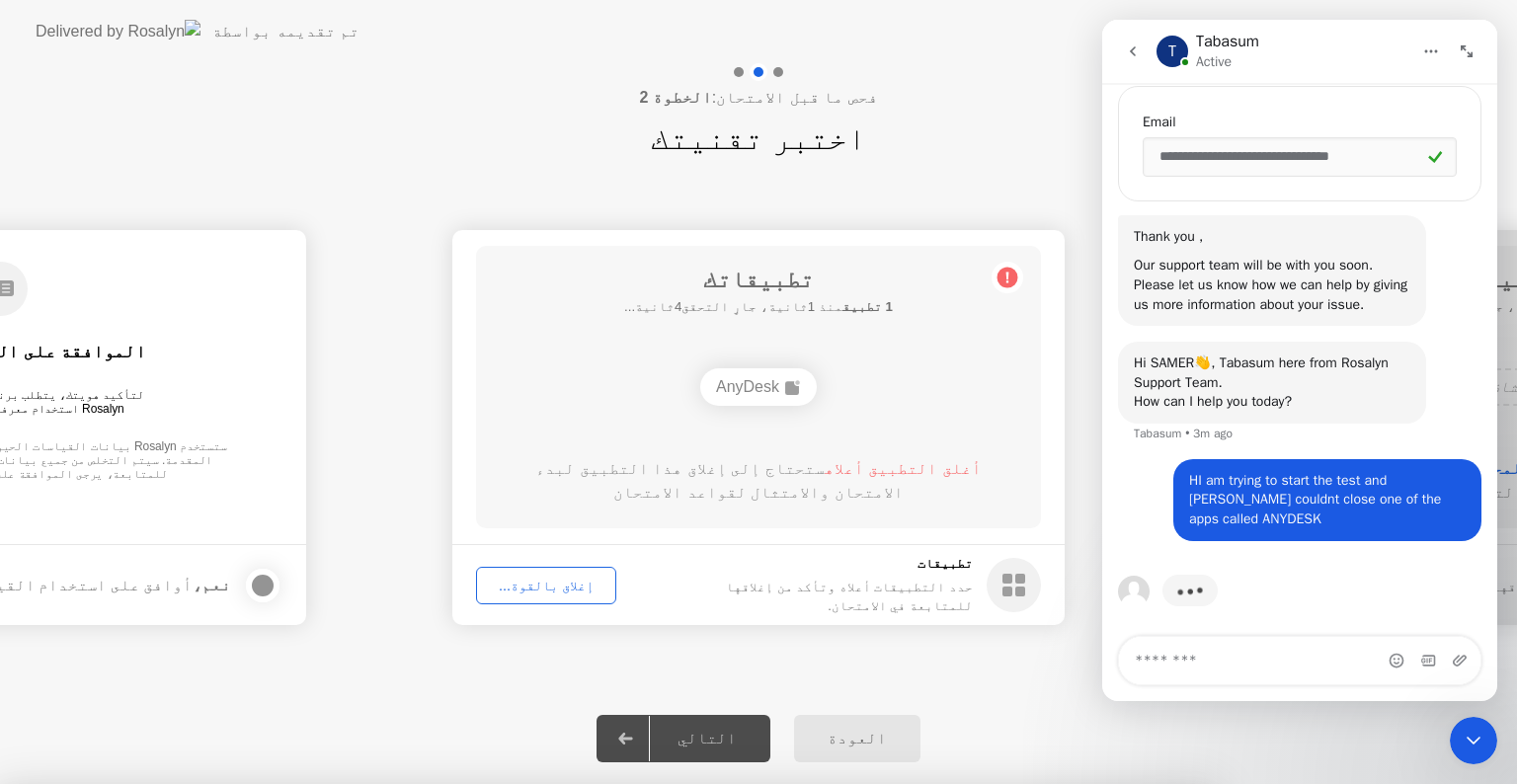click on "إغلاق" at bounding box center [514, 1019] 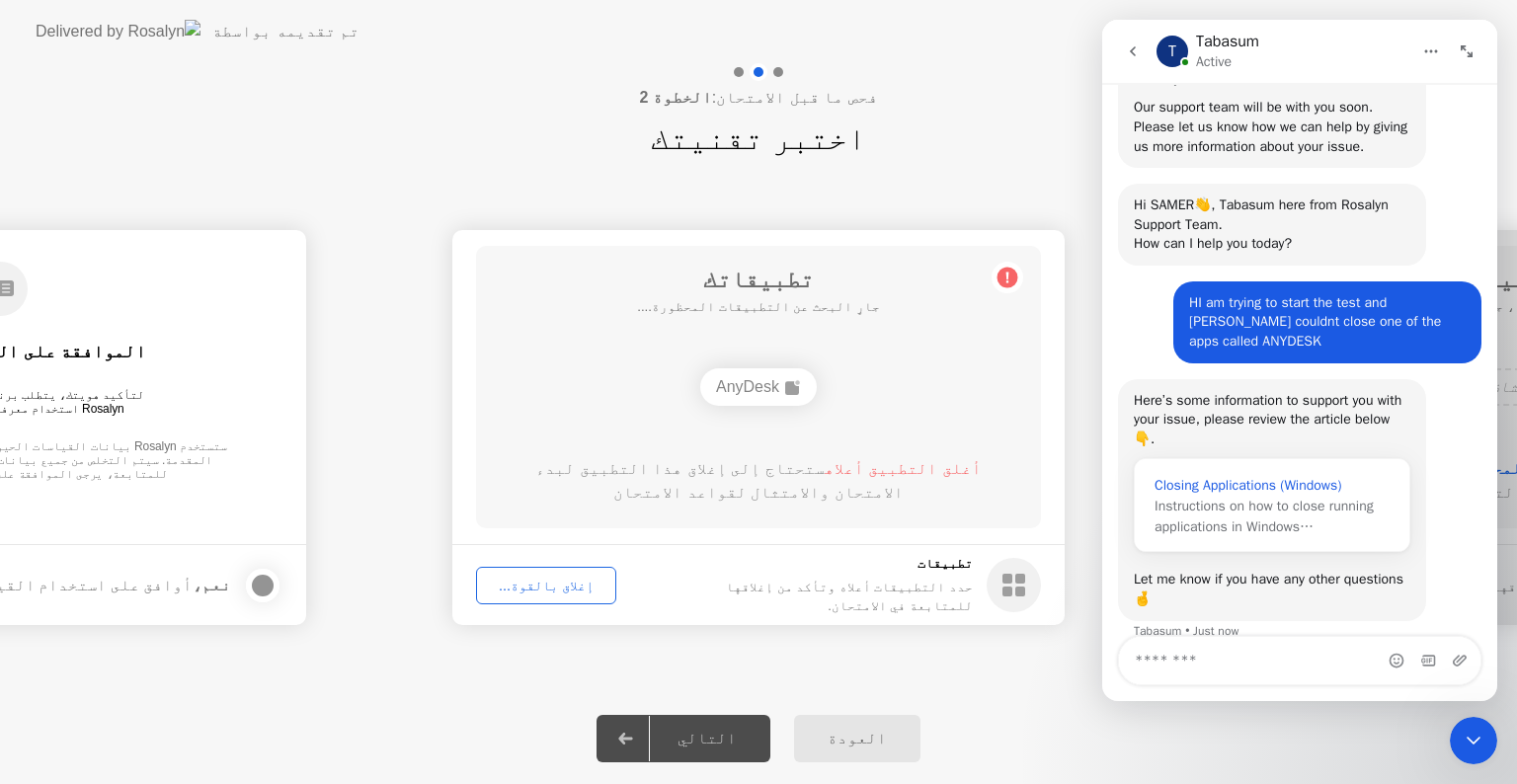 scroll, scrollTop: 1028, scrollLeft: 0, axis: vertical 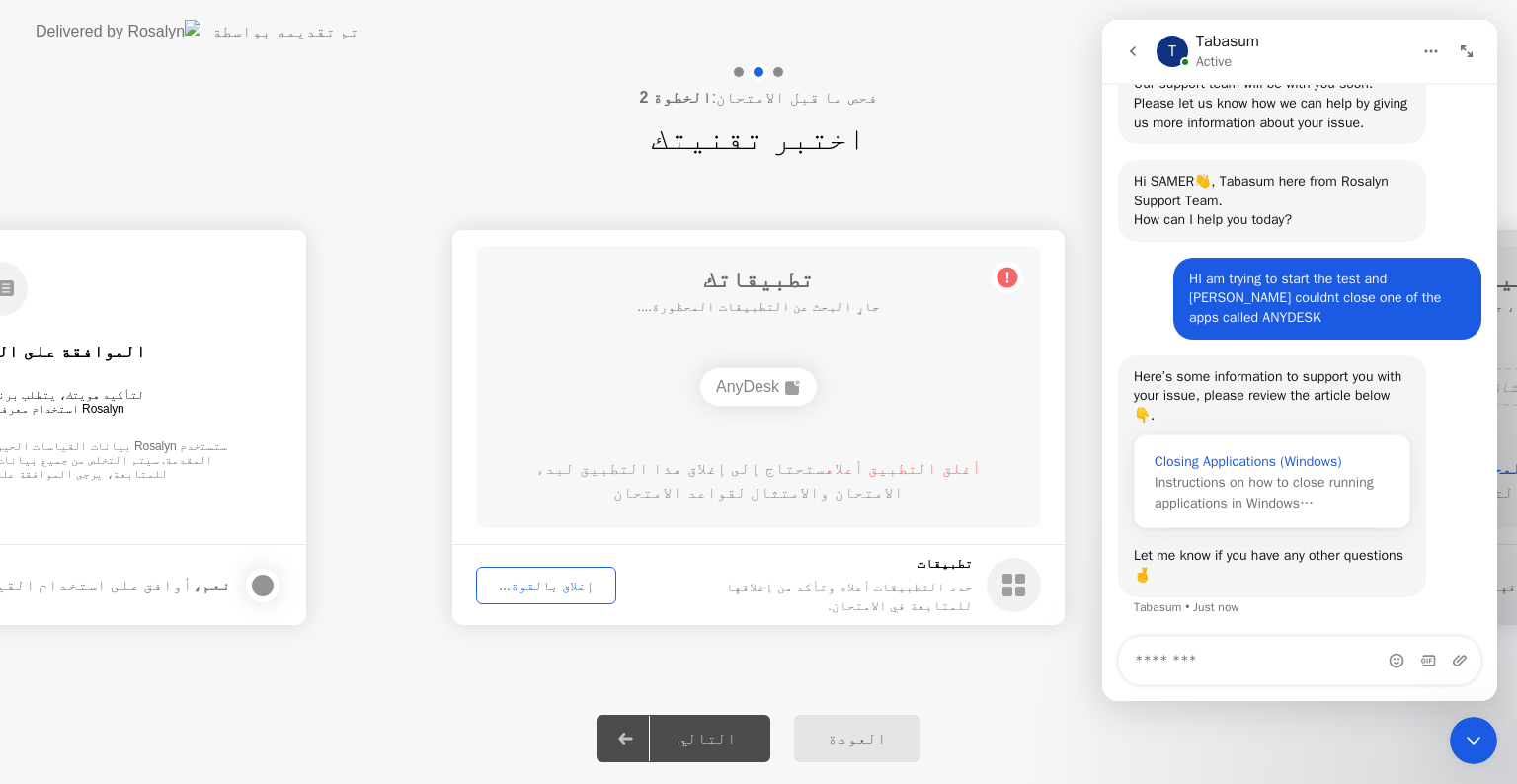 click on "Instructions on how to close running applications in Windows…" at bounding box center [1264, 493] 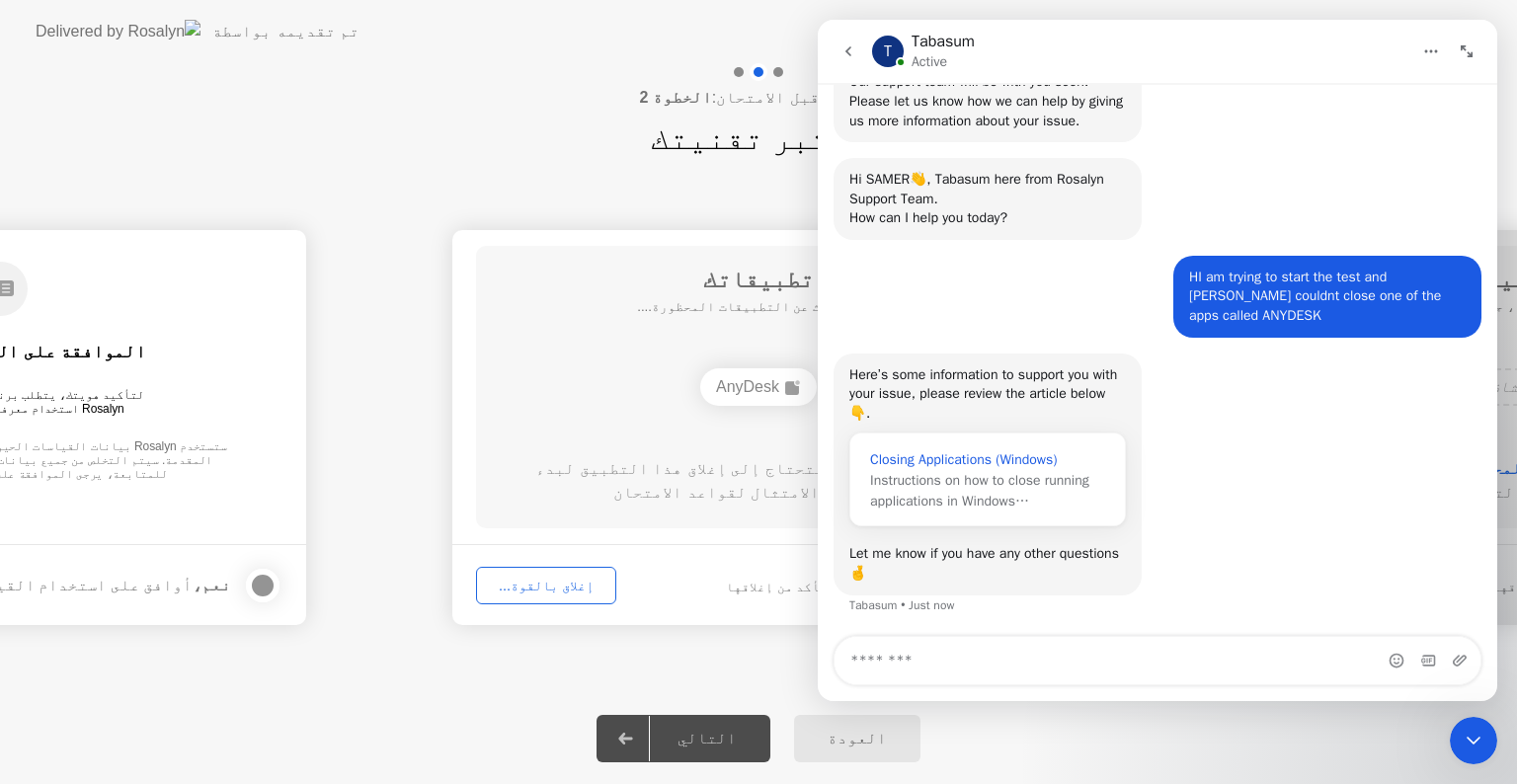 scroll, scrollTop: 0, scrollLeft: 0, axis: both 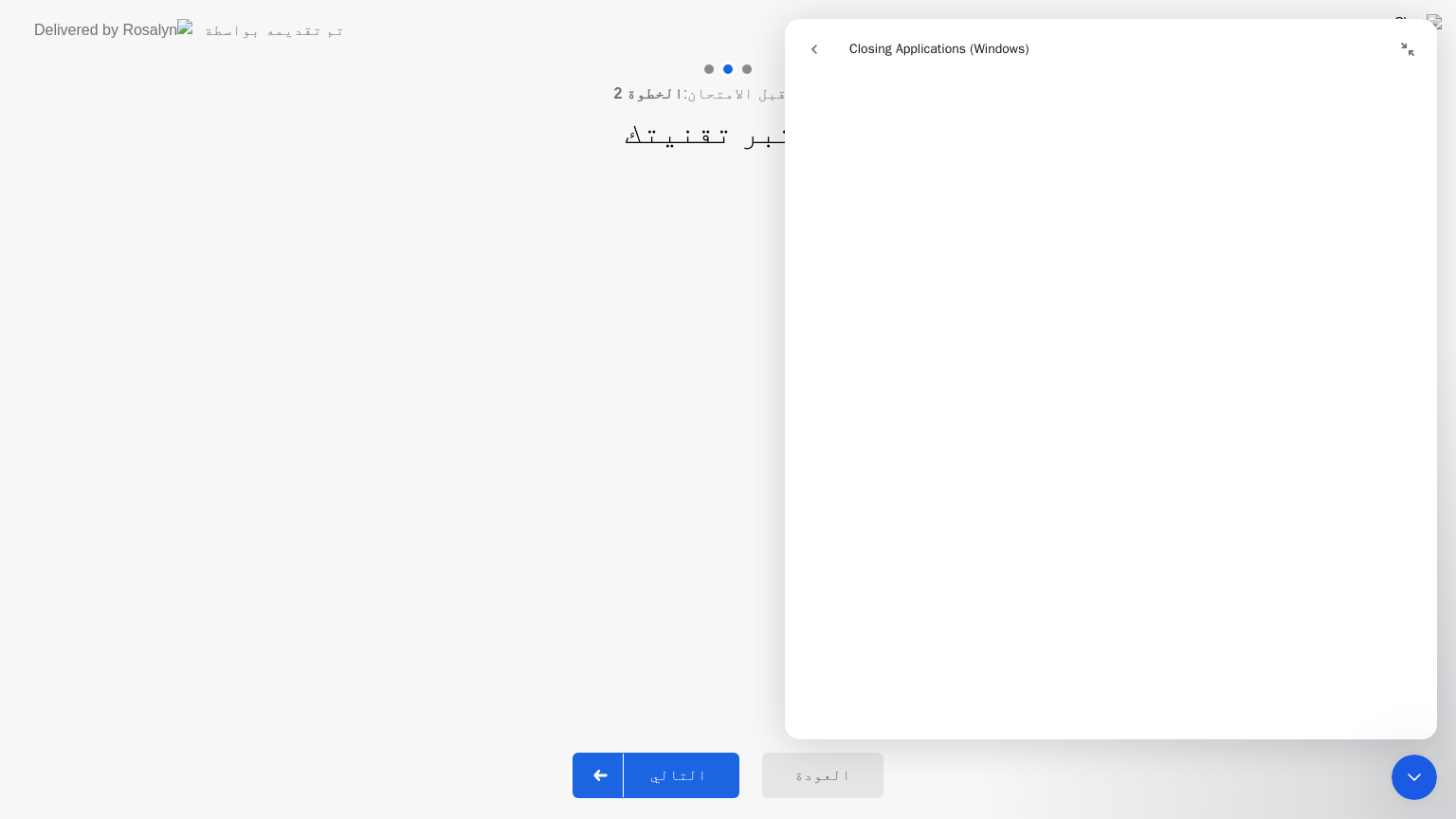click on "**********" 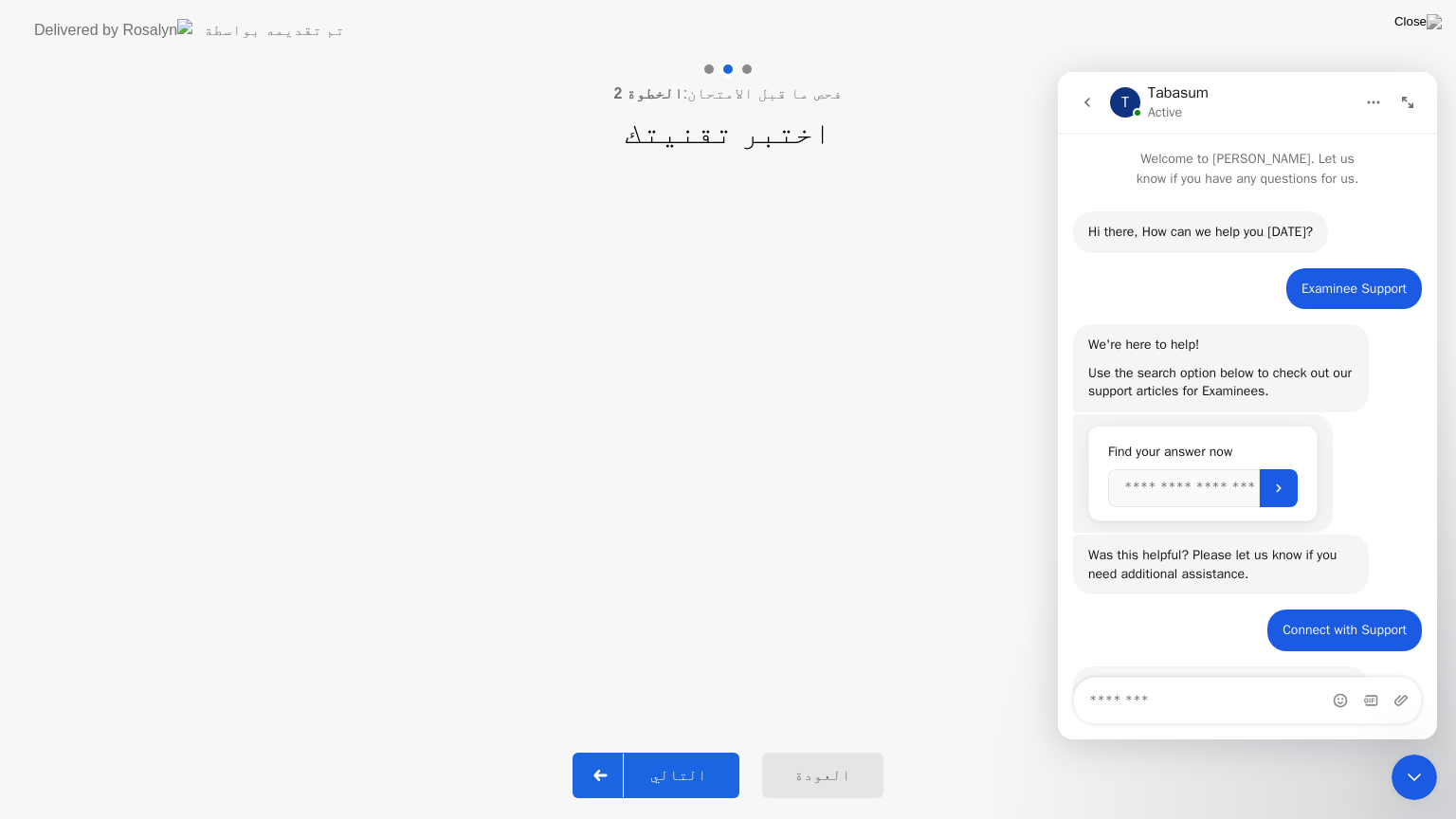 scroll, scrollTop: 0, scrollLeft: 0, axis: both 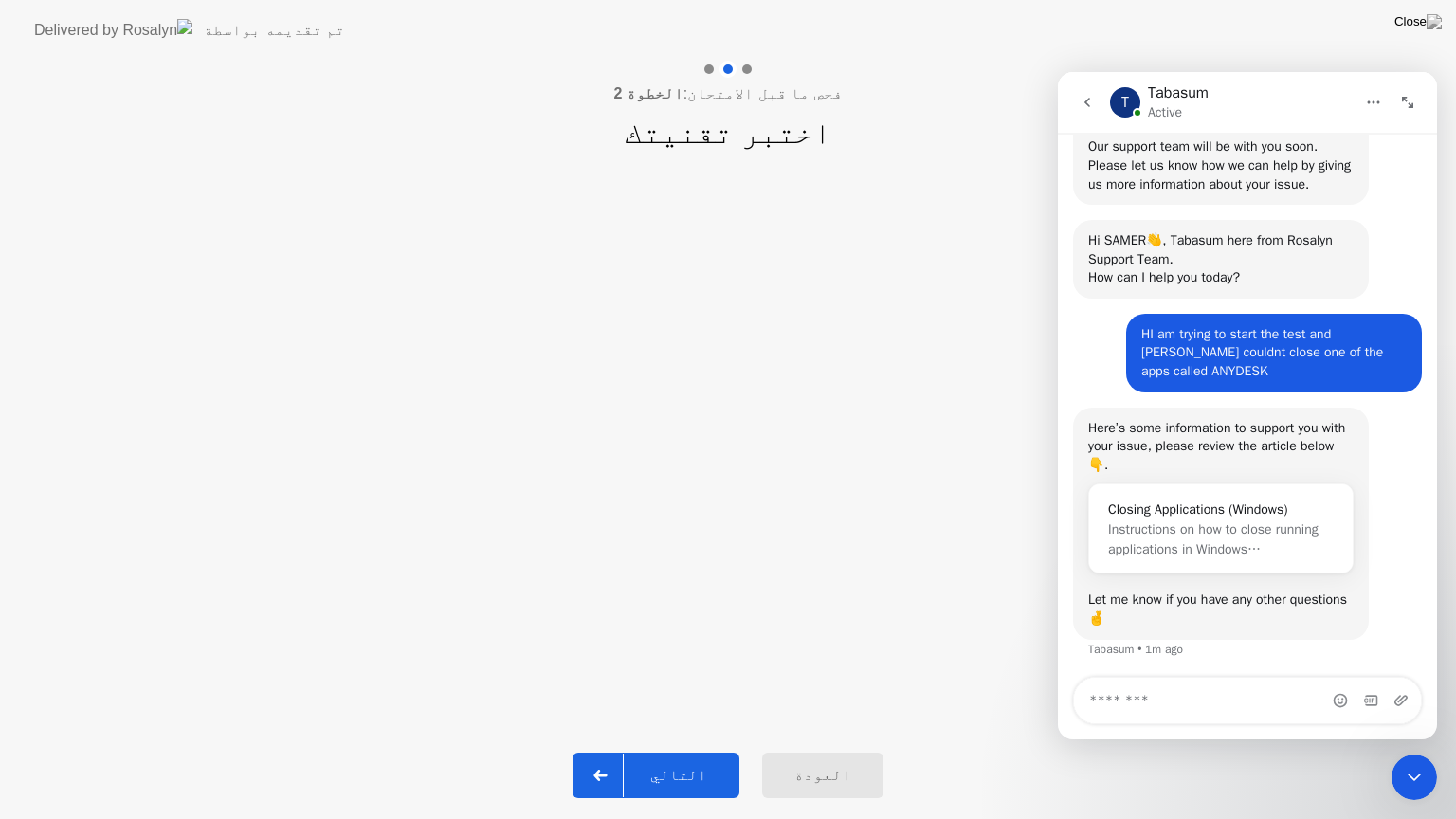 click 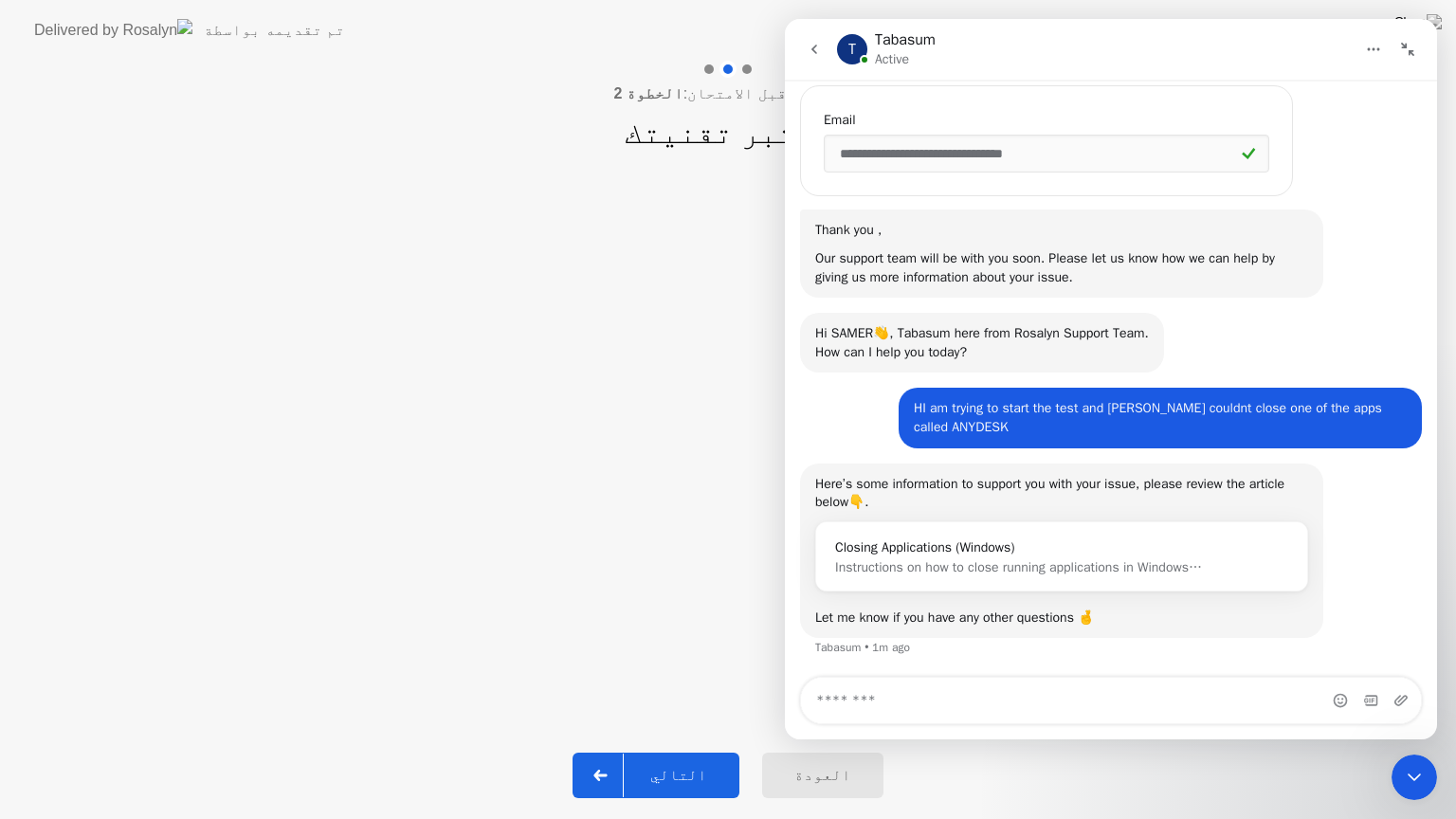 scroll, scrollTop: 713, scrollLeft: 0, axis: vertical 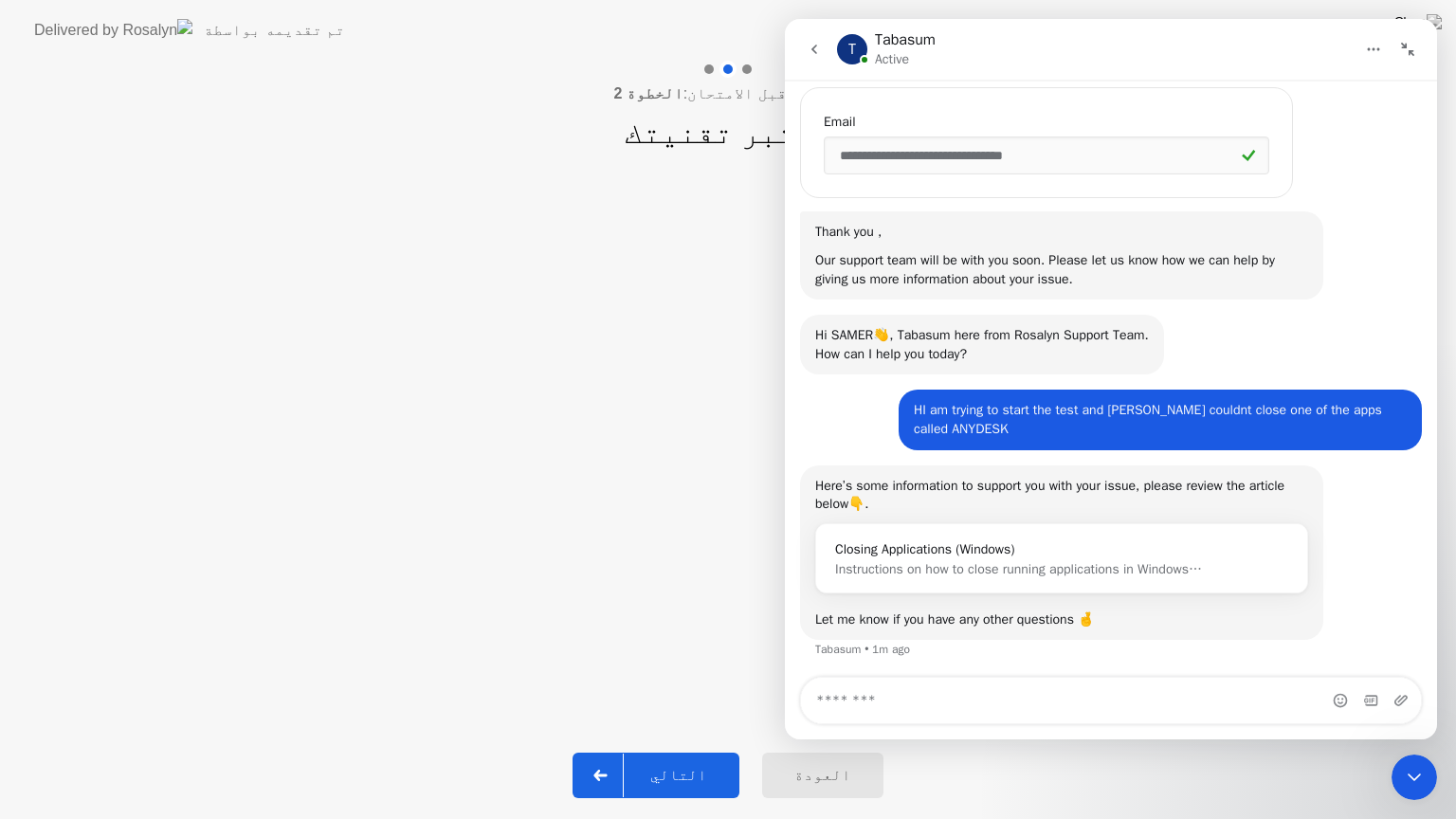 click 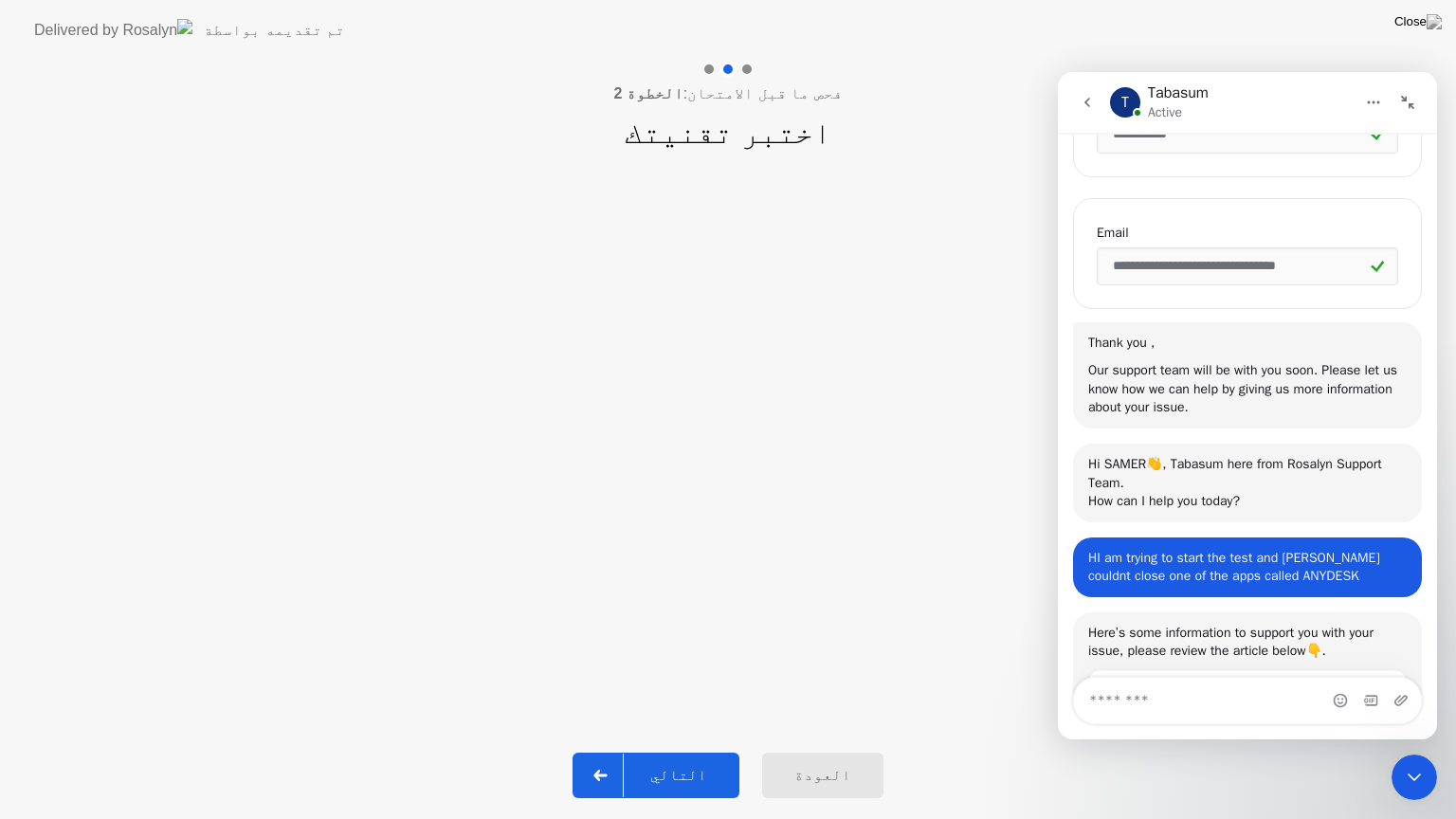 scroll, scrollTop: 0, scrollLeft: 0, axis: both 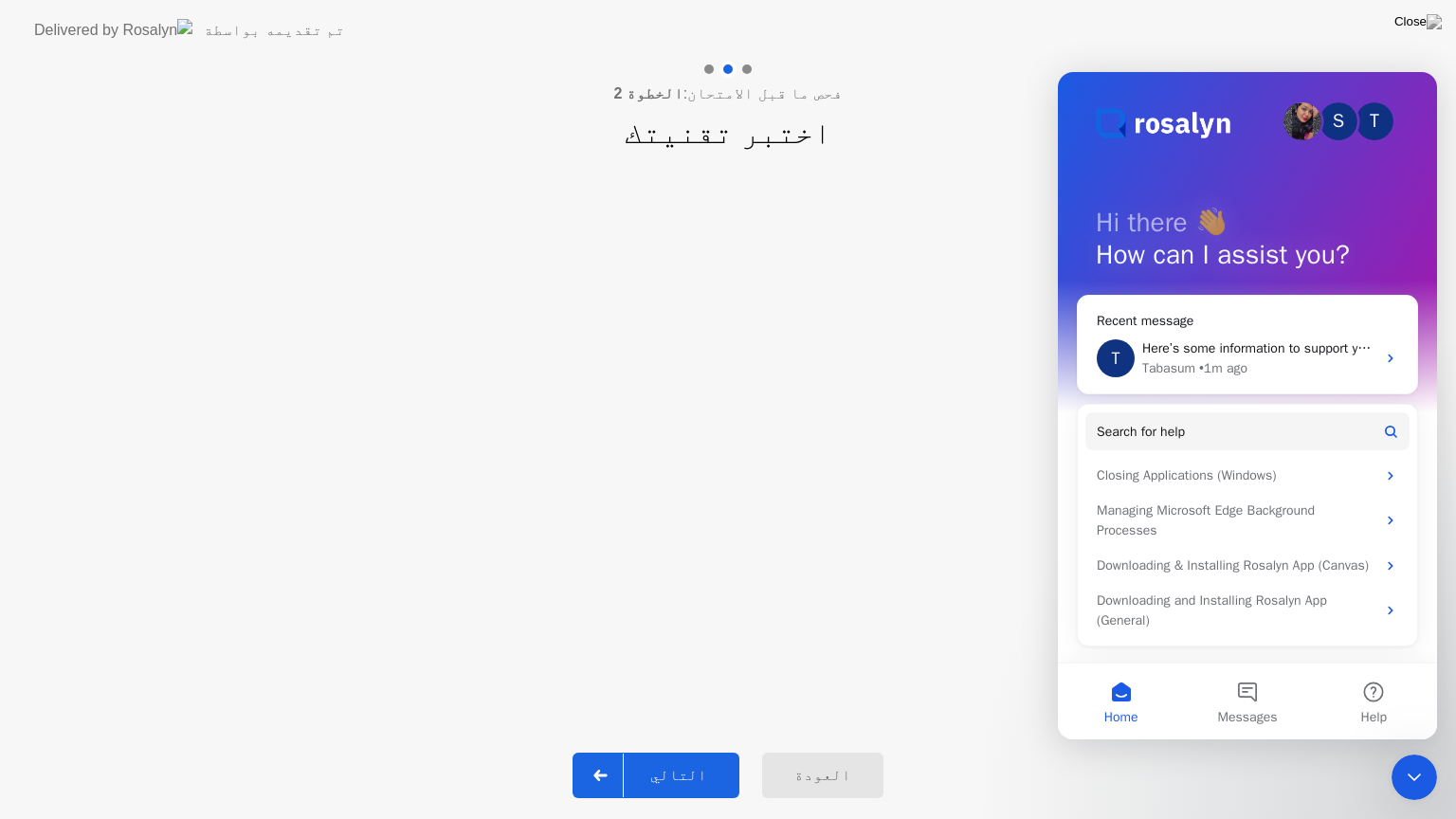 click 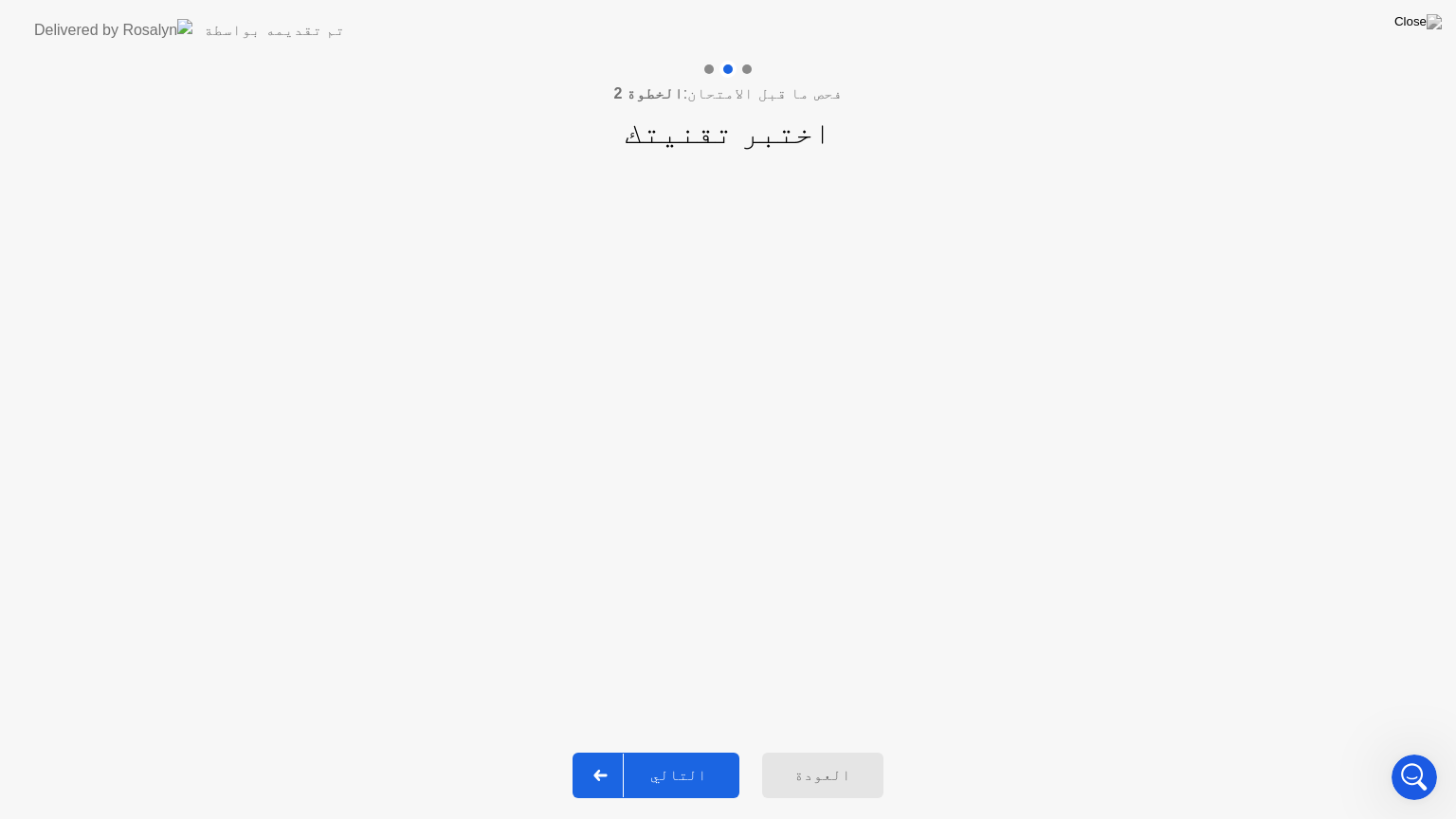 click on "التالي" 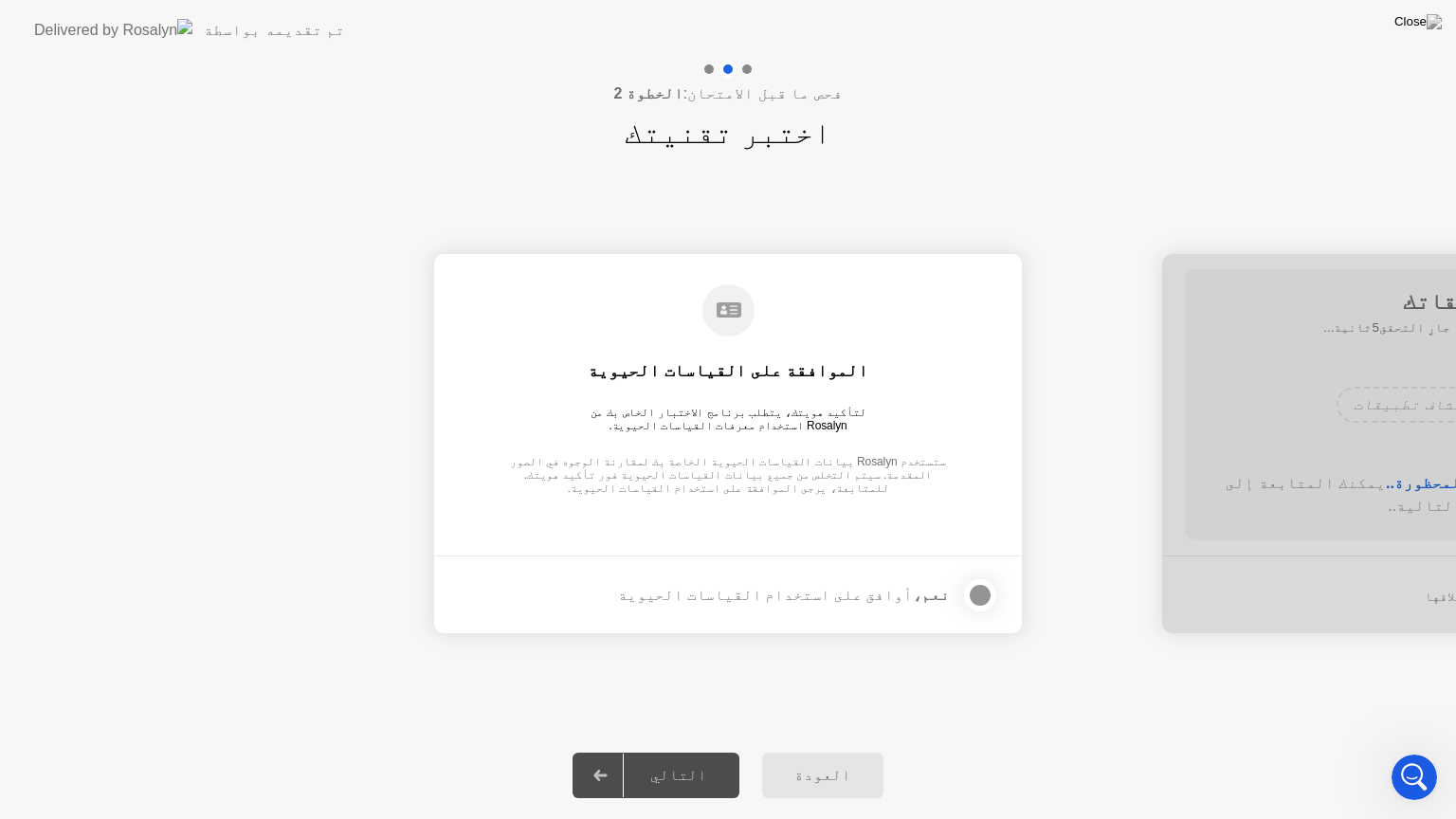click 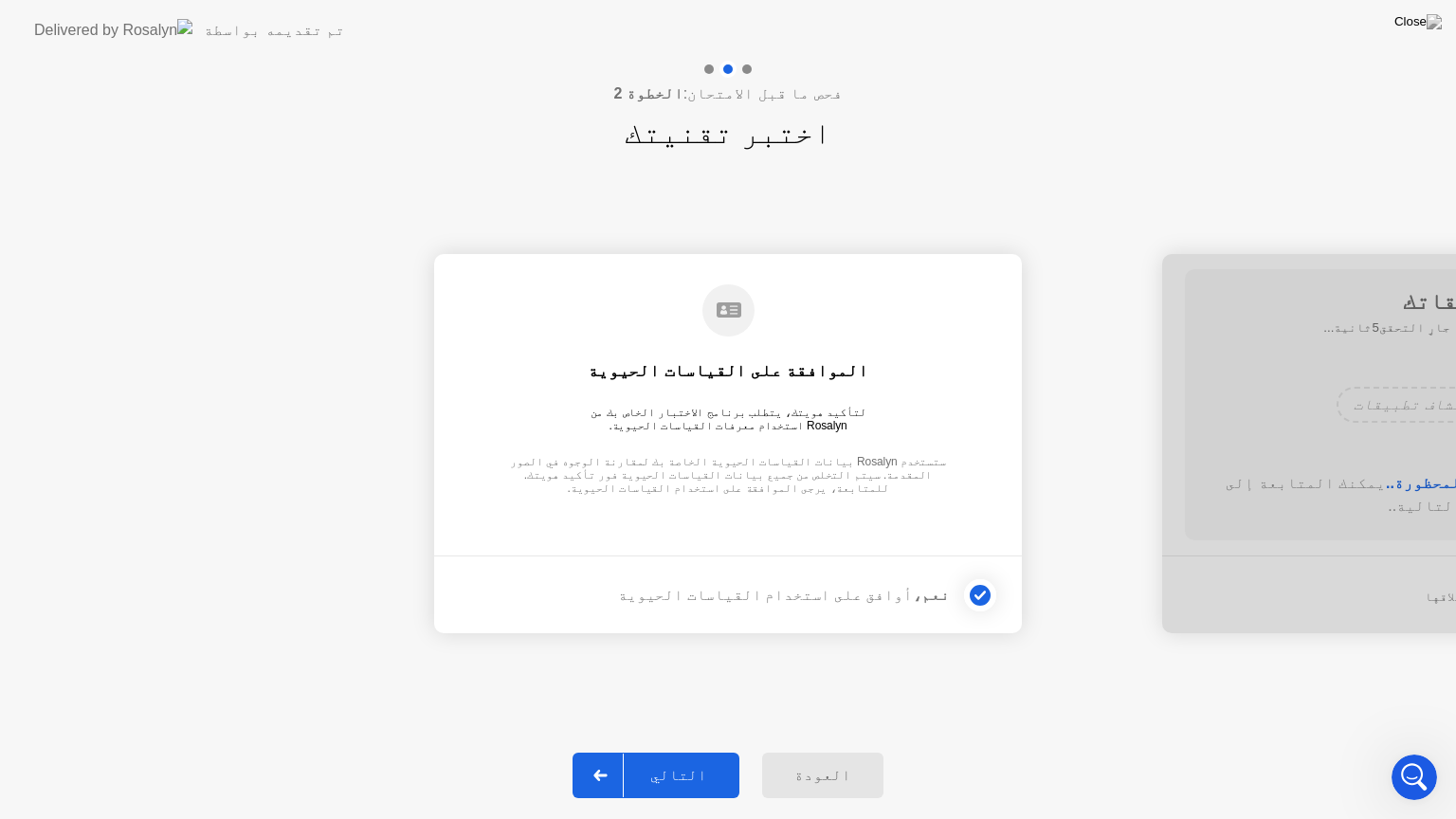 click on "التالي" 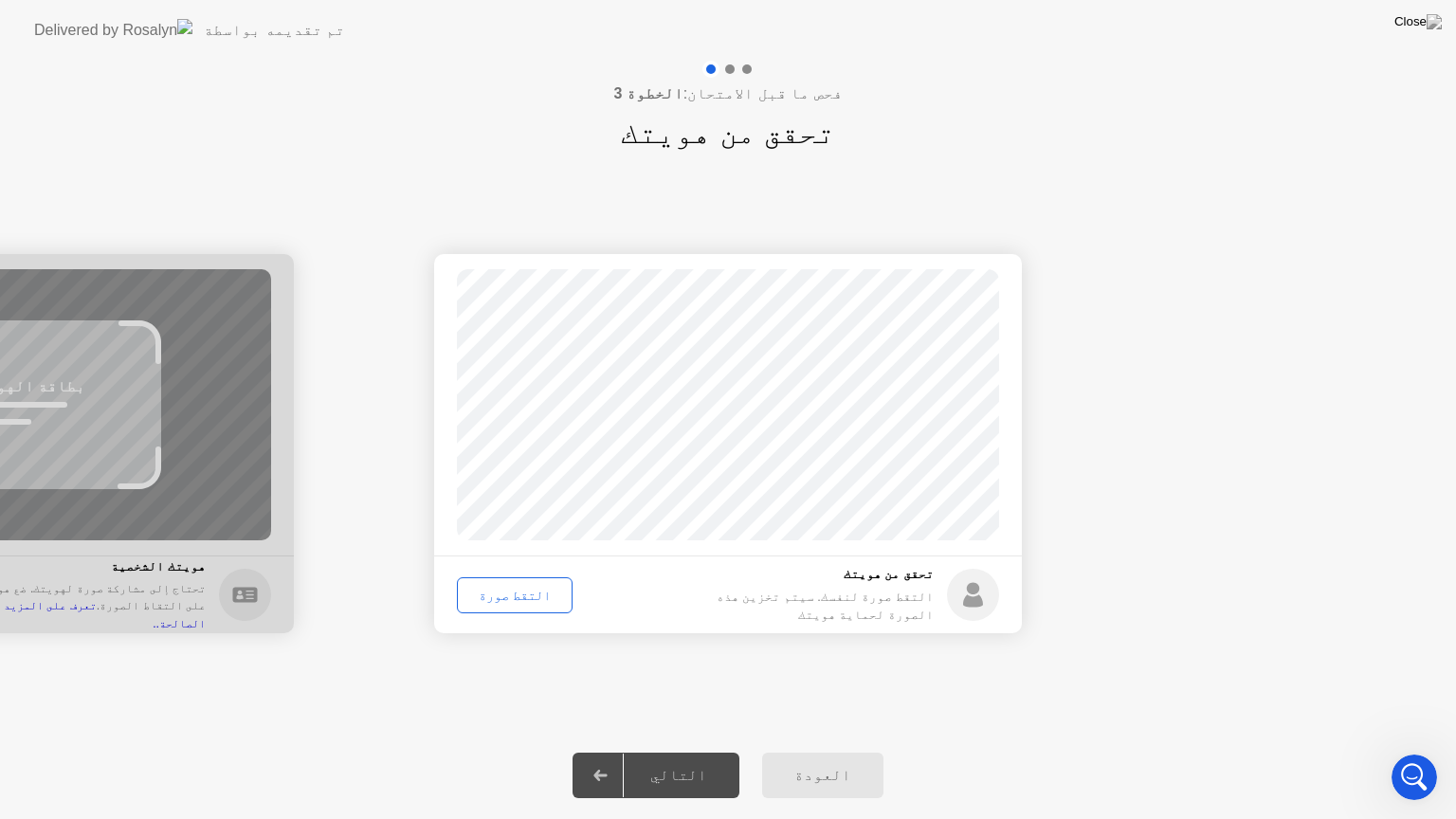 click 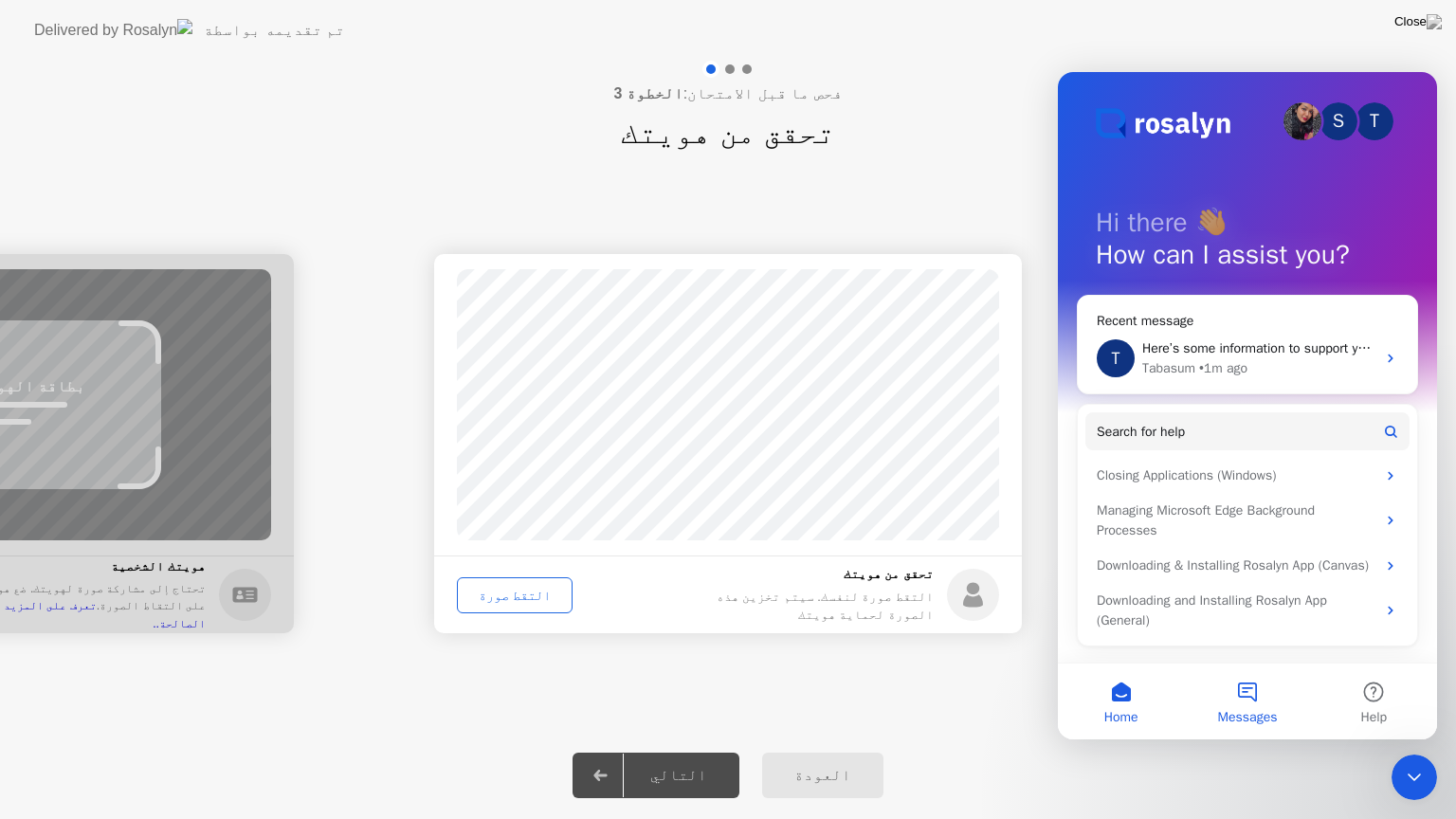click on "Messages" at bounding box center [1247, 701] 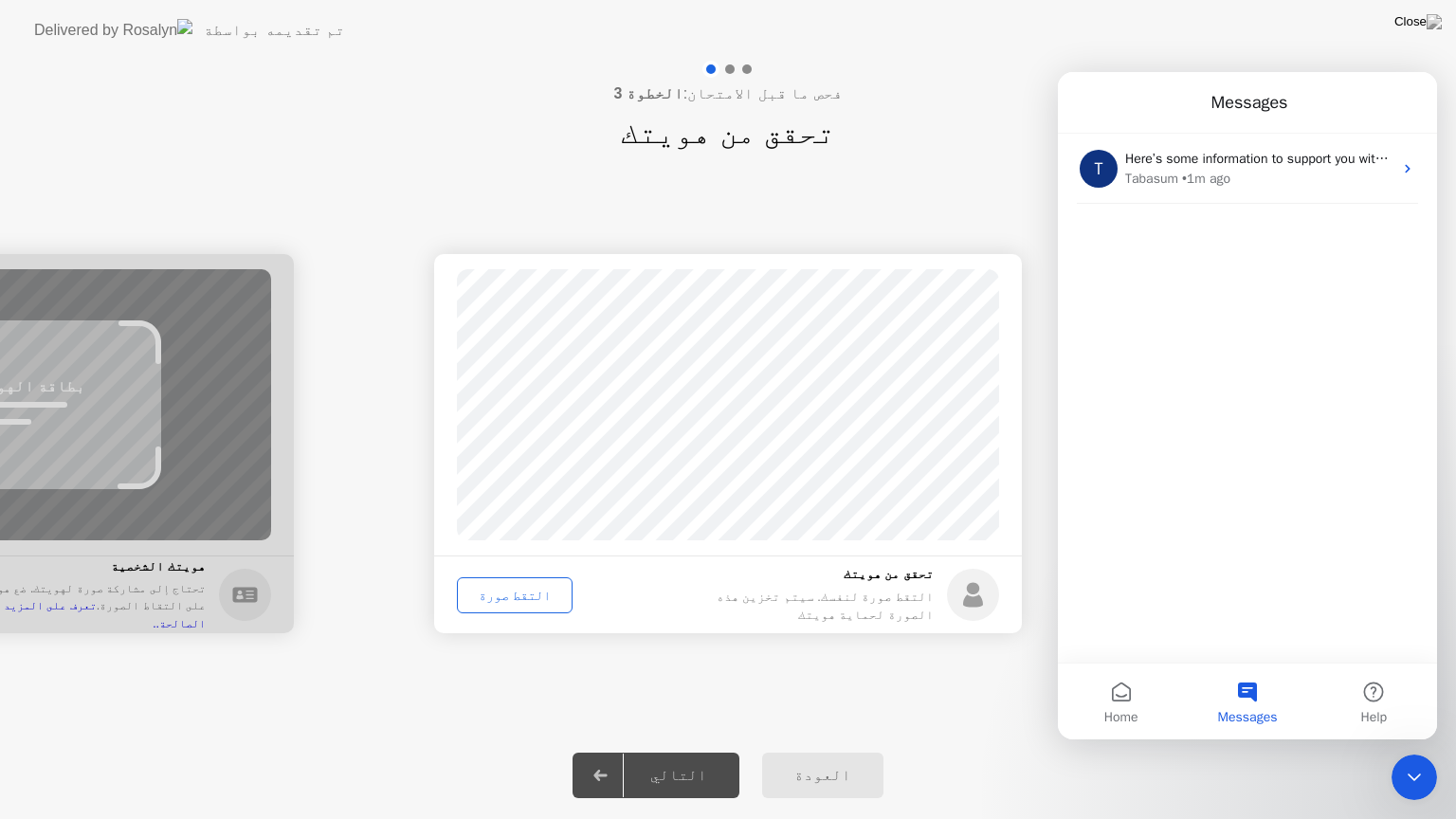 click on "T Here’s some information to support you with your issue, please review the article below👇.      Let me know if you have any other questions 🤞 Tabasum •  1m ago" at bounding box center (1247, 398) 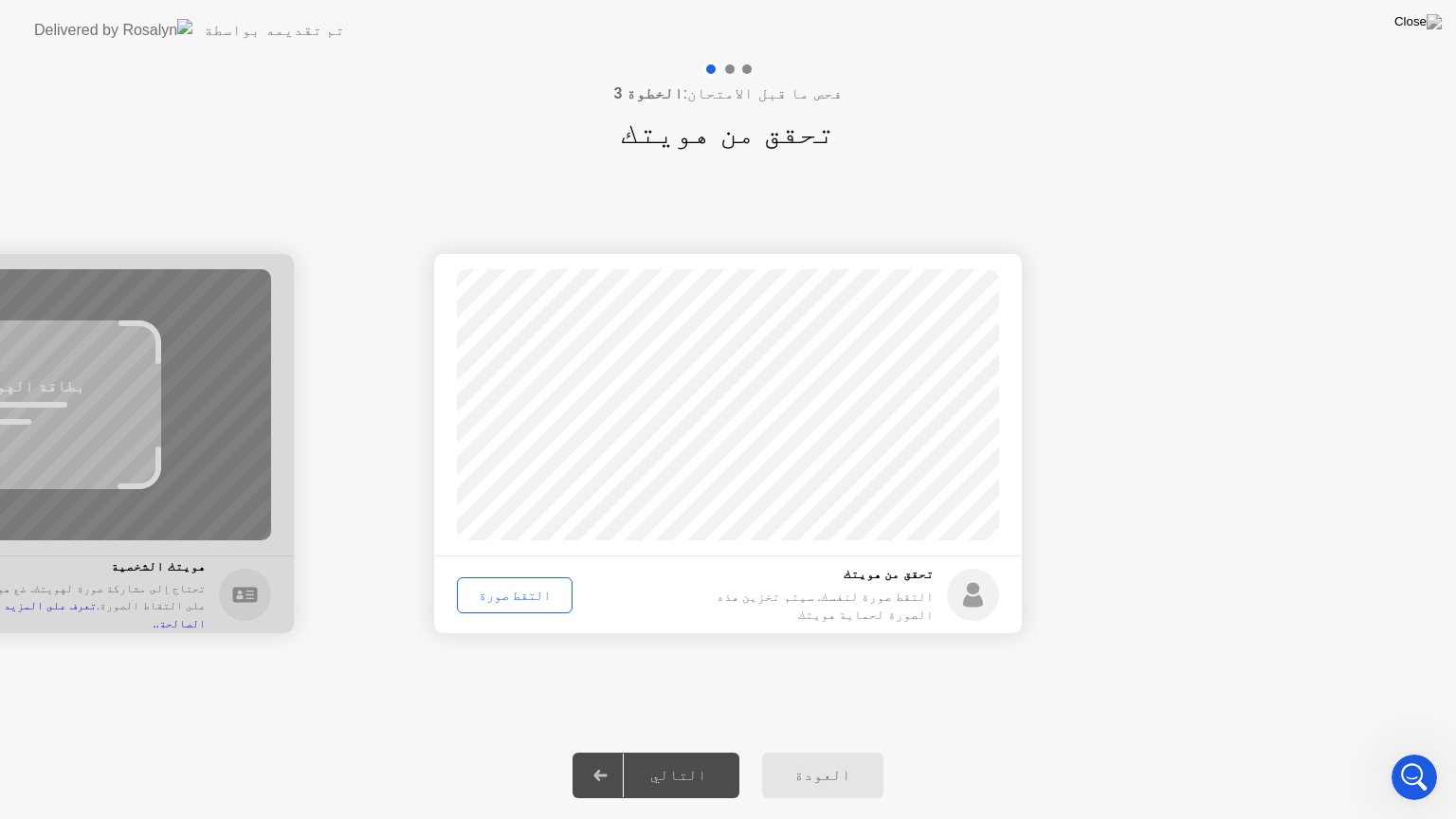 click 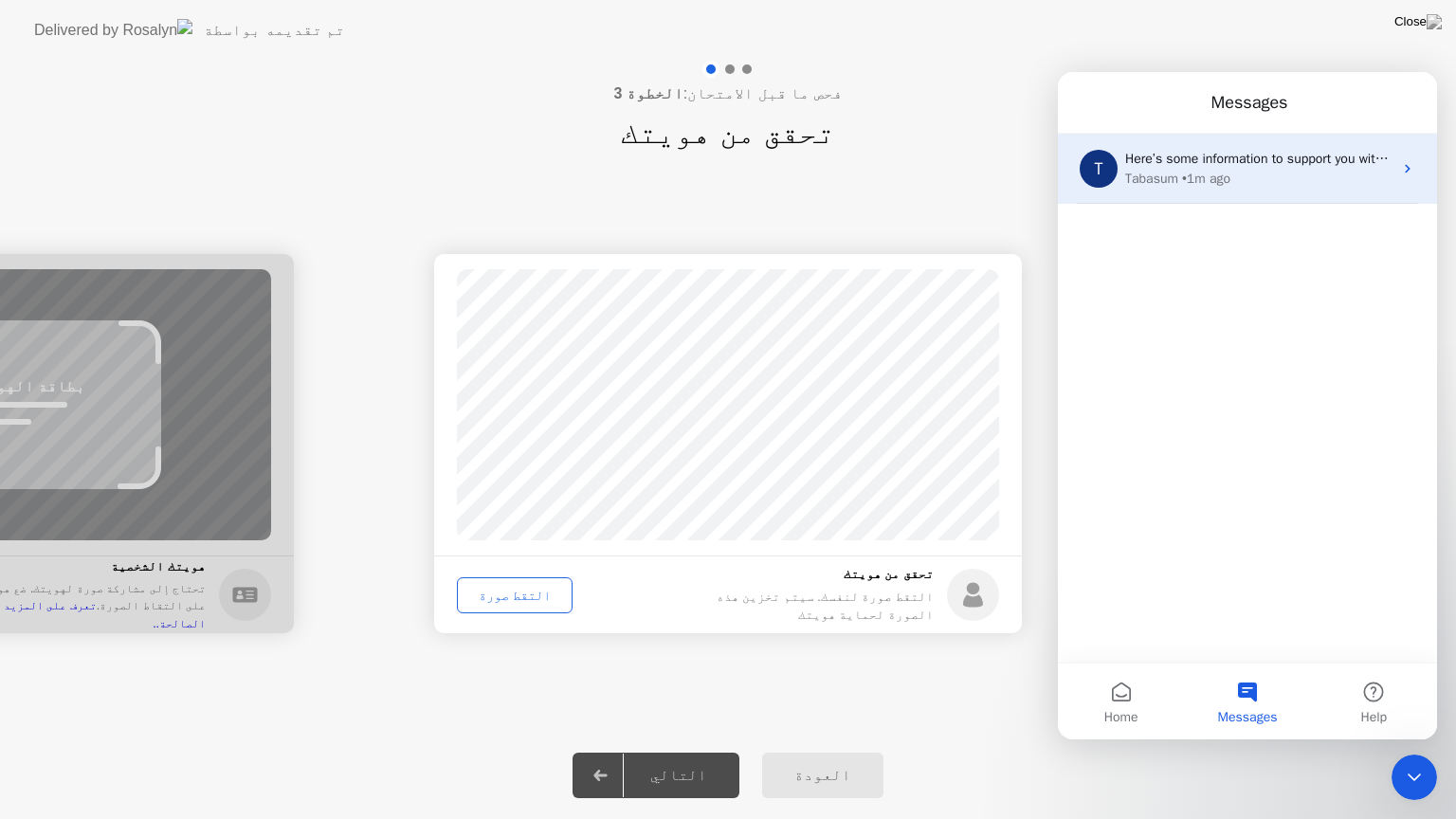 click 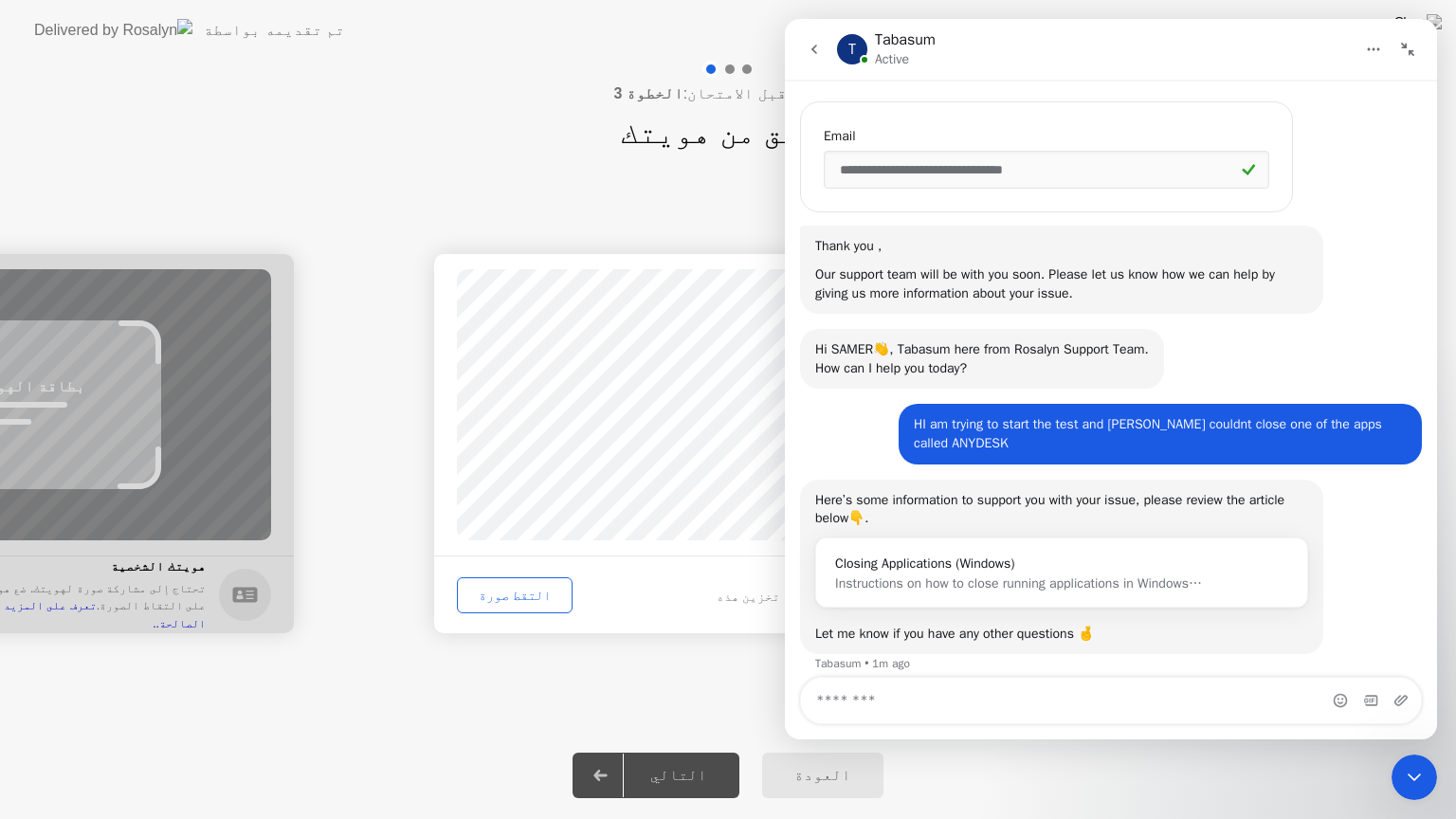 scroll, scrollTop: 713, scrollLeft: 0, axis: vertical 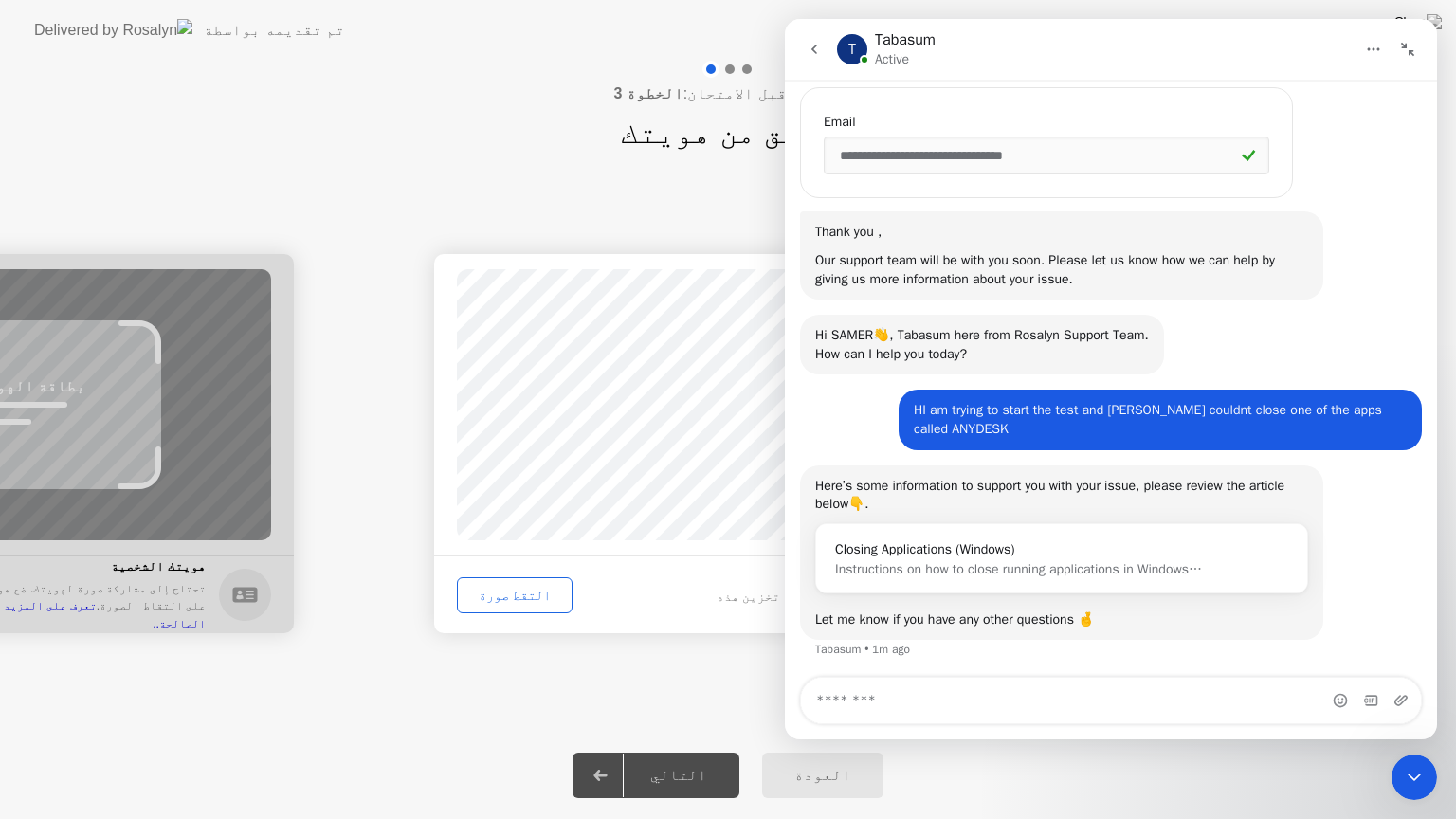 click at bounding box center (1111, 701) 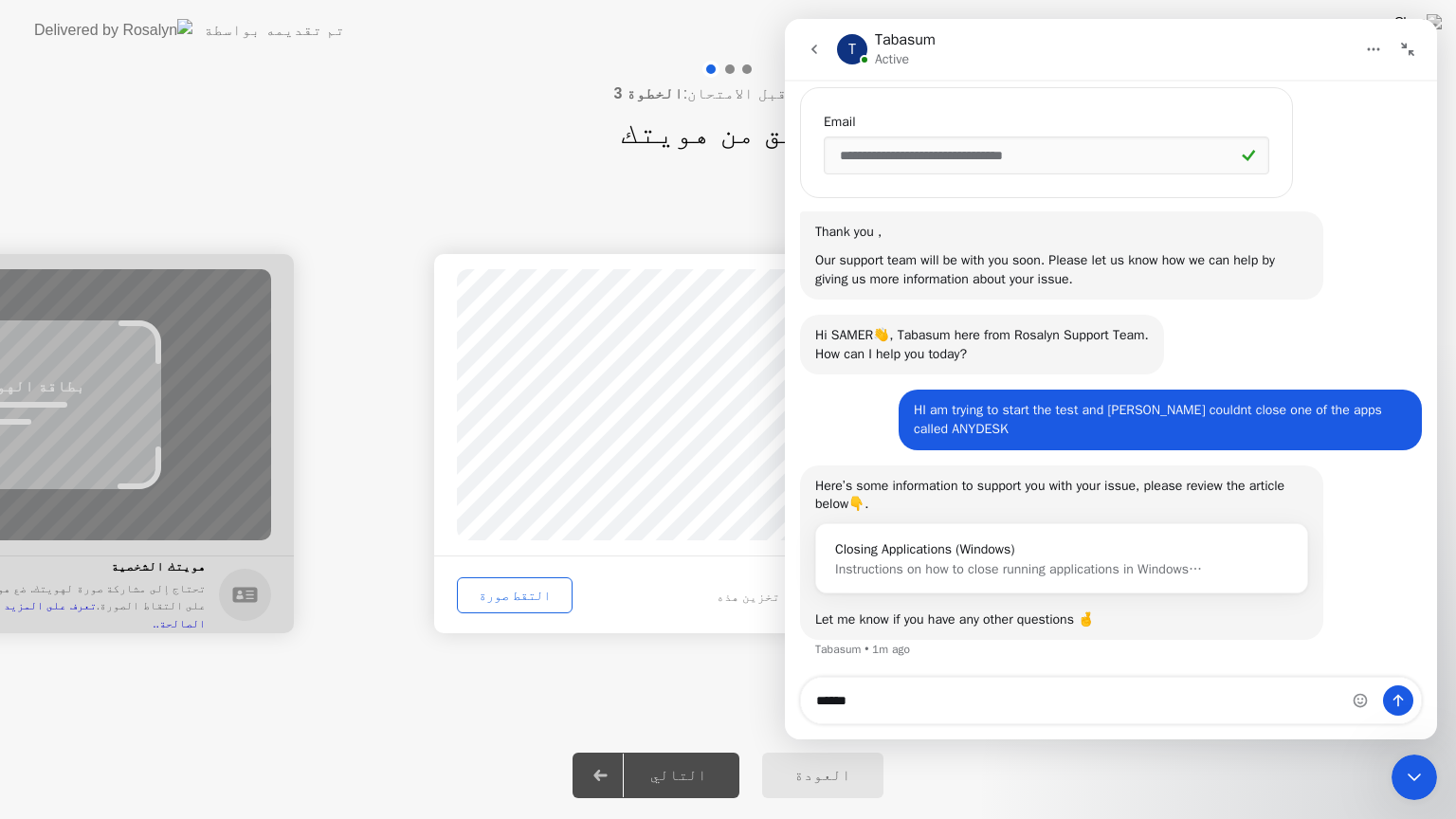 type on "******" 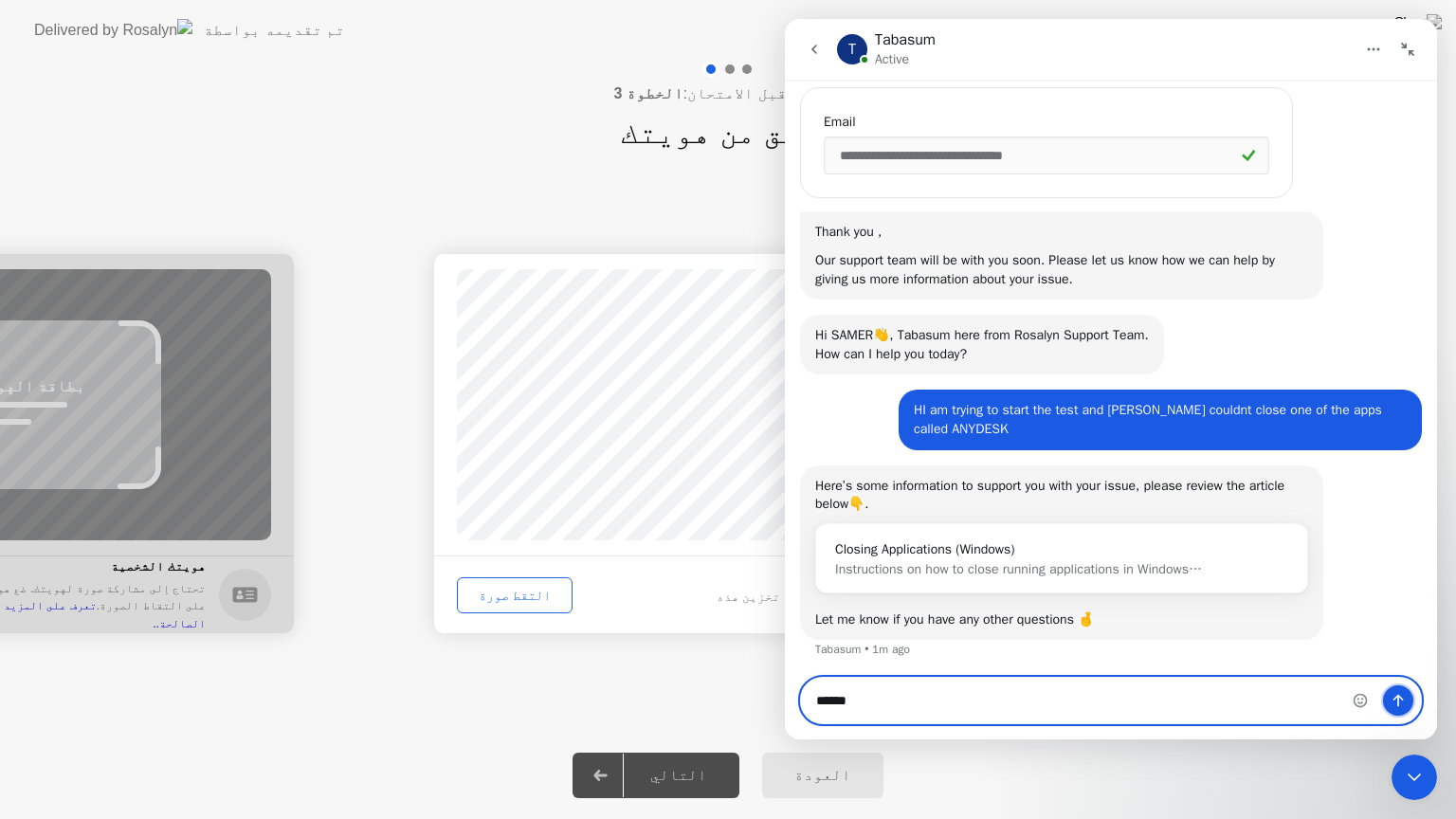 click 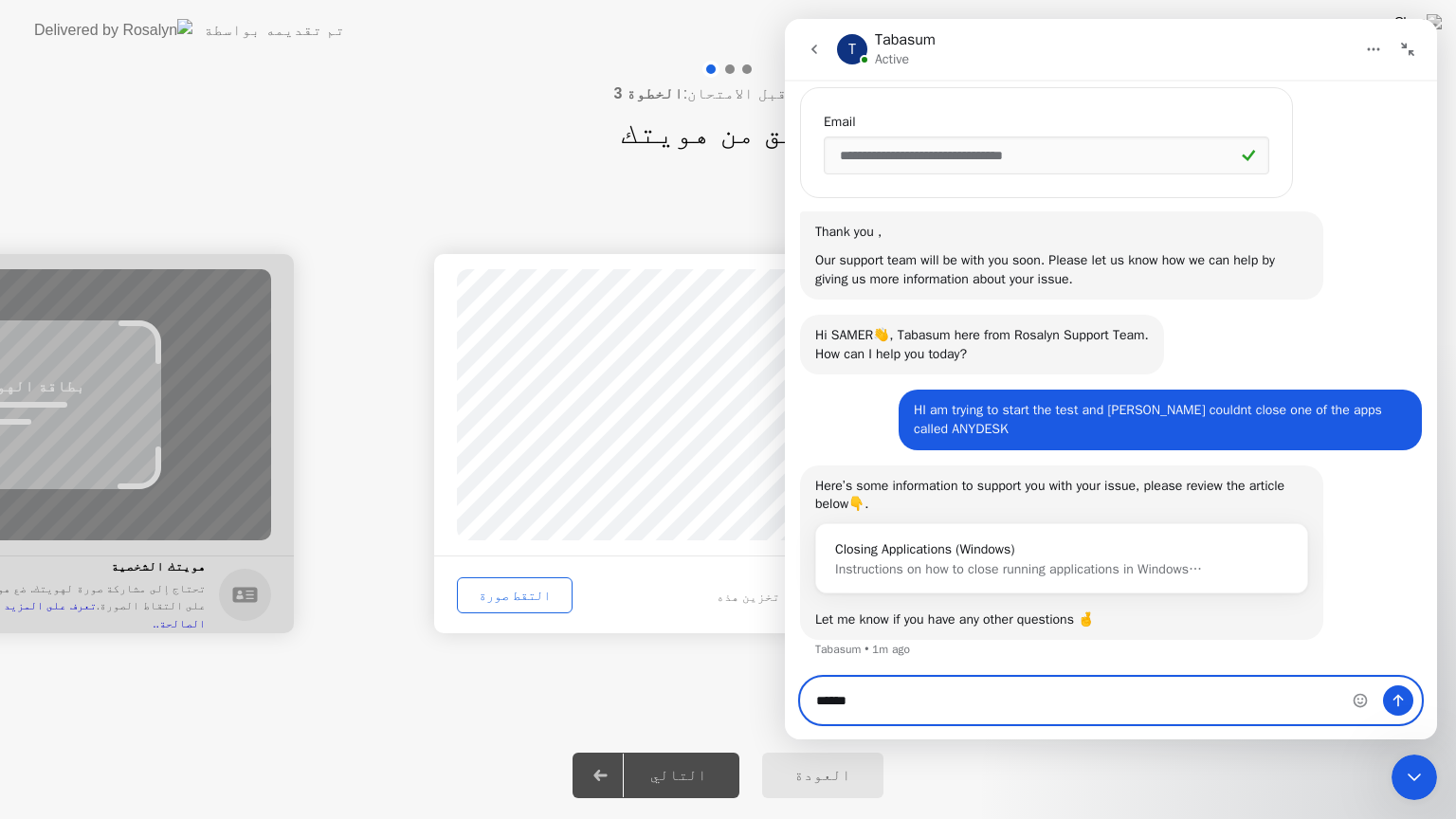 type 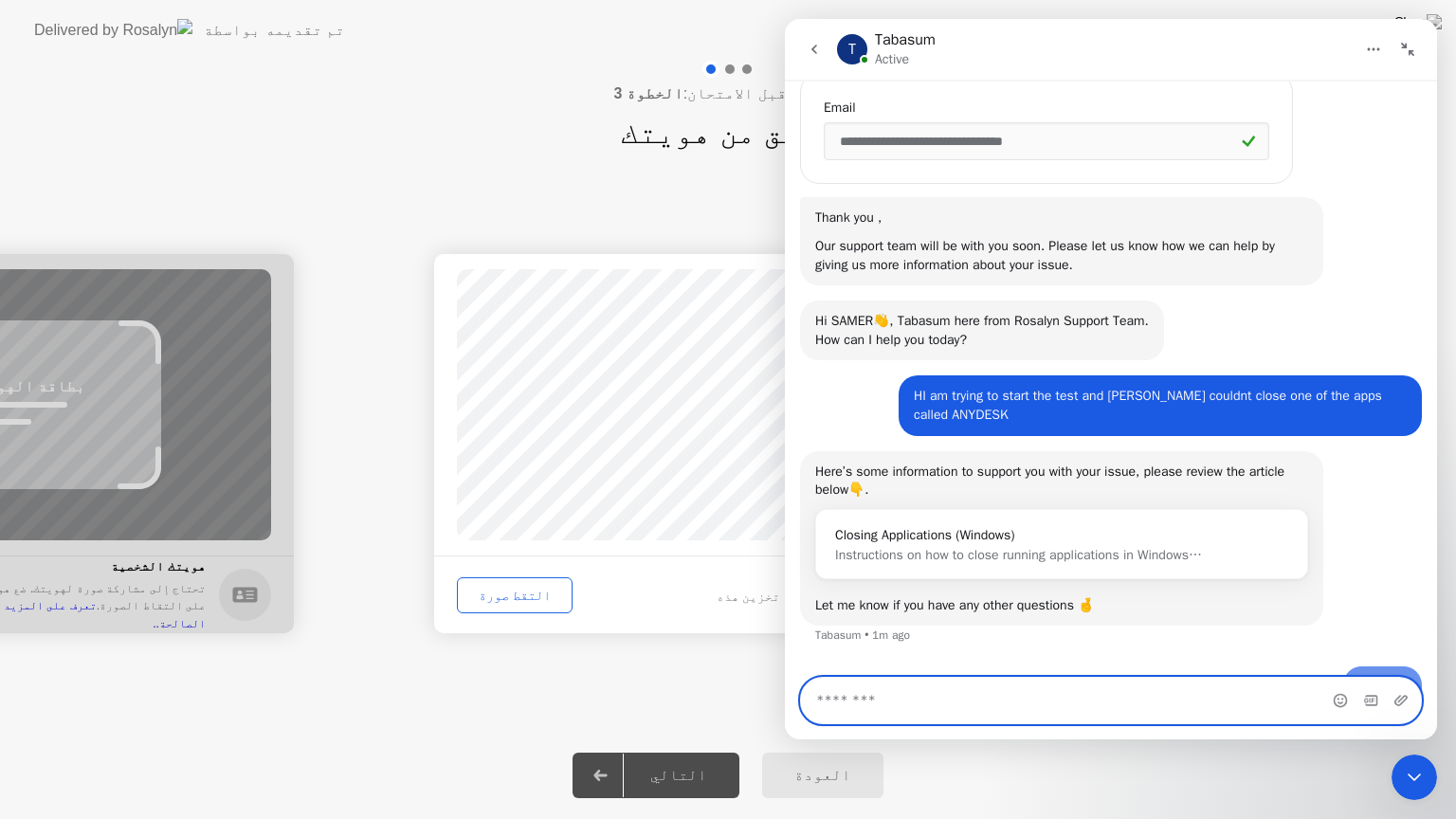 scroll, scrollTop: 770, scrollLeft: 0, axis: vertical 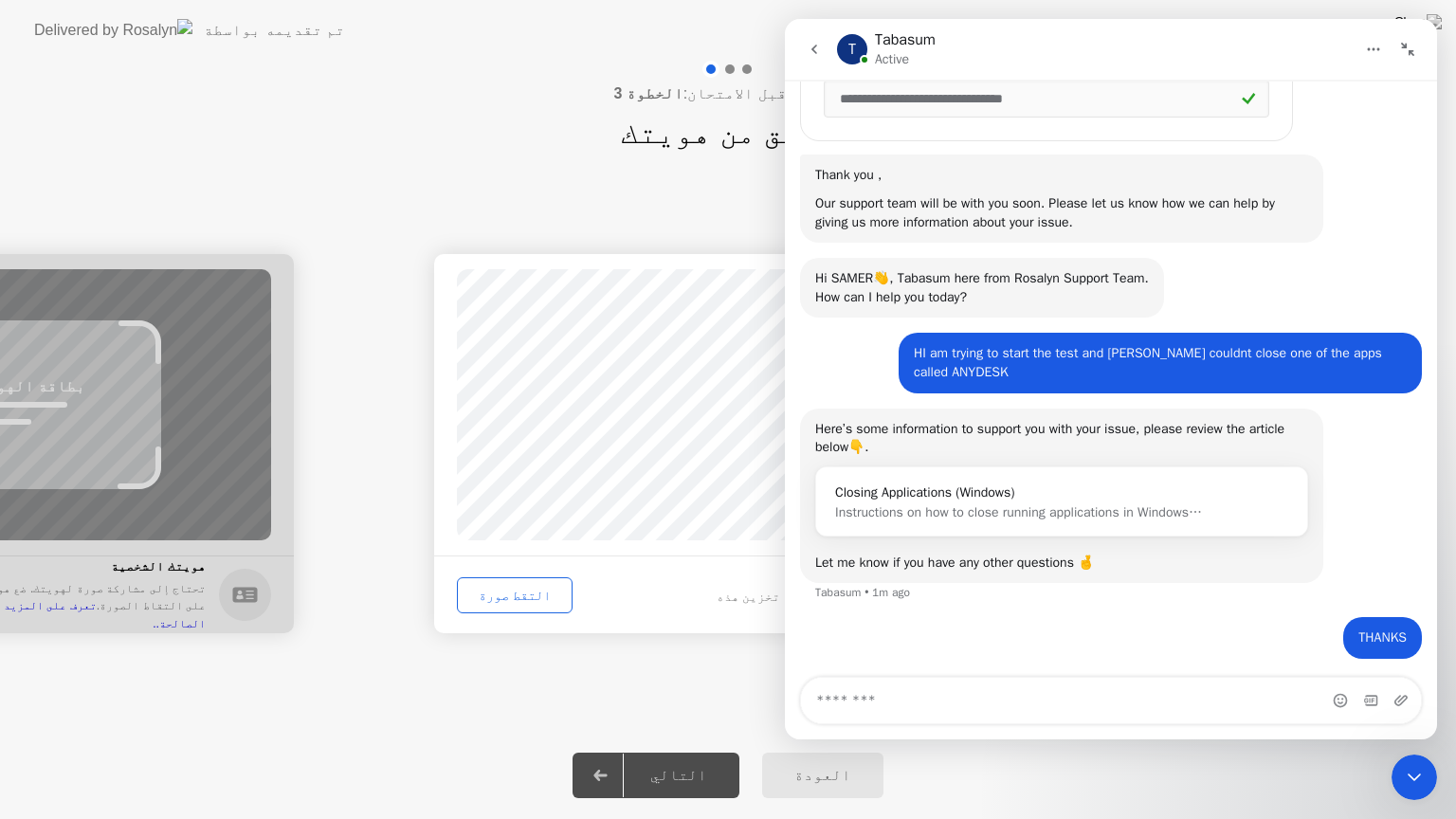 click 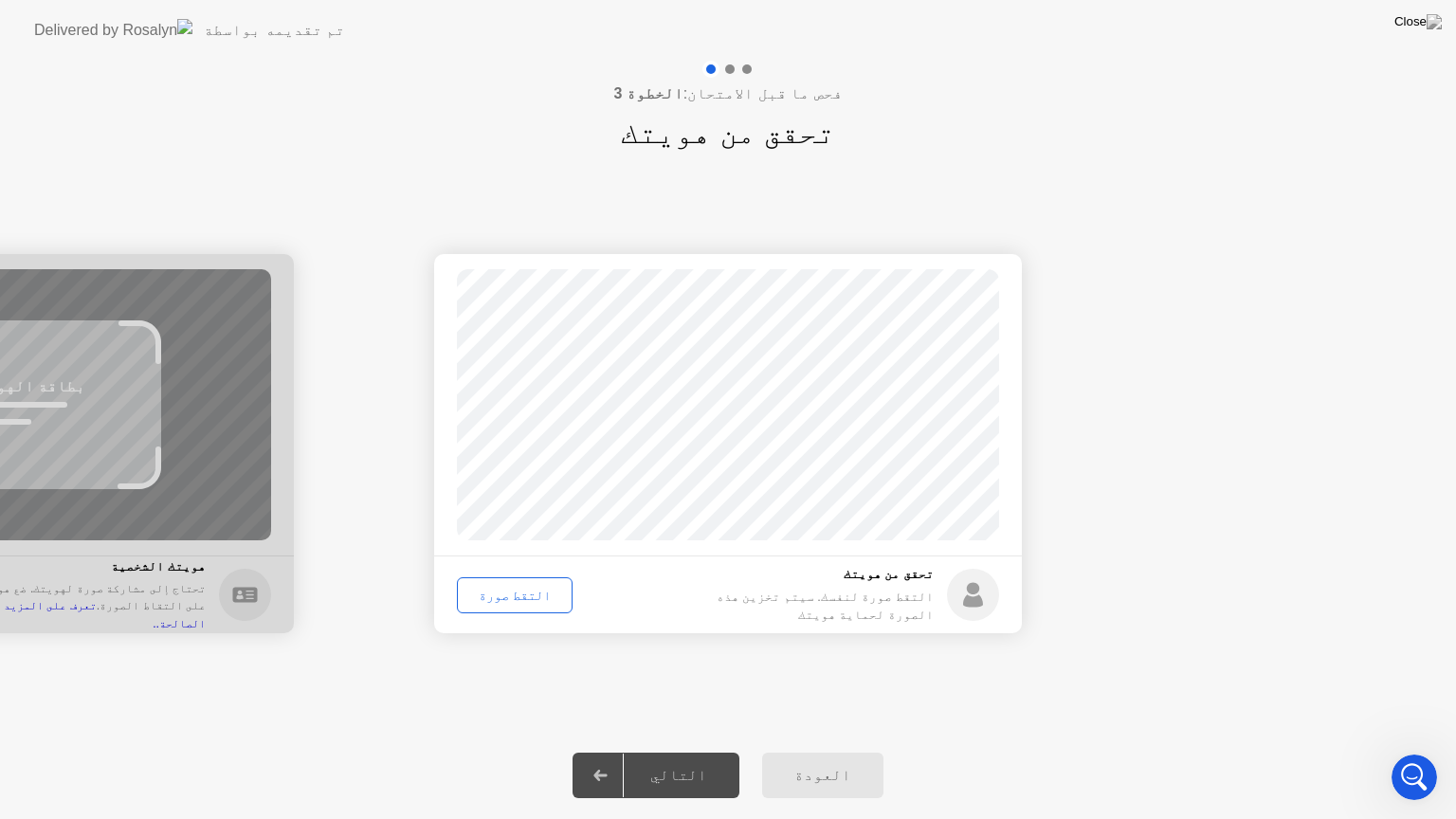 click on "التقط صورة" 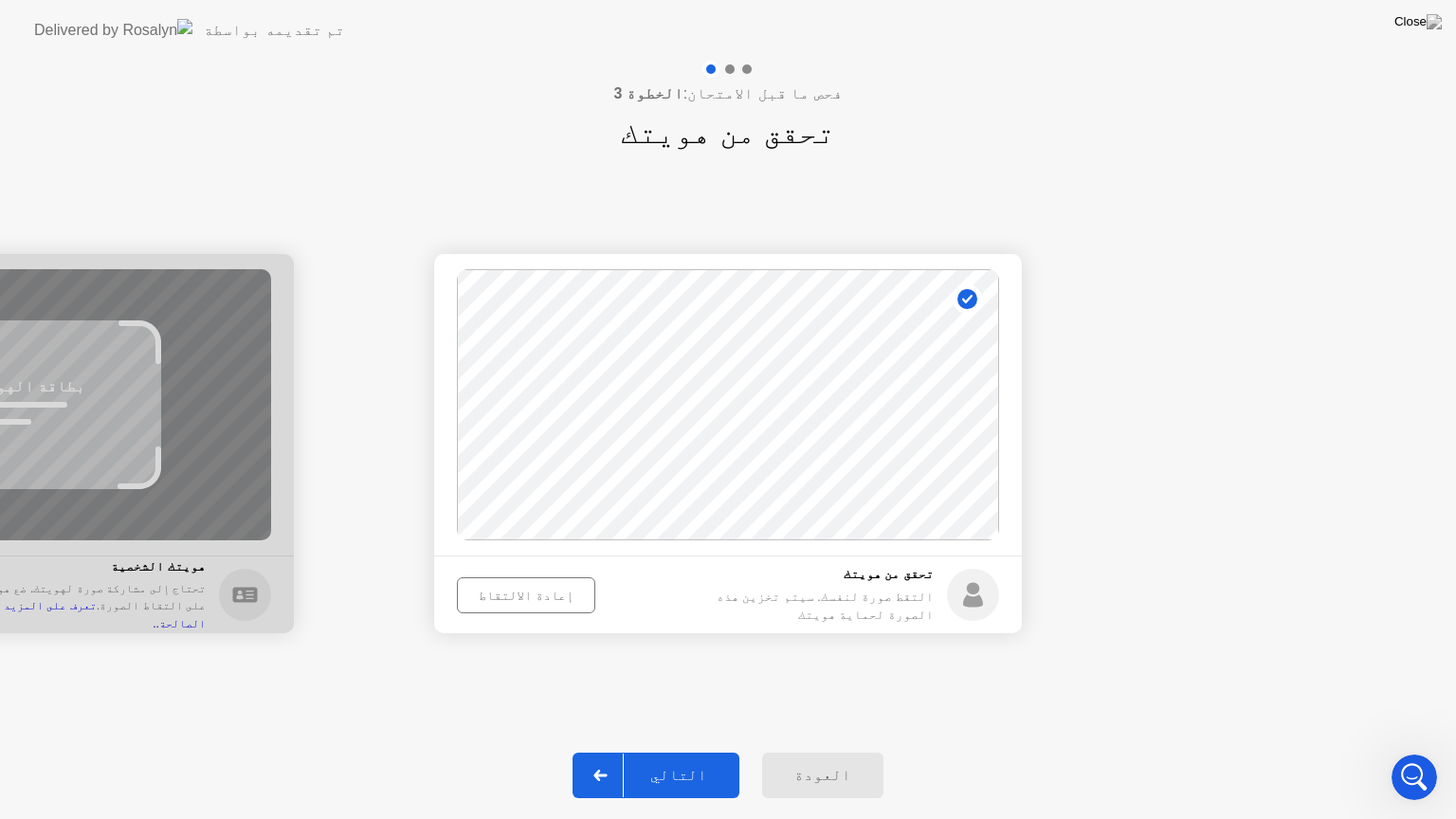 click on "إعادة الالتقاط" 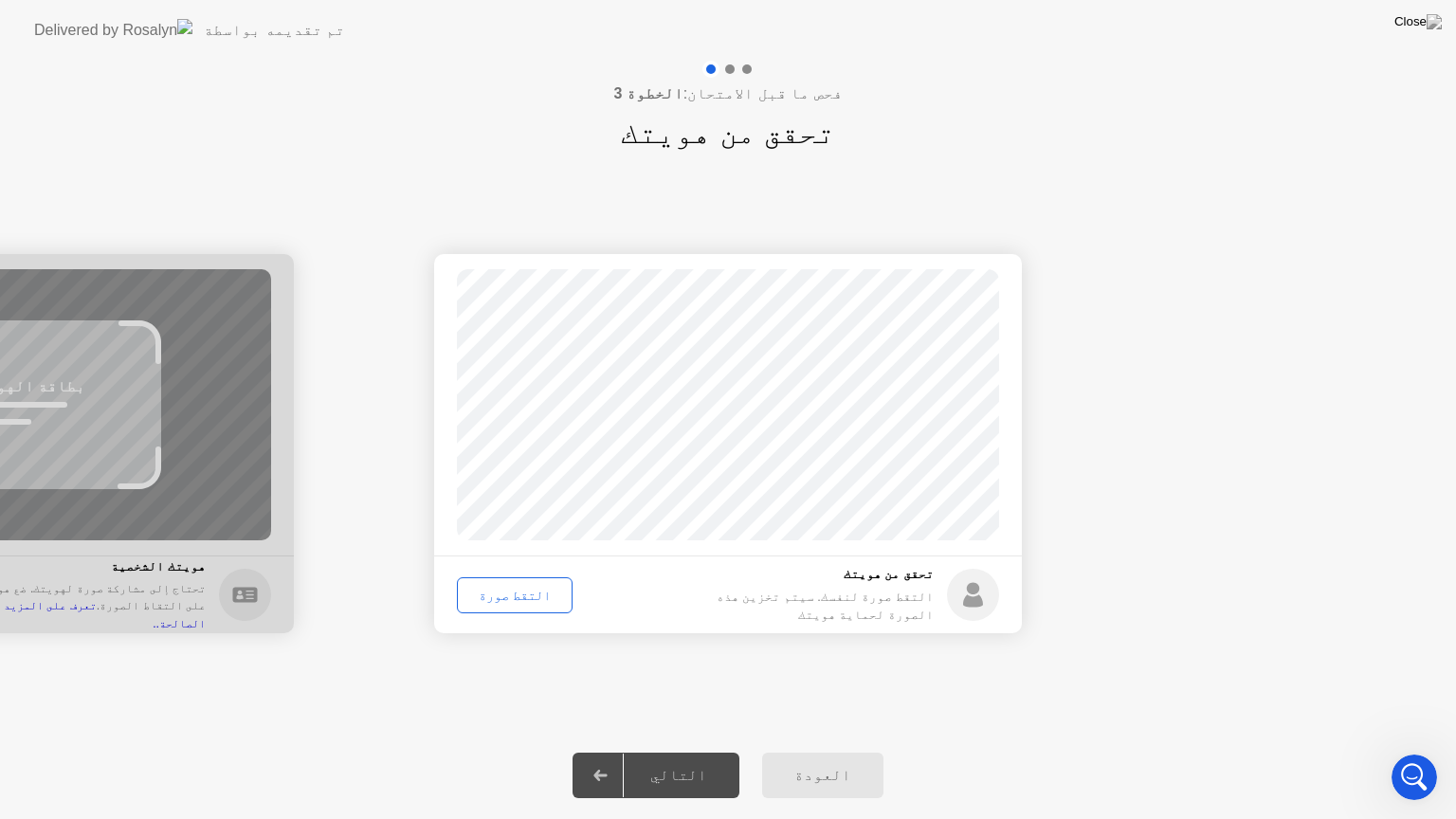 click on "التقط صورة" 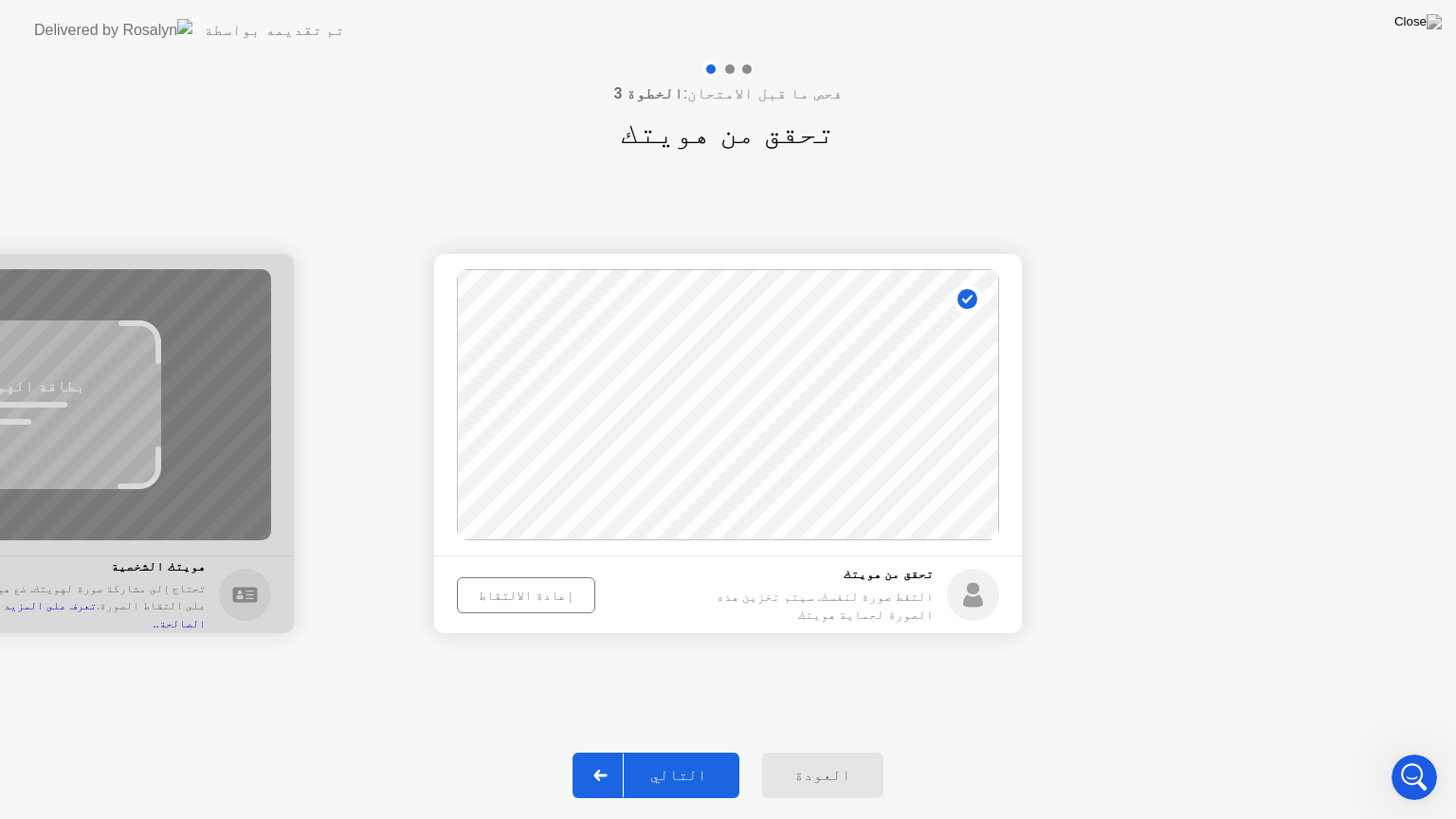 click on "التالي" 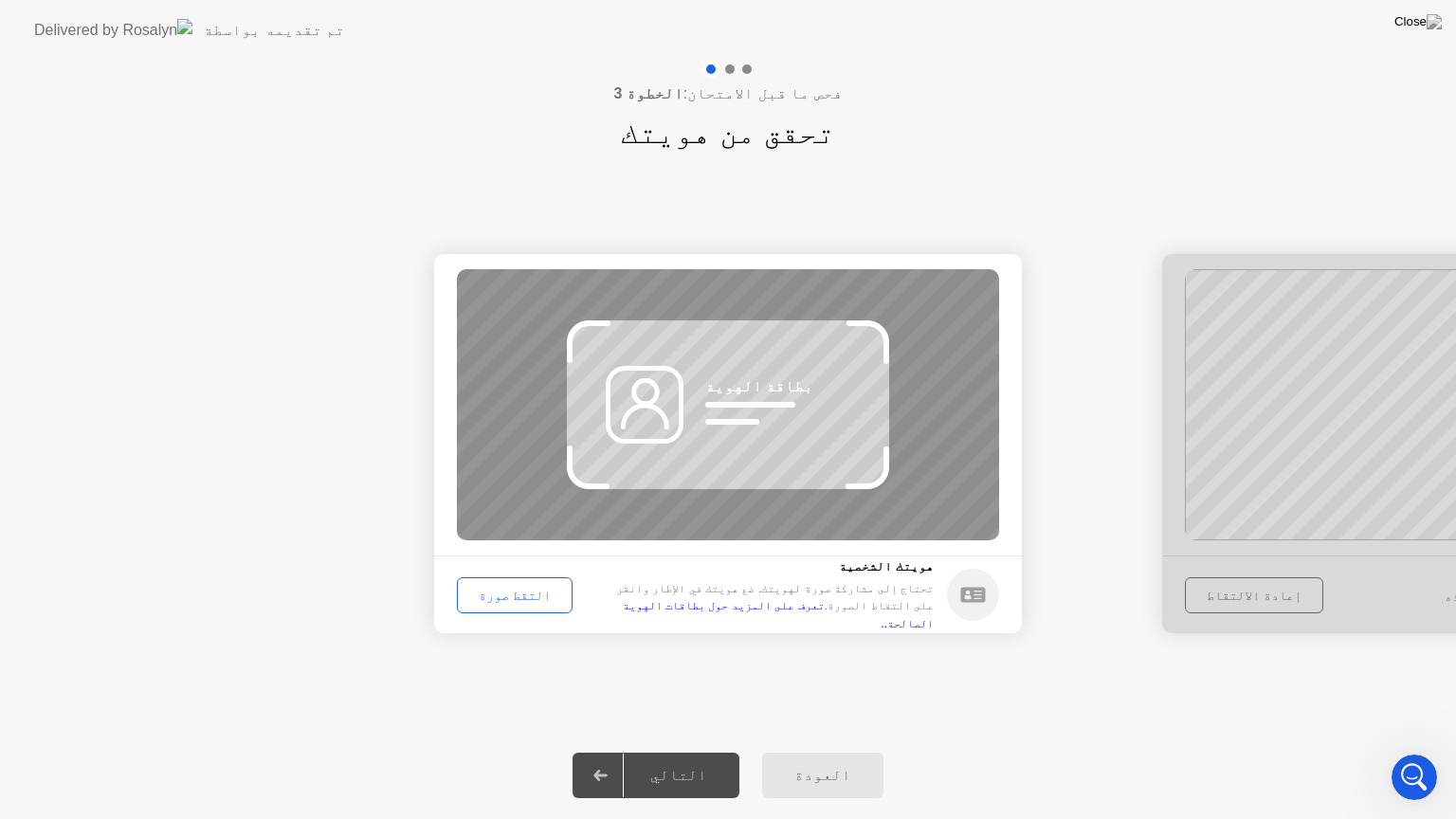 scroll, scrollTop: 843, scrollLeft: 0, axis: vertical 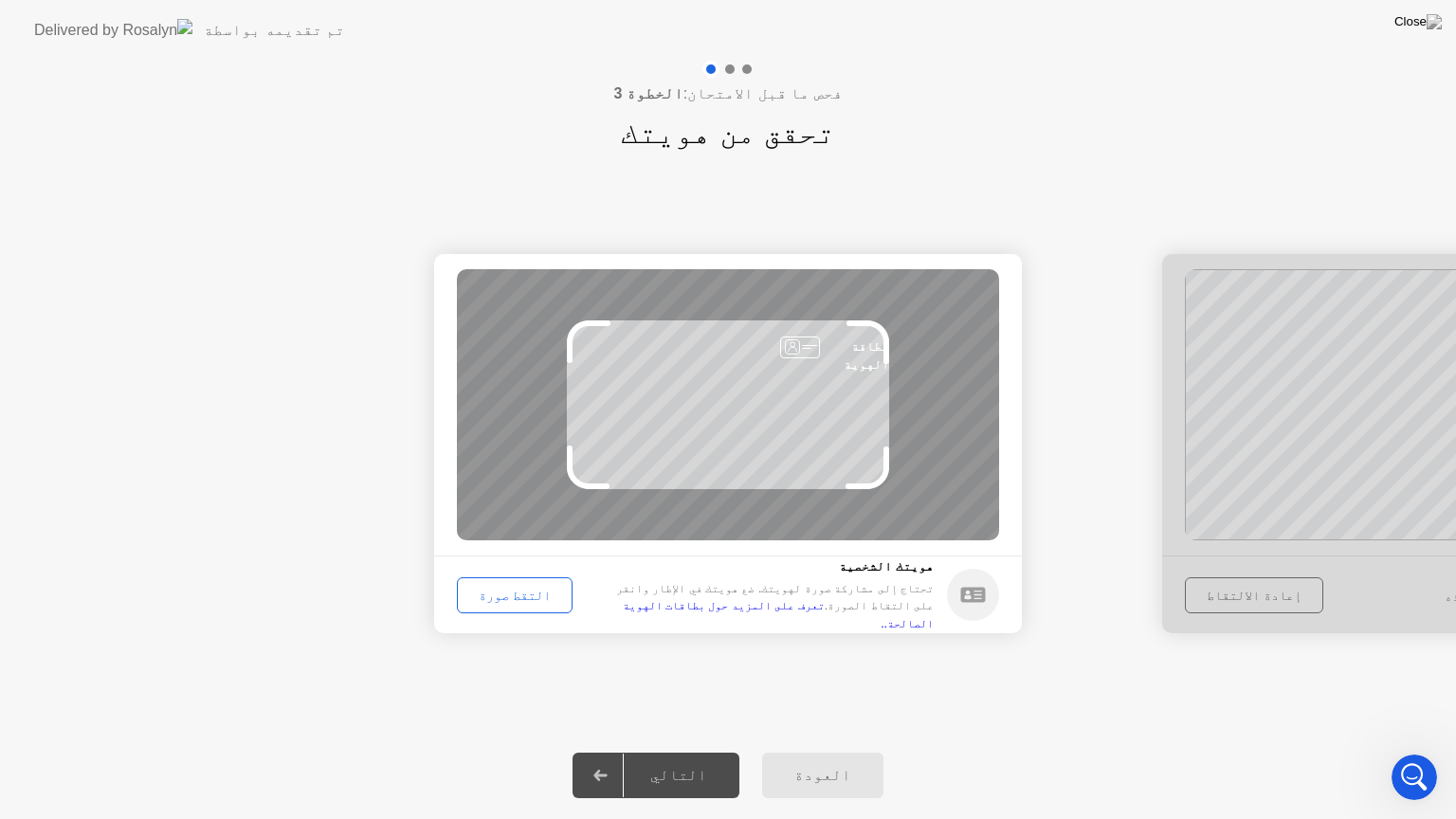click on "التقط صورة" 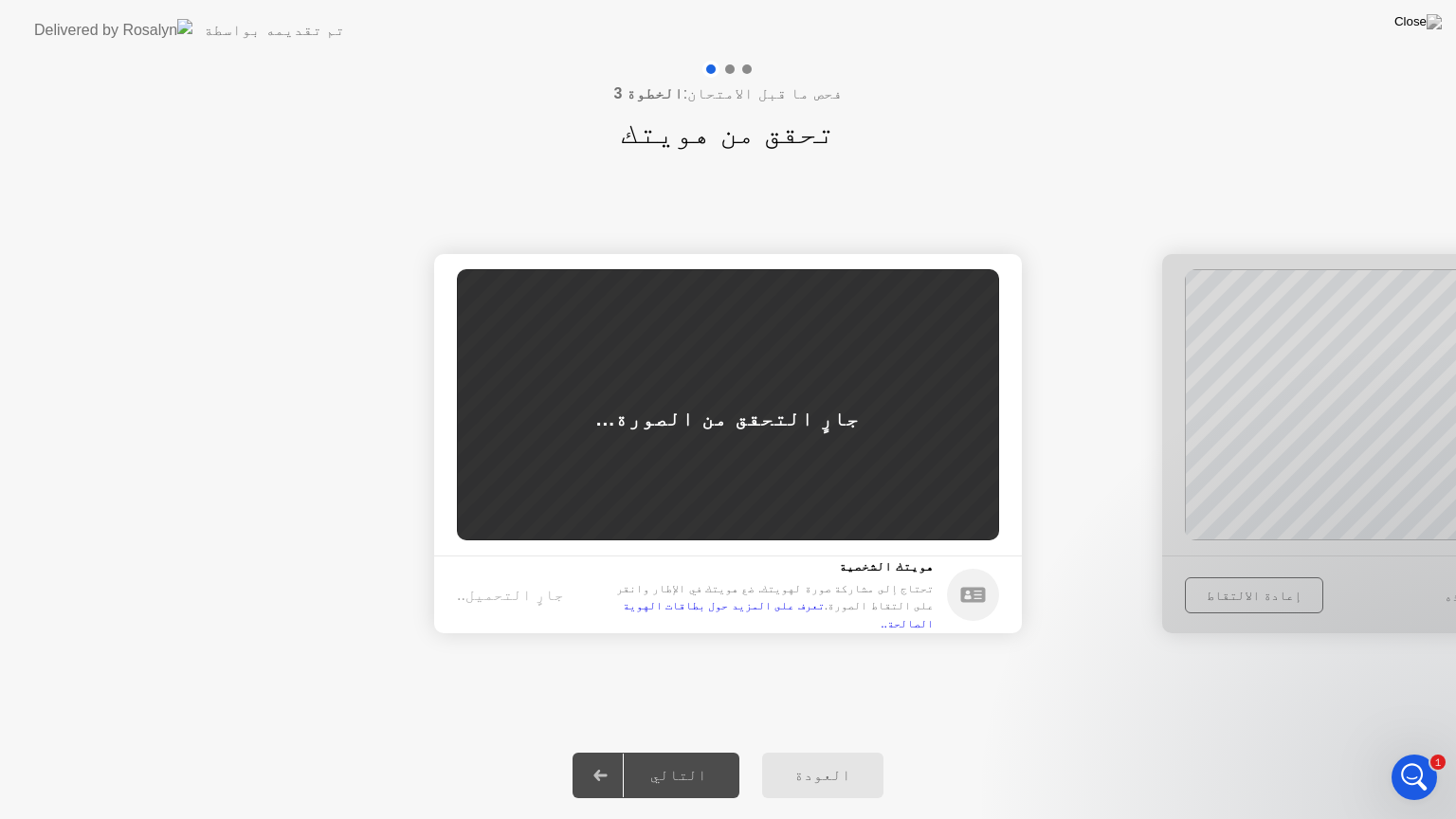 scroll, scrollTop: 827, scrollLeft: 0, axis: vertical 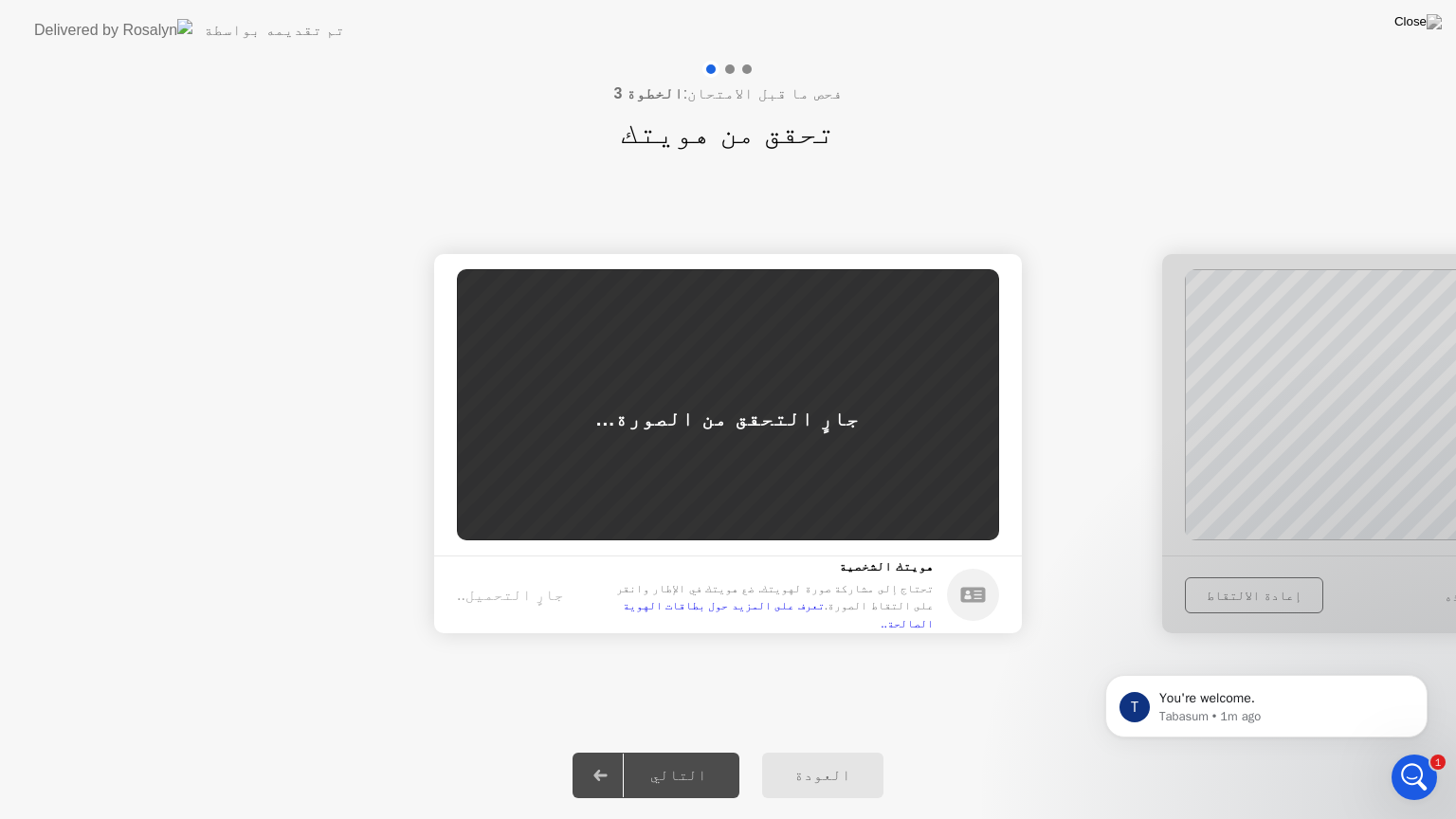 click on "تعرف على المزيد حول بطاقات الهوية الصالحة.." 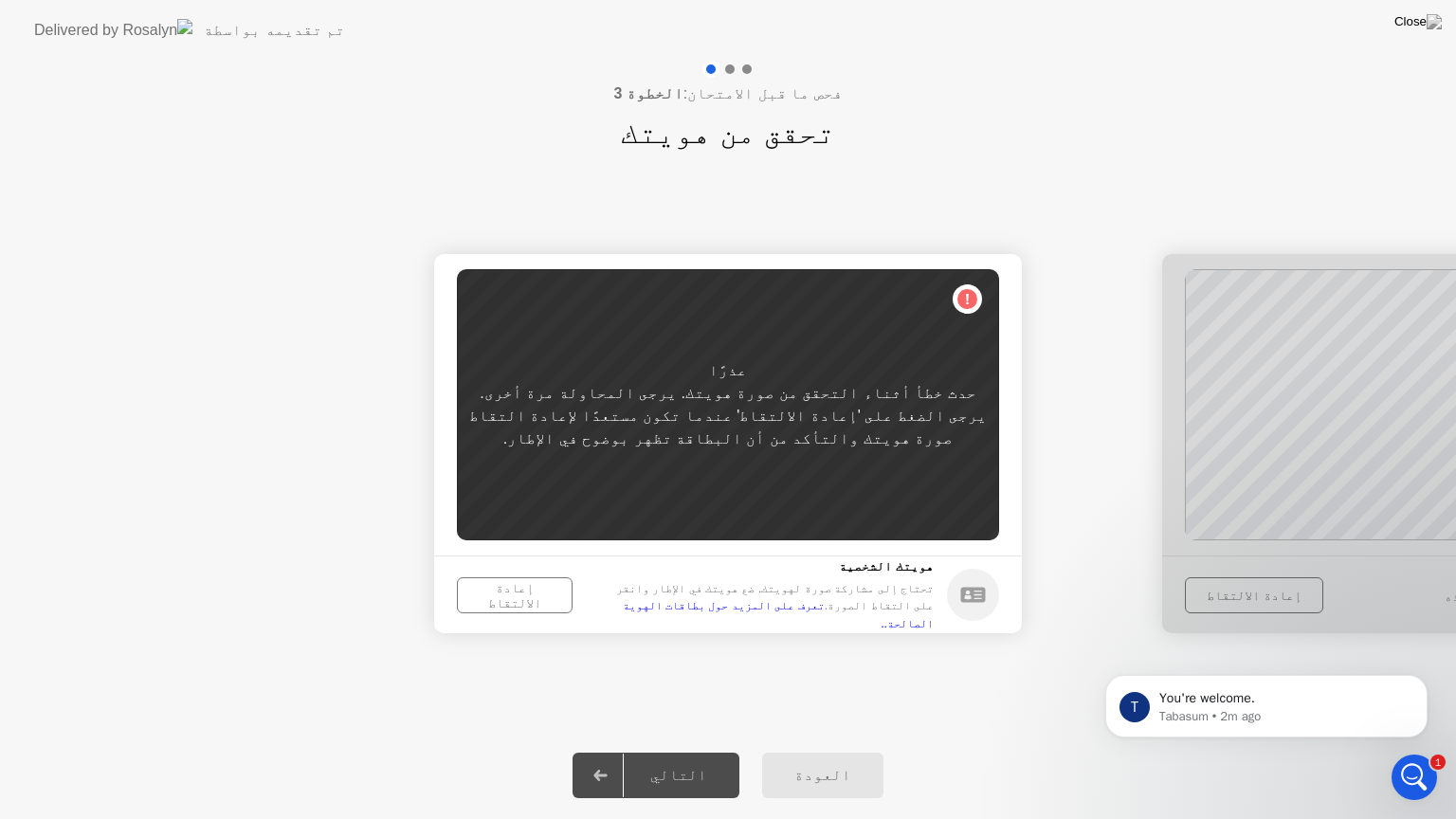 click on "إعادة الالتقاط" 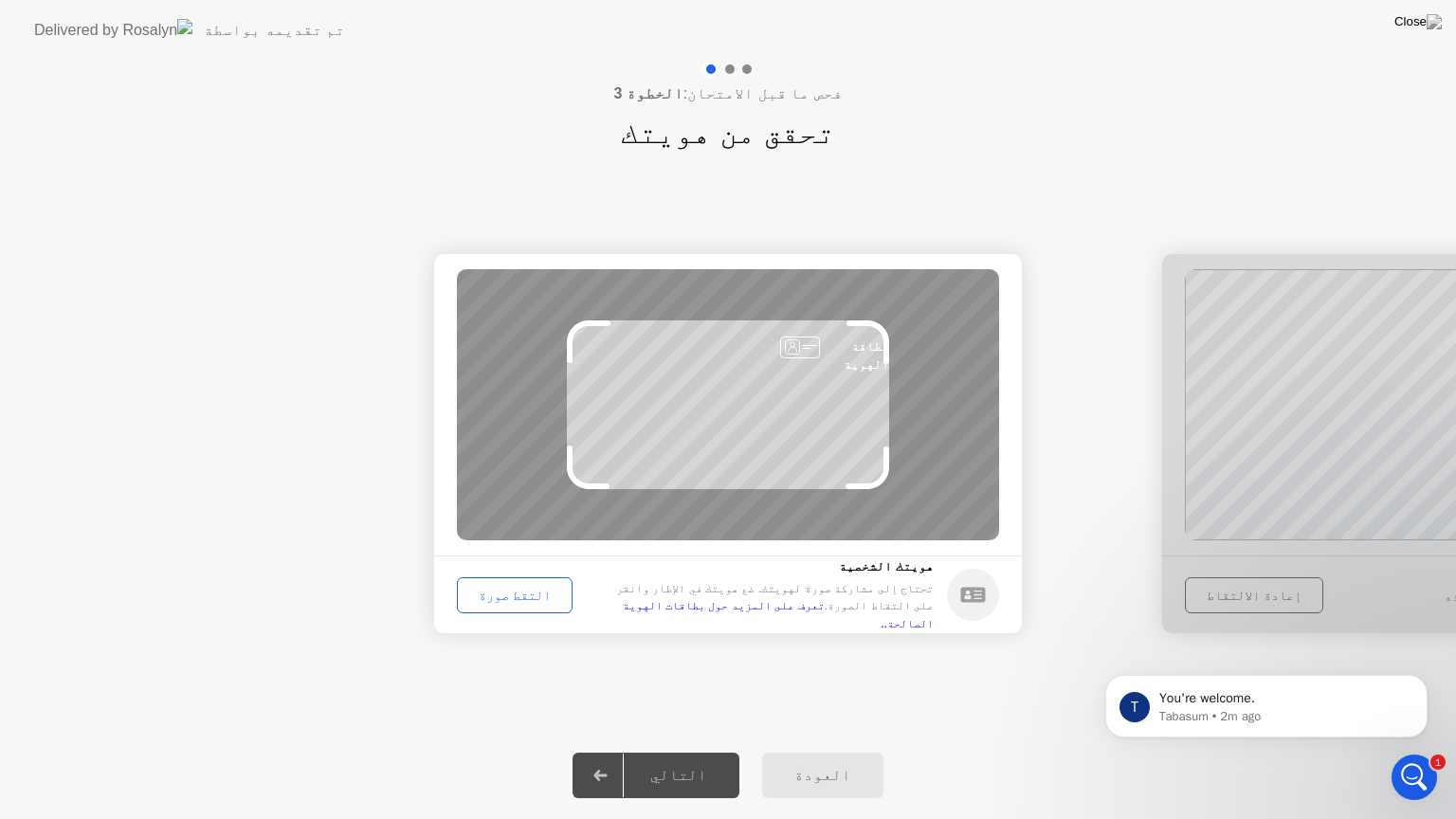 click on "التقط صورة" 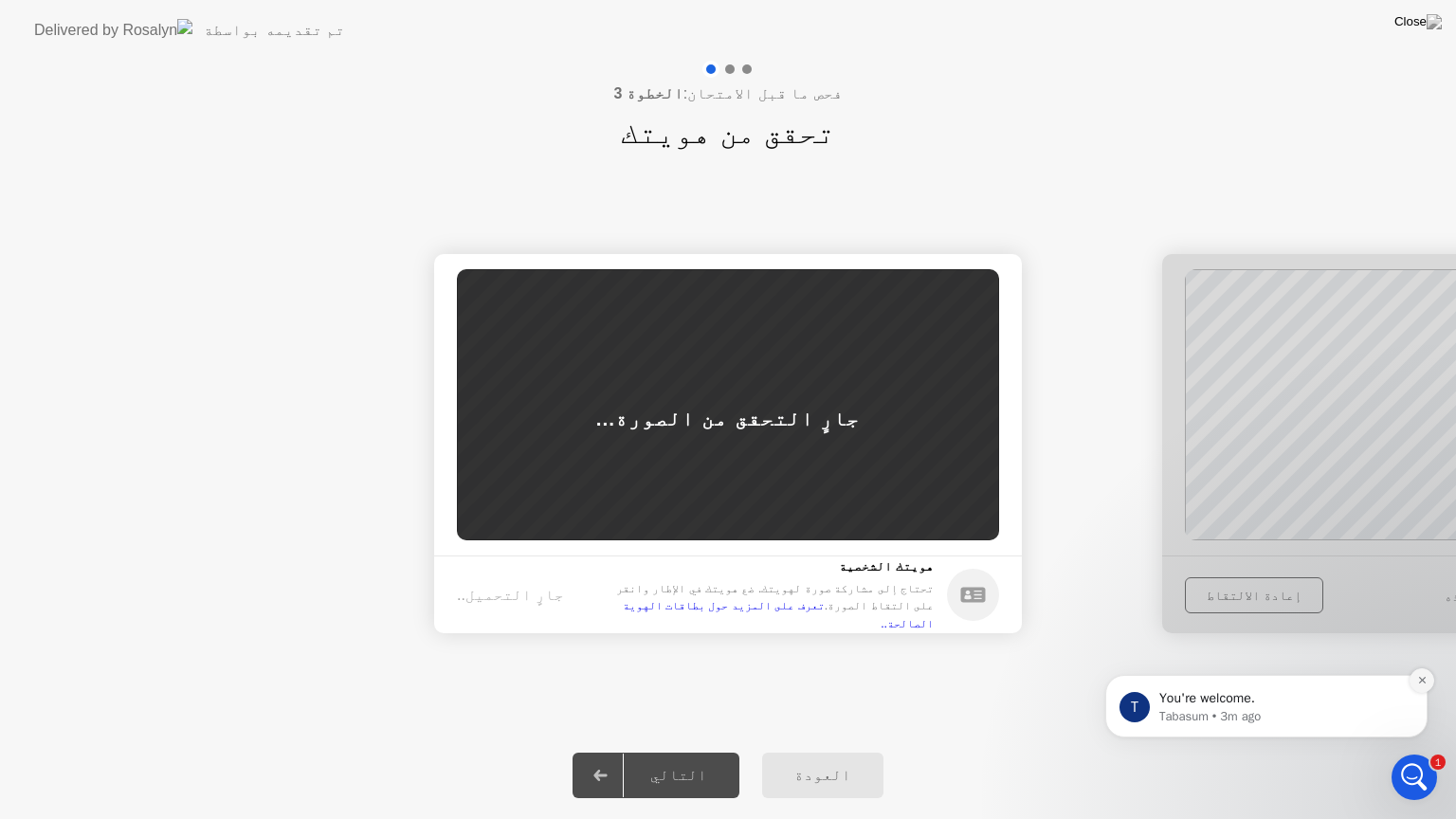 click 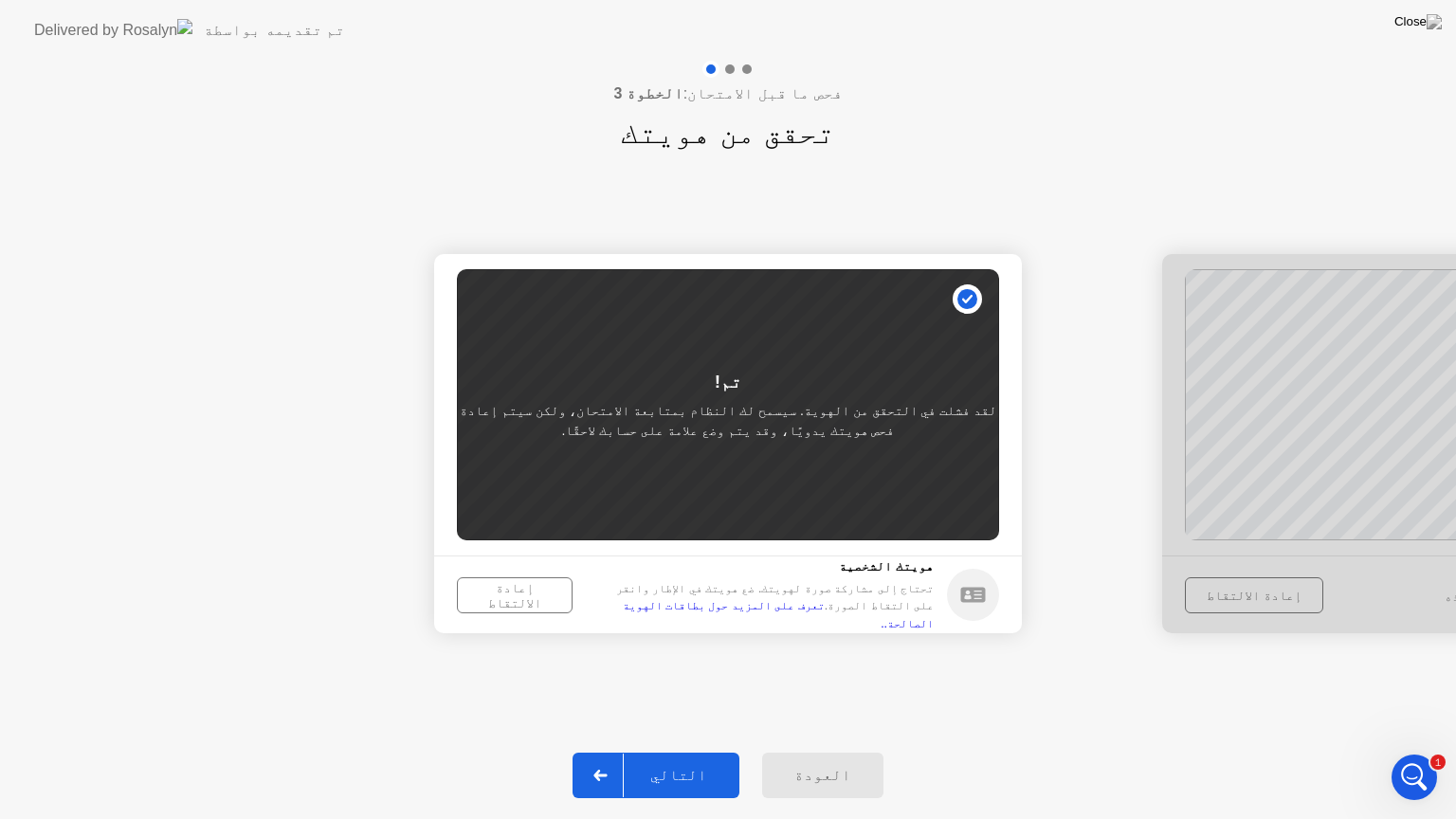 click on "إعادة الالتقاط" 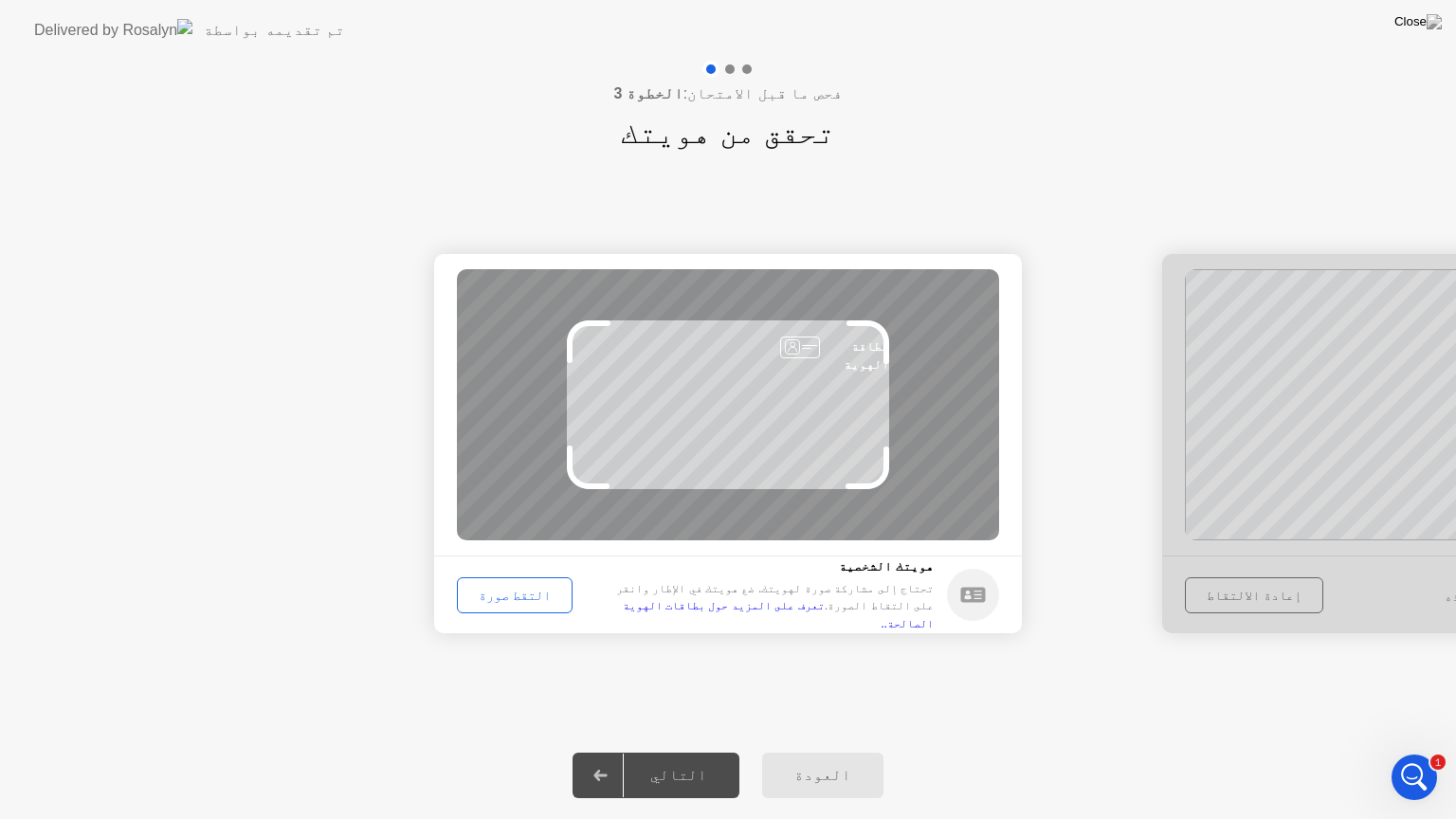 click on "التقط صورة" 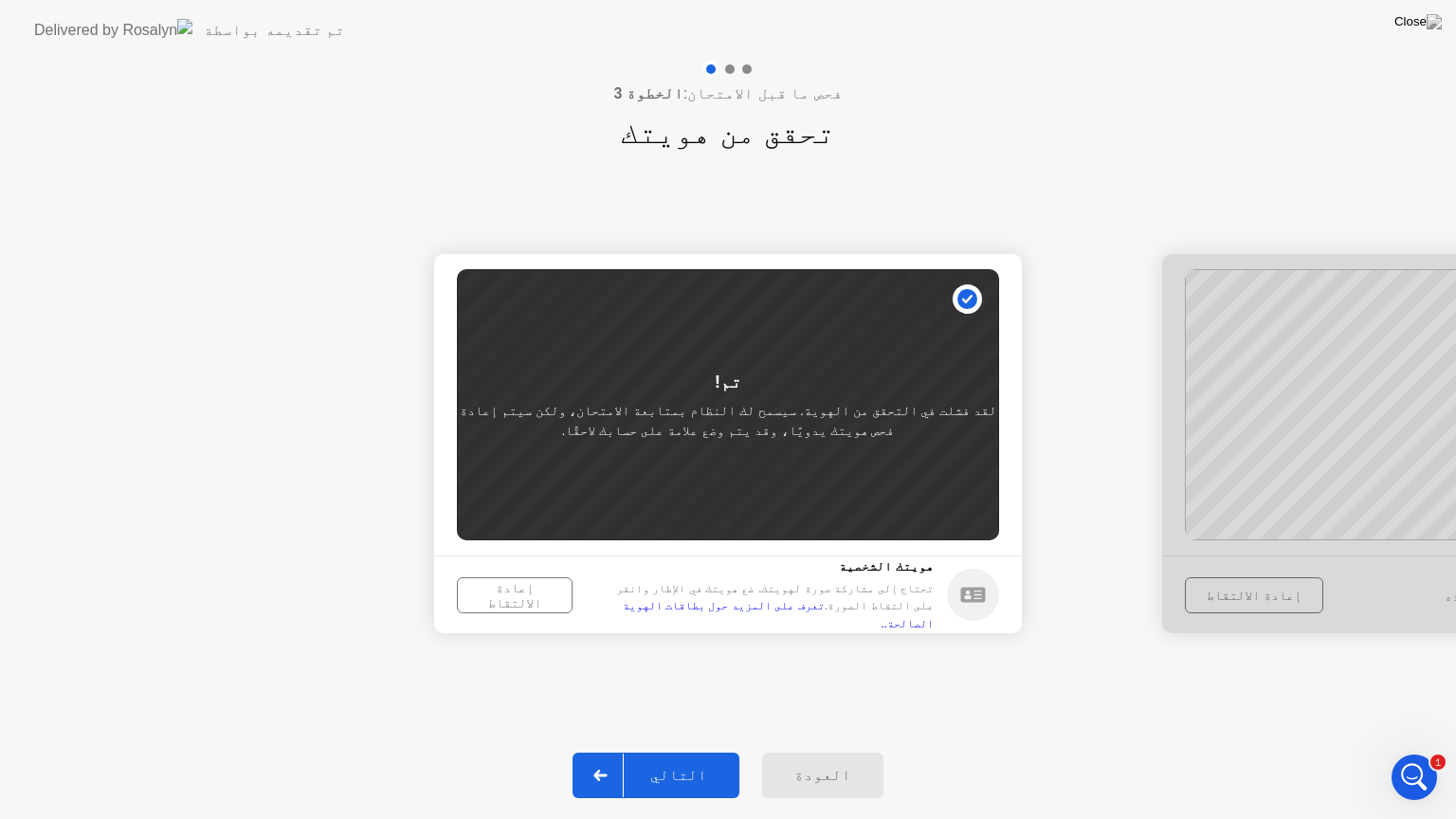 click on "التالي" 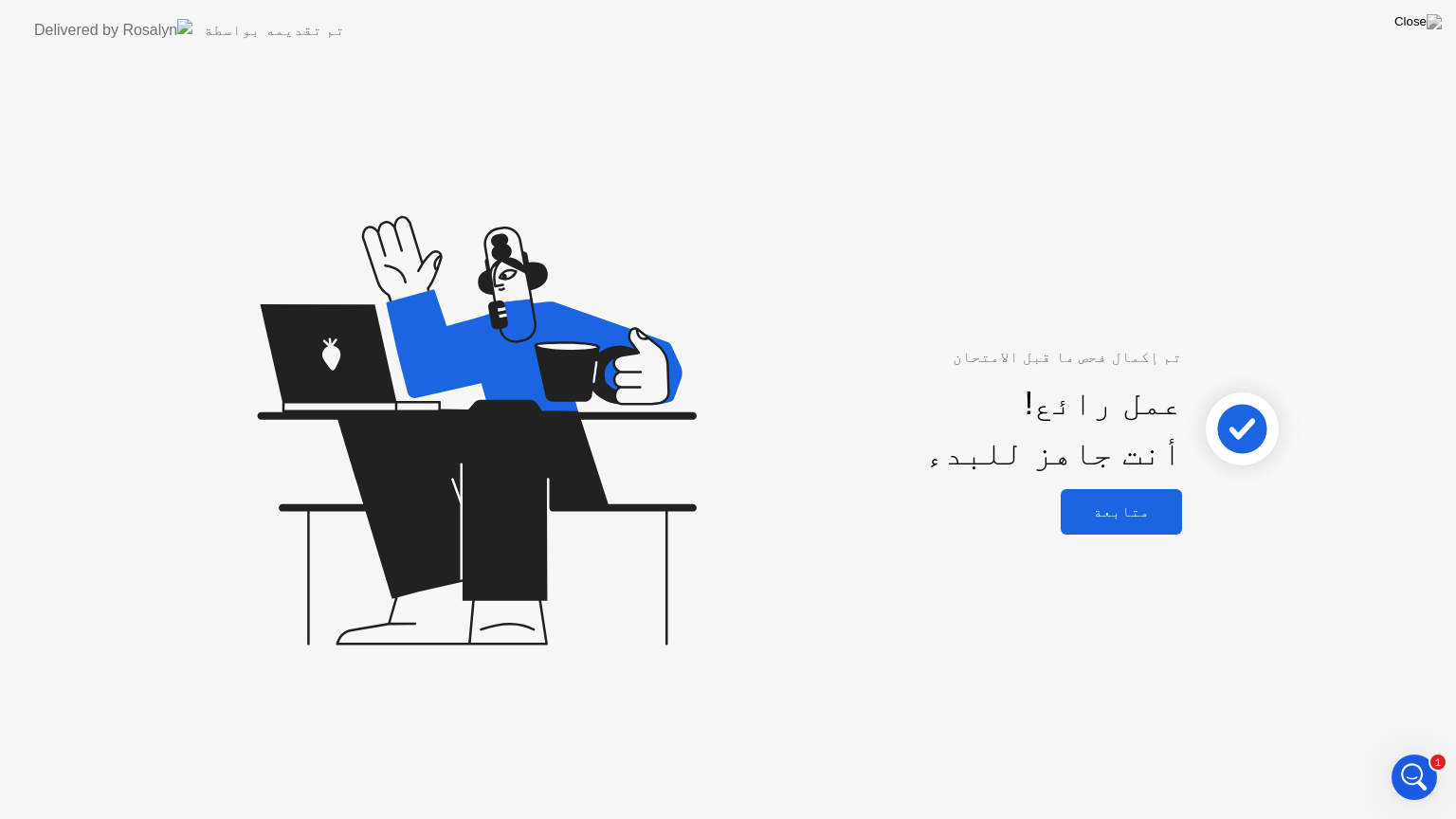 click on "متابعة" 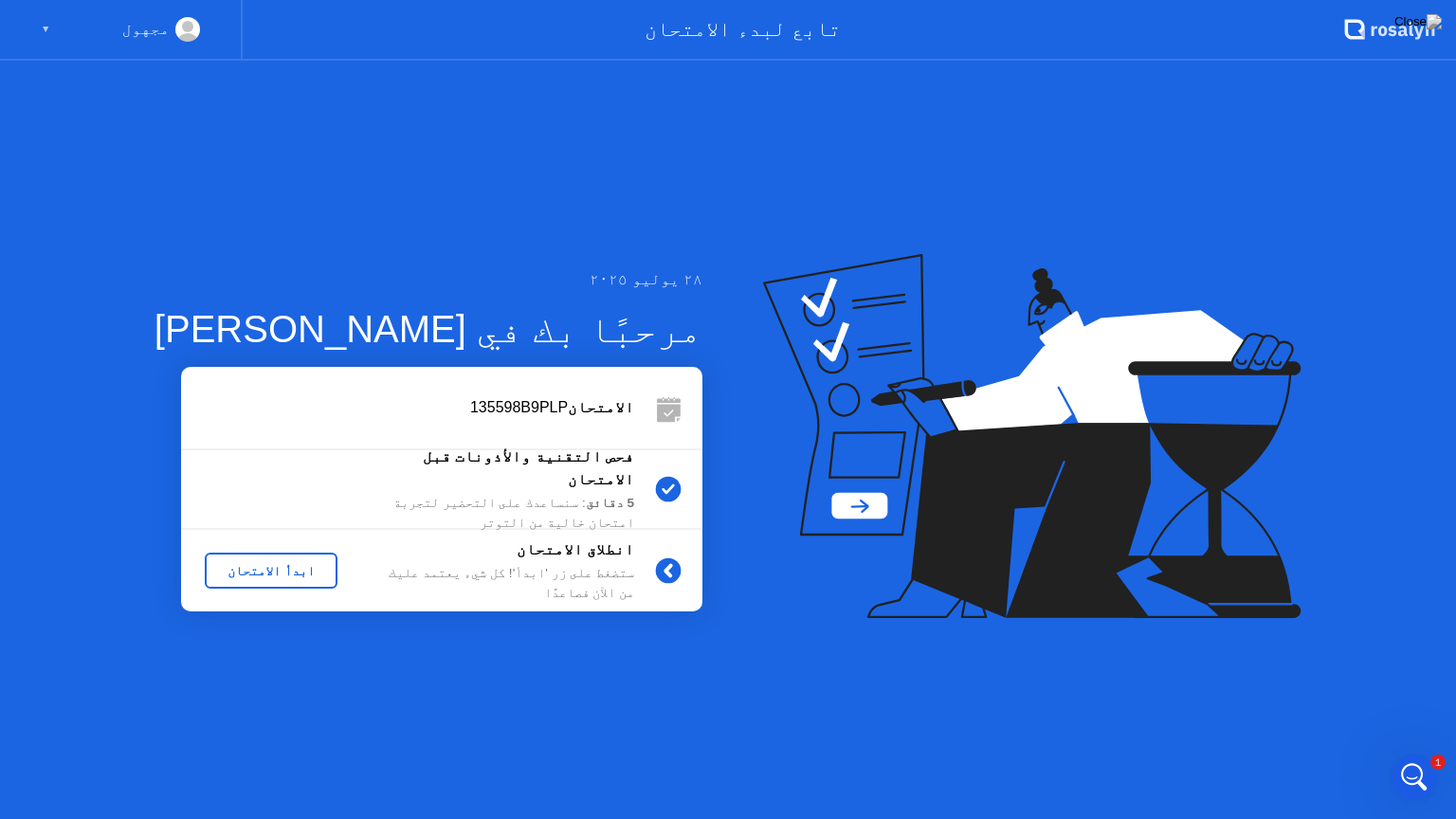 click on "ابدأ الامتحان" 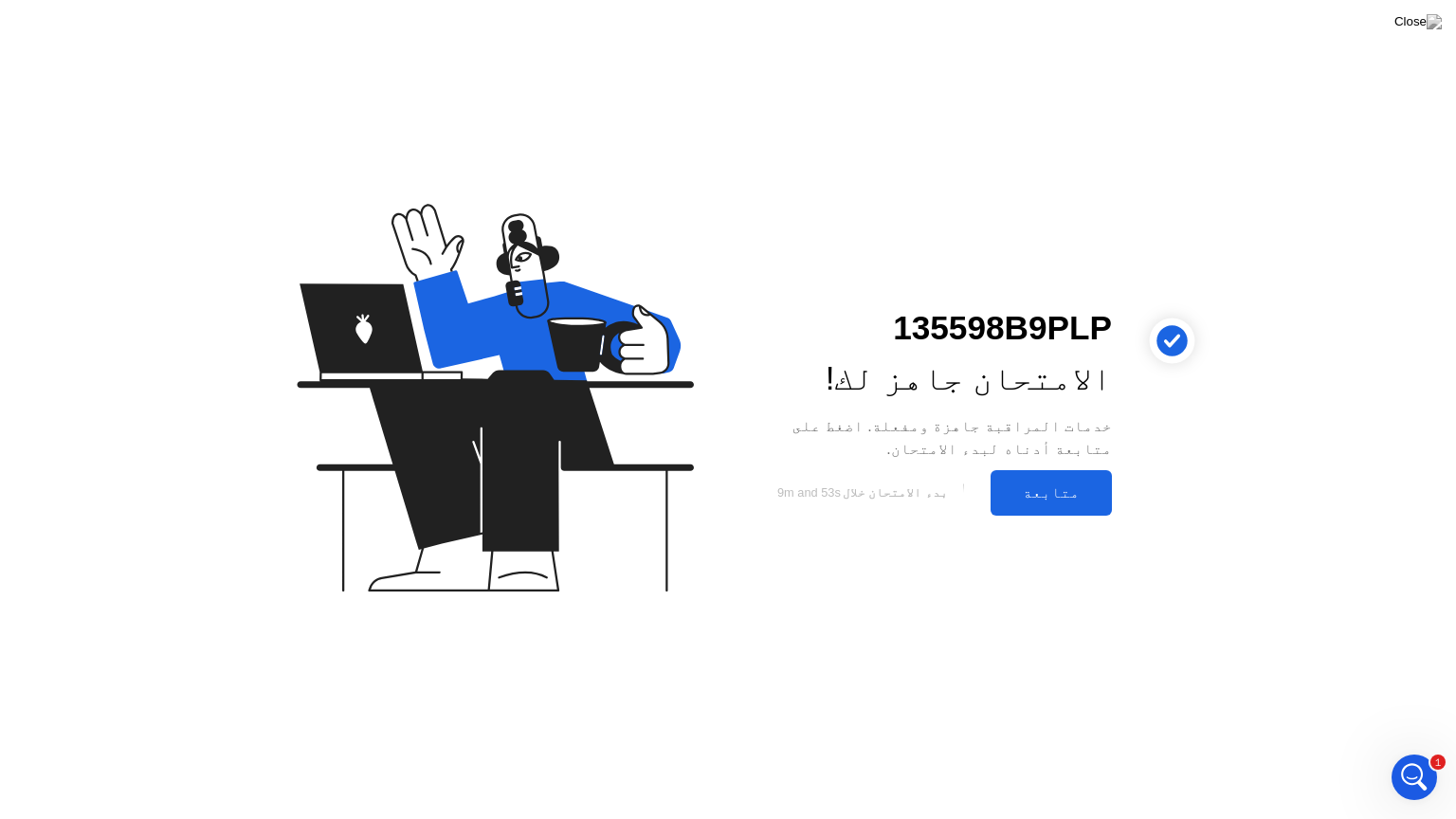 click on "متابعة" 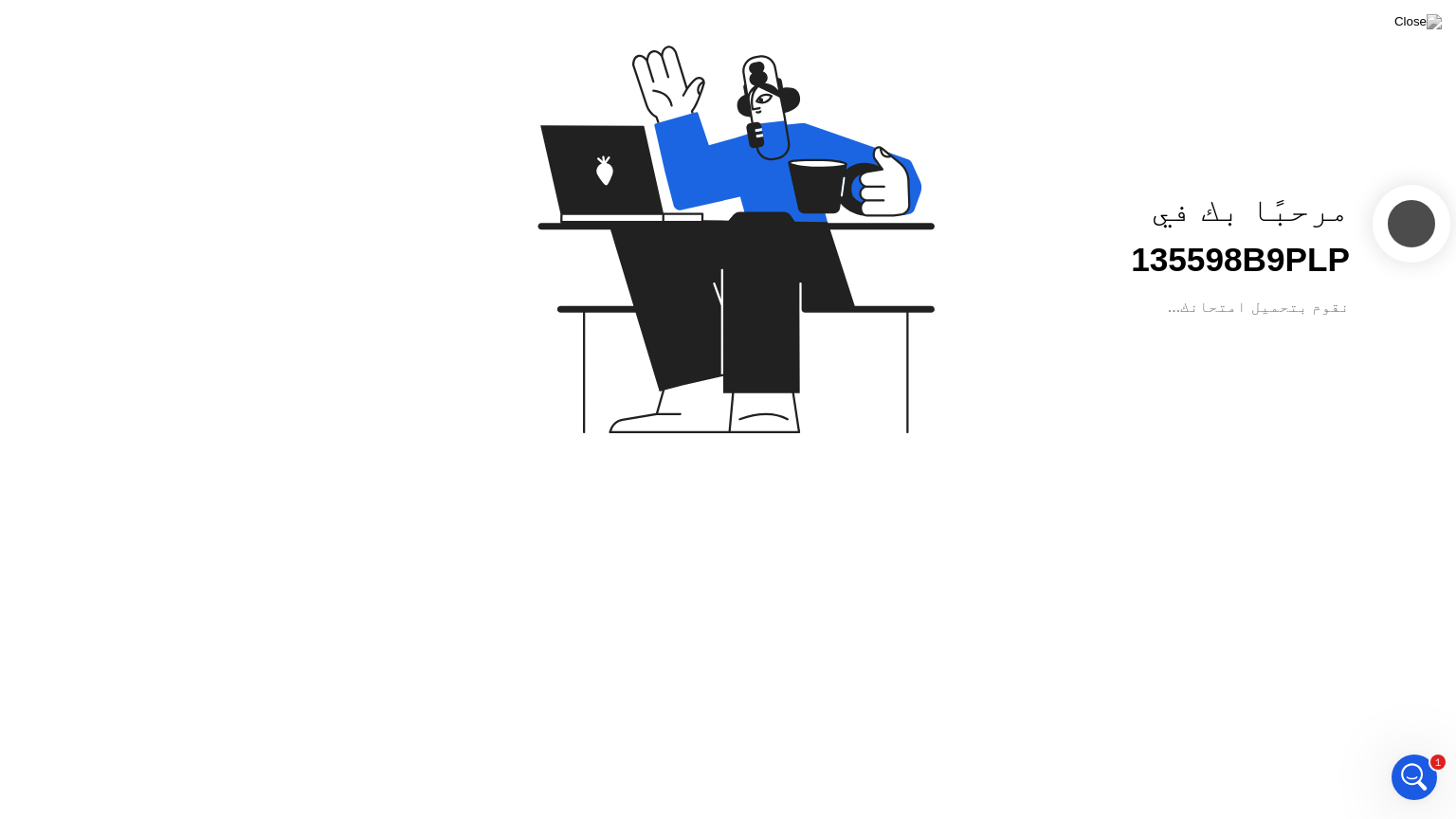 scroll, scrollTop: 766, scrollLeft: 0, axis: vertical 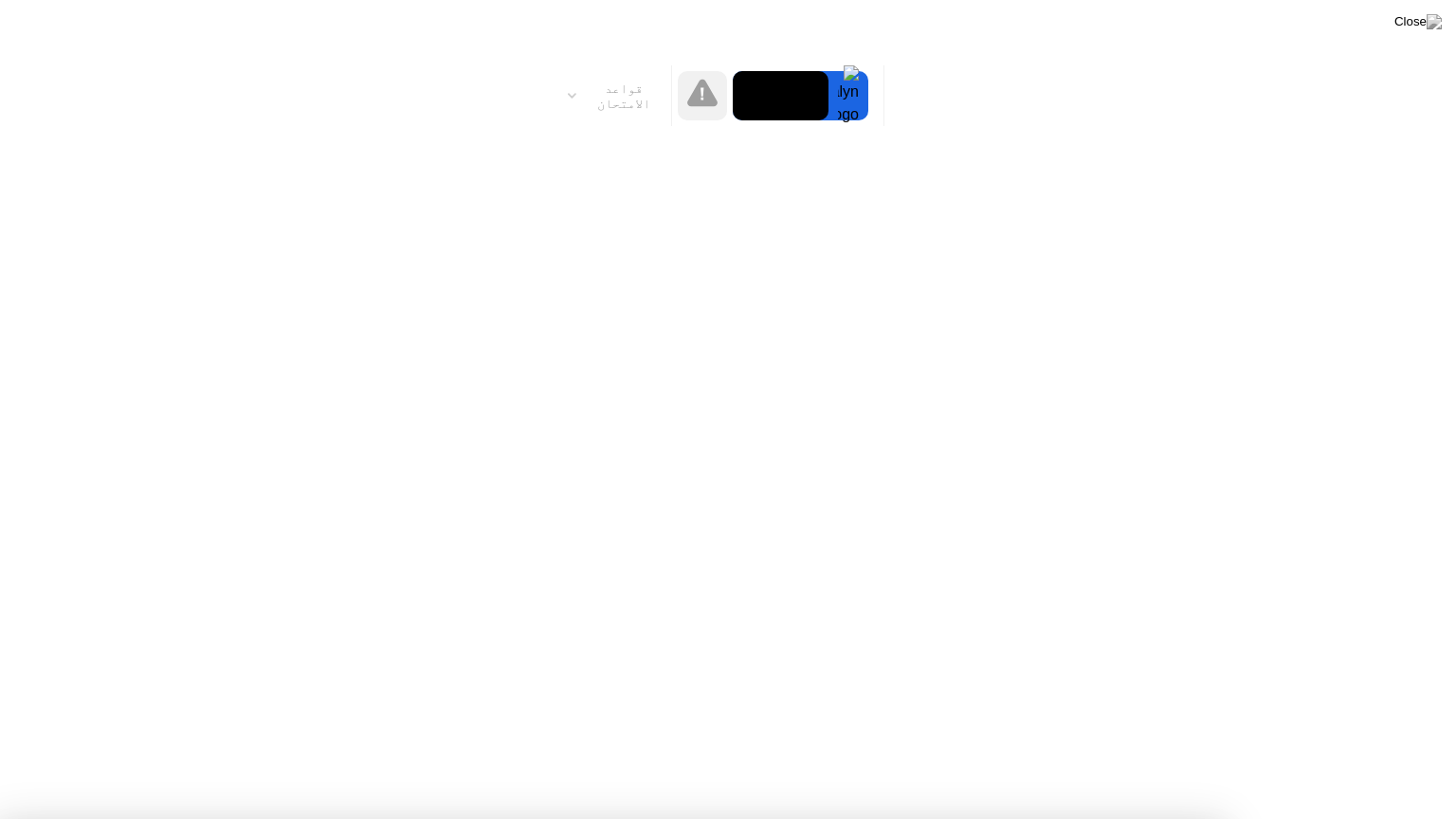 click on "تنبيه! قام المراقب بمراجعة حدث تم وضع علامة عليه في جلستك ويريد إبلاغك بالآتي: نظامنا اكتشف عمليات محظورة. يرجى متابعة الامتحان كالمعتاد. سيتم مراجعة امتحانك بشكل شامل من قبل مراقب بعد الانتهاء.
فهمت!" at bounding box center (611, 1193) 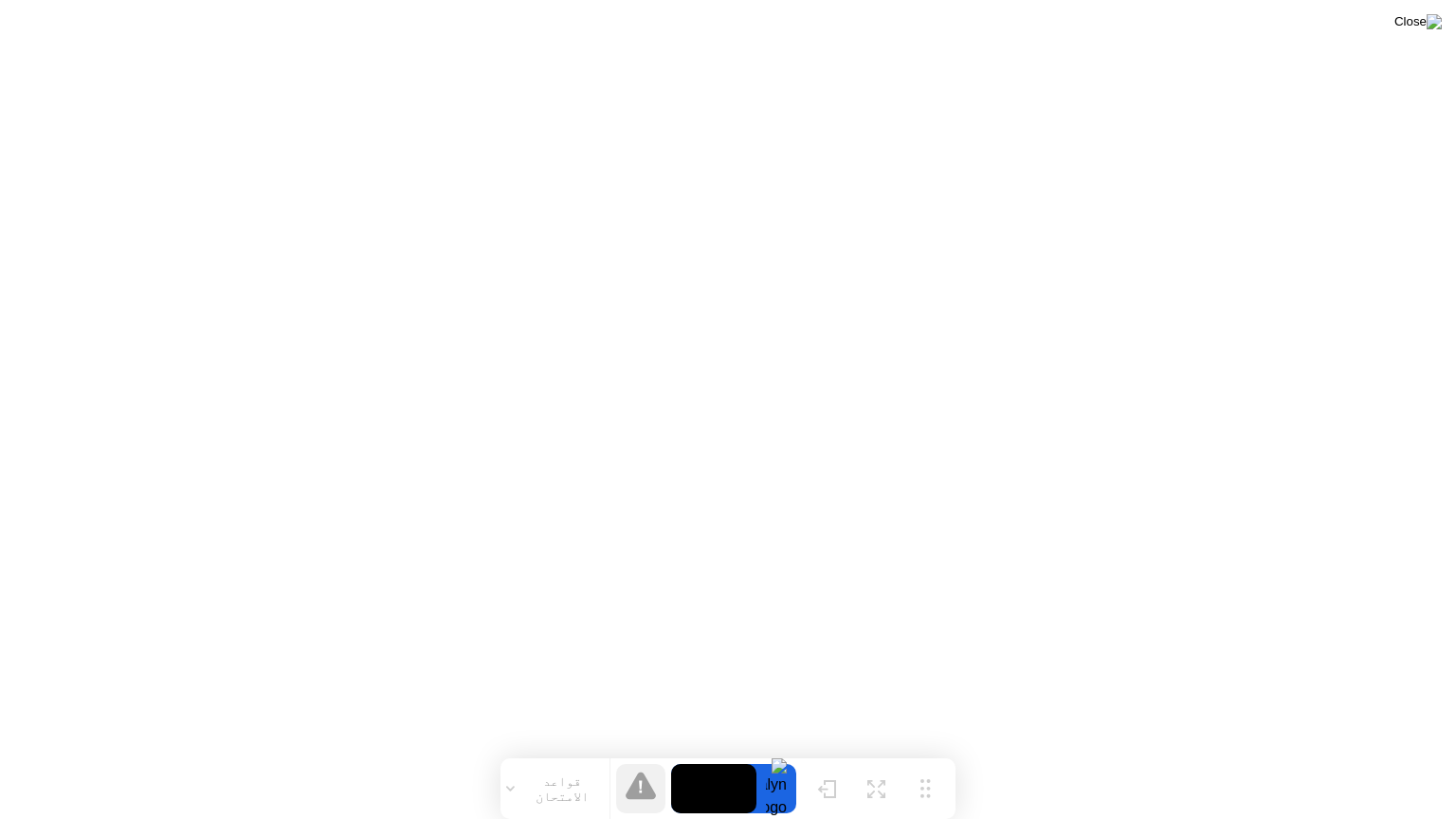 click at bounding box center [1418, 22] 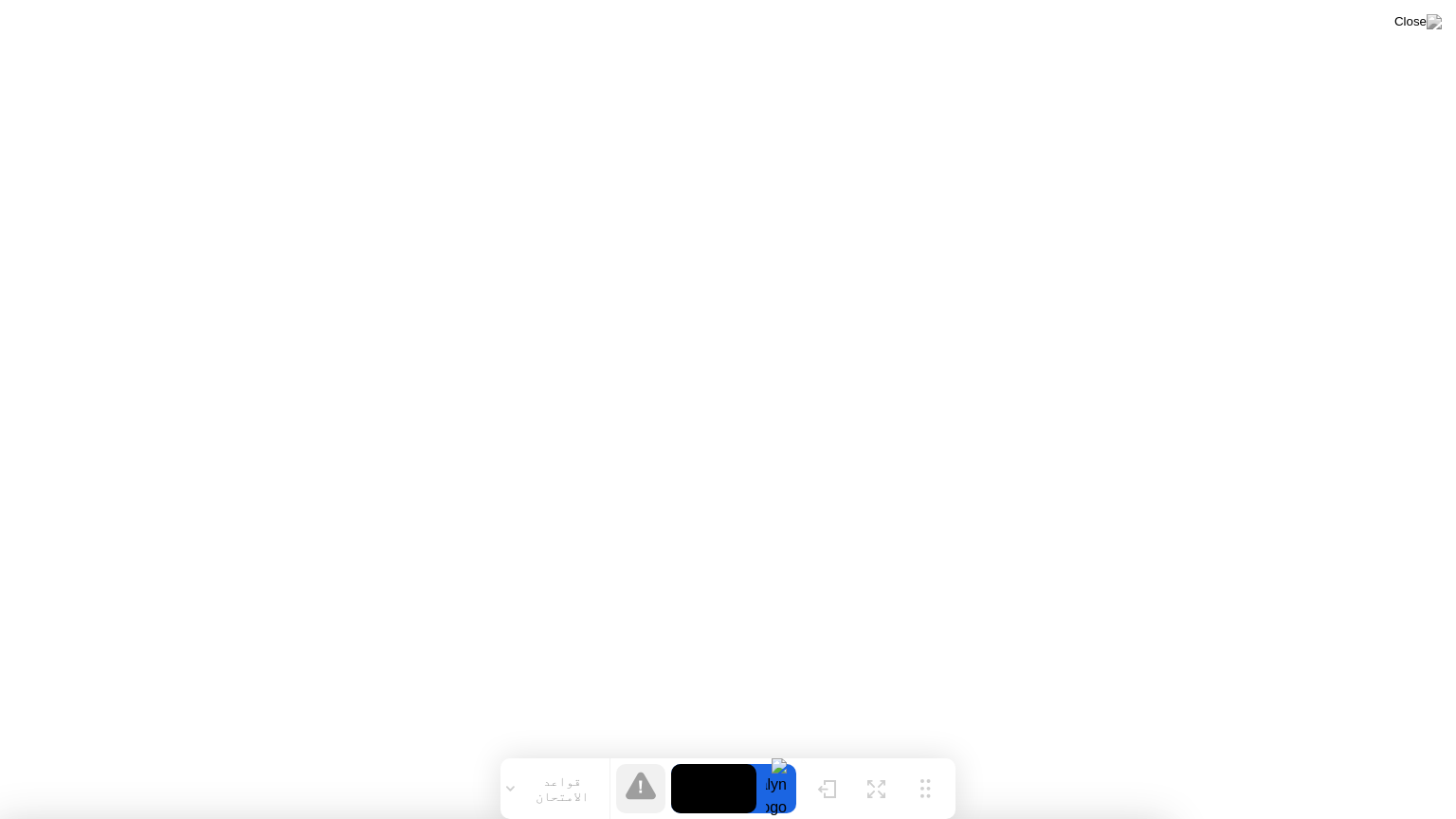 drag, startPoint x: 761, startPoint y: 438, endPoint x: 784, endPoint y: 437, distance: 23.021729 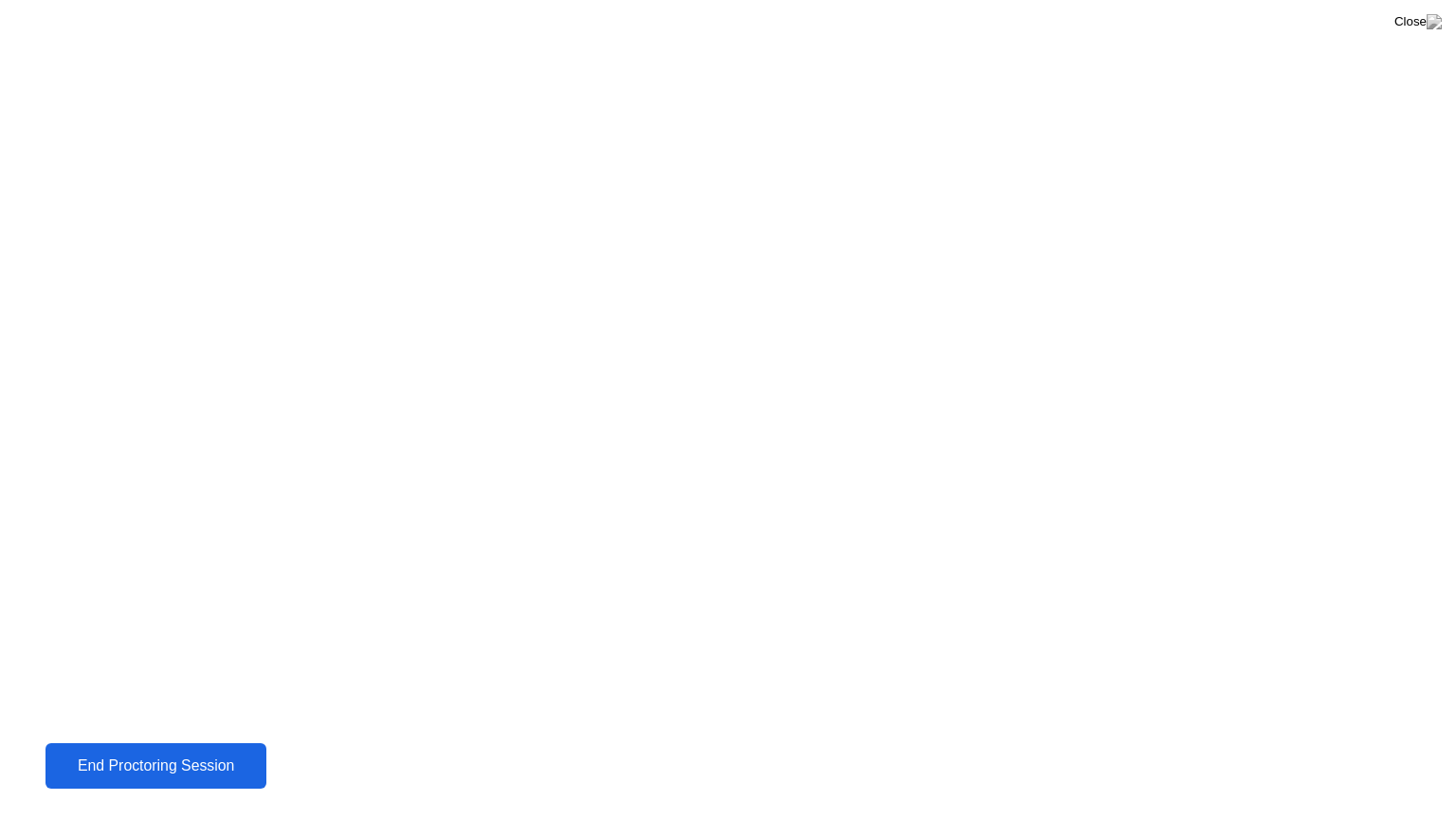 click on "End Proctoring Session" 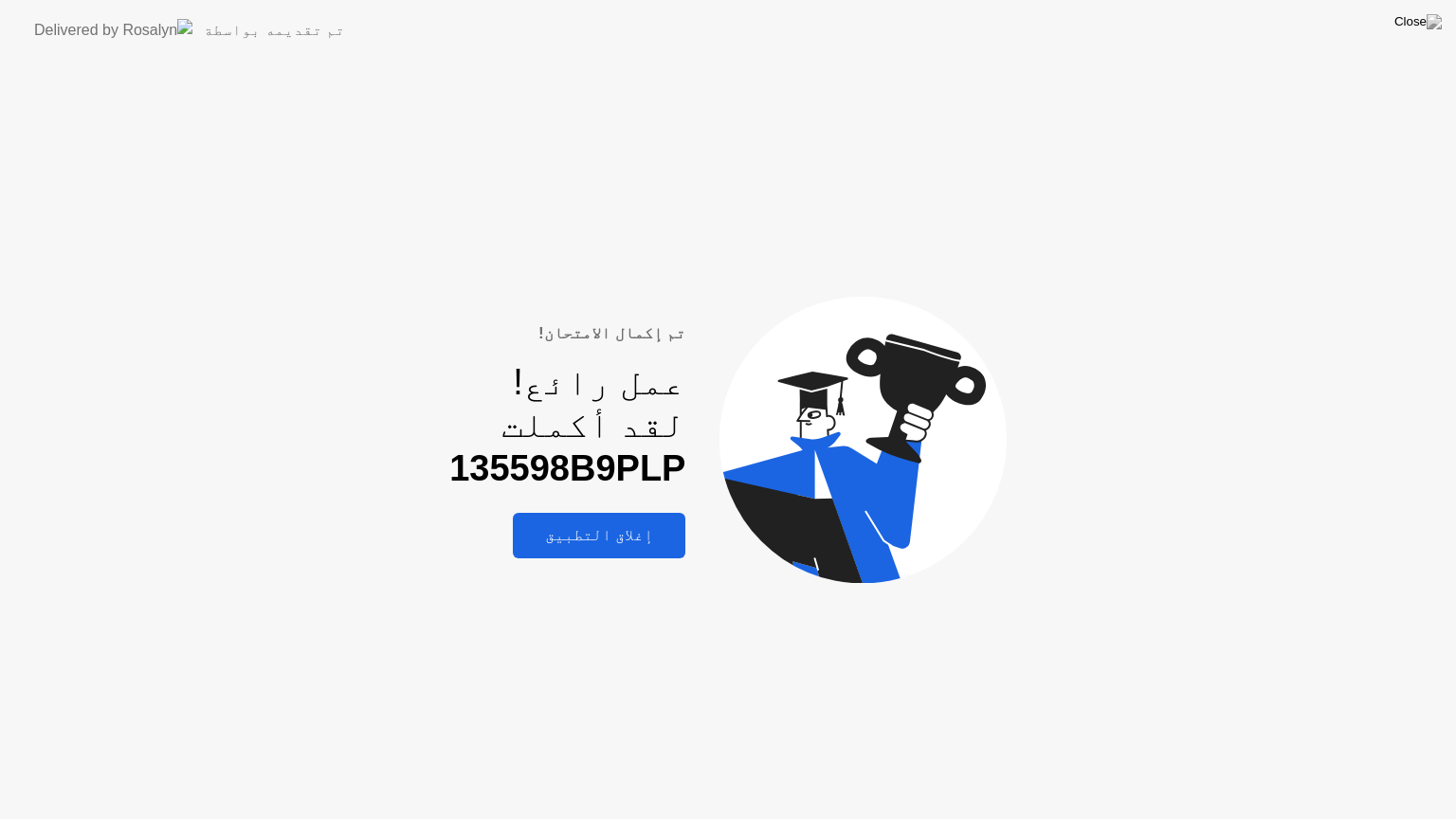 click on "إغلاق التطبيق" 